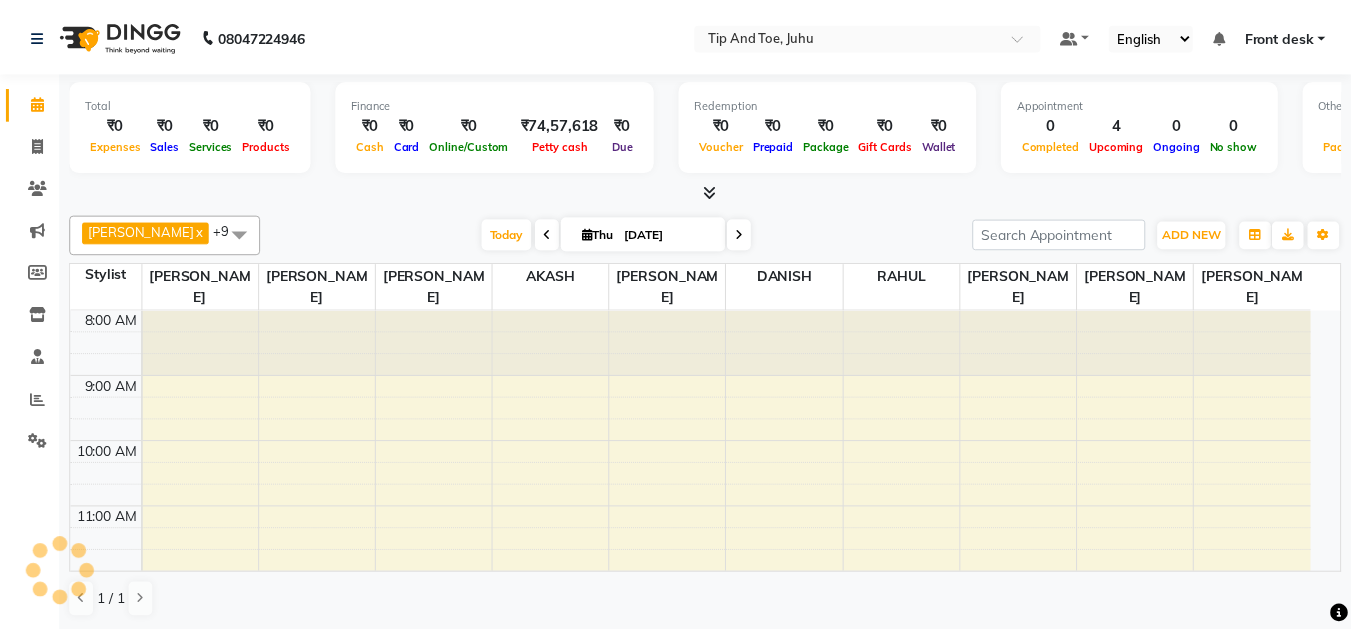scroll, scrollTop: 0, scrollLeft: 0, axis: both 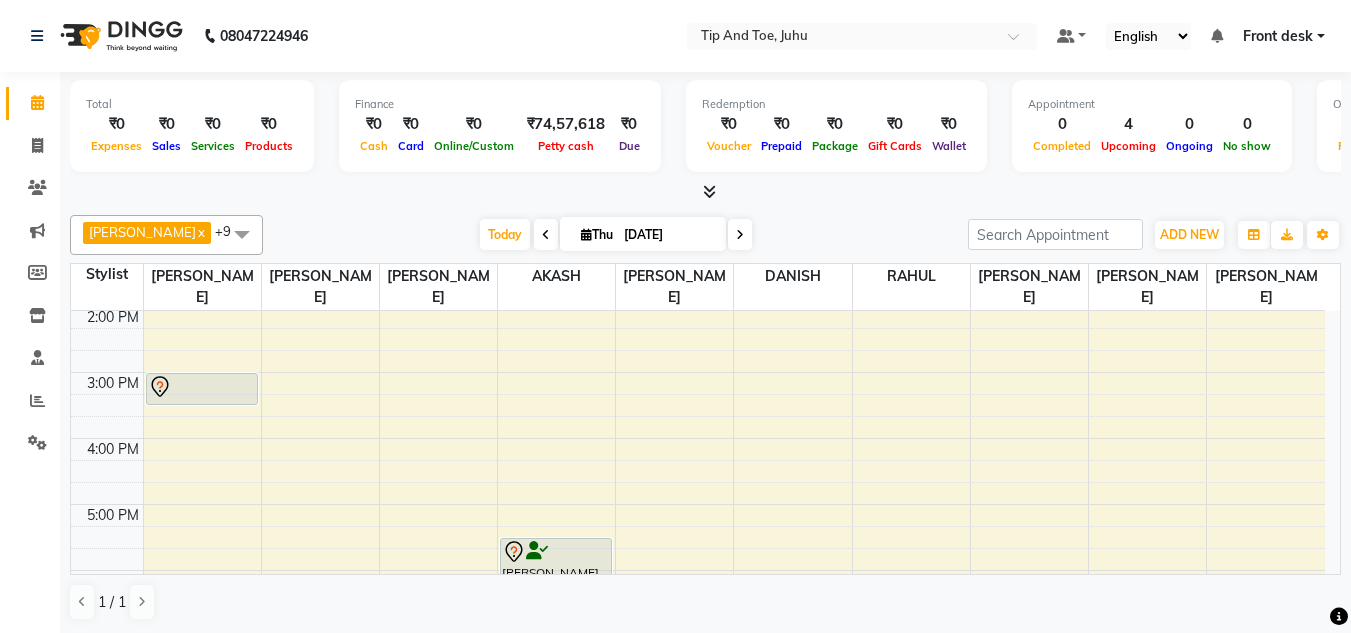 click at bounding box center (242, 234) 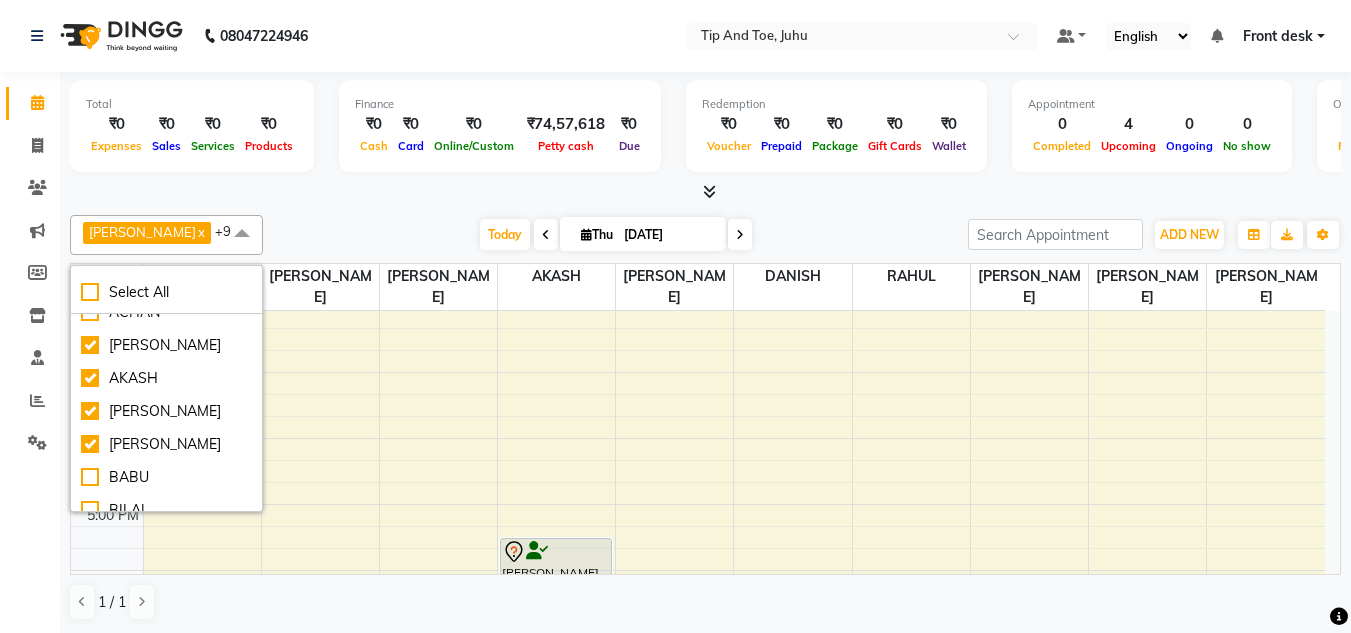 scroll, scrollTop: 0, scrollLeft: 0, axis: both 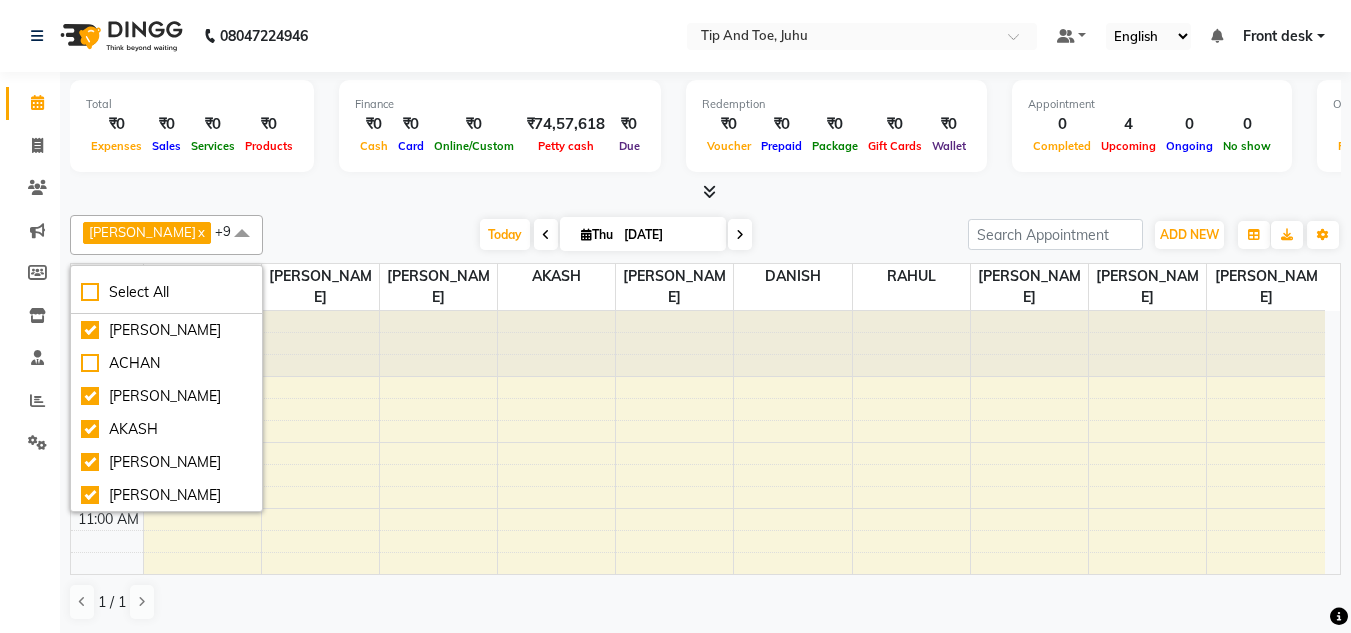 drag, startPoint x: 369, startPoint y: 215, endPoint x: 450, endPoint y: 269, distance: 97.349884 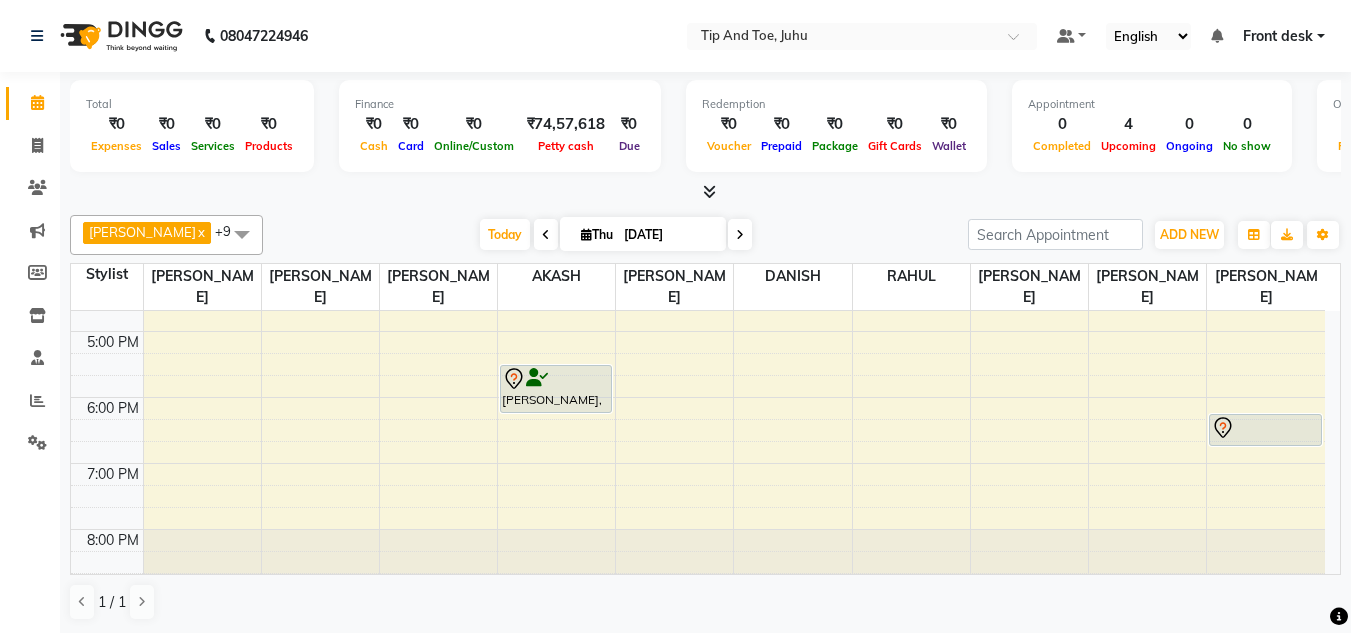 scroll, scrollTop: 0, scrollLeft: 0, axis: both 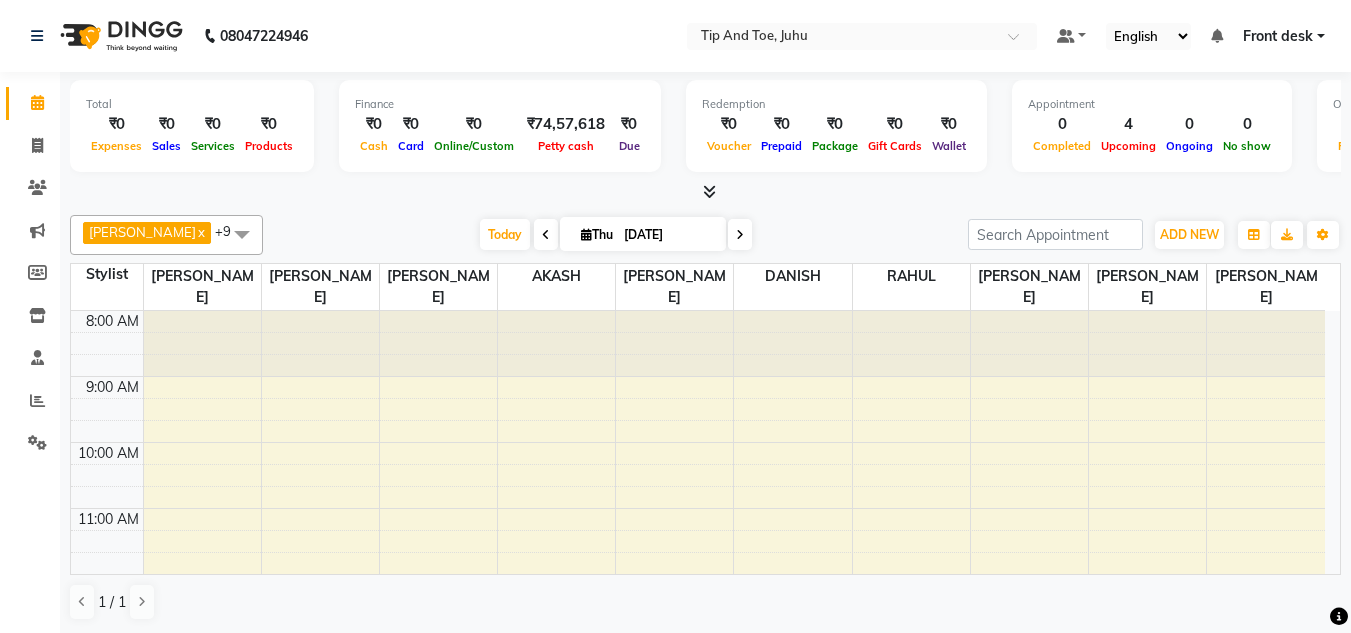 click at bounding box center (242, 234) 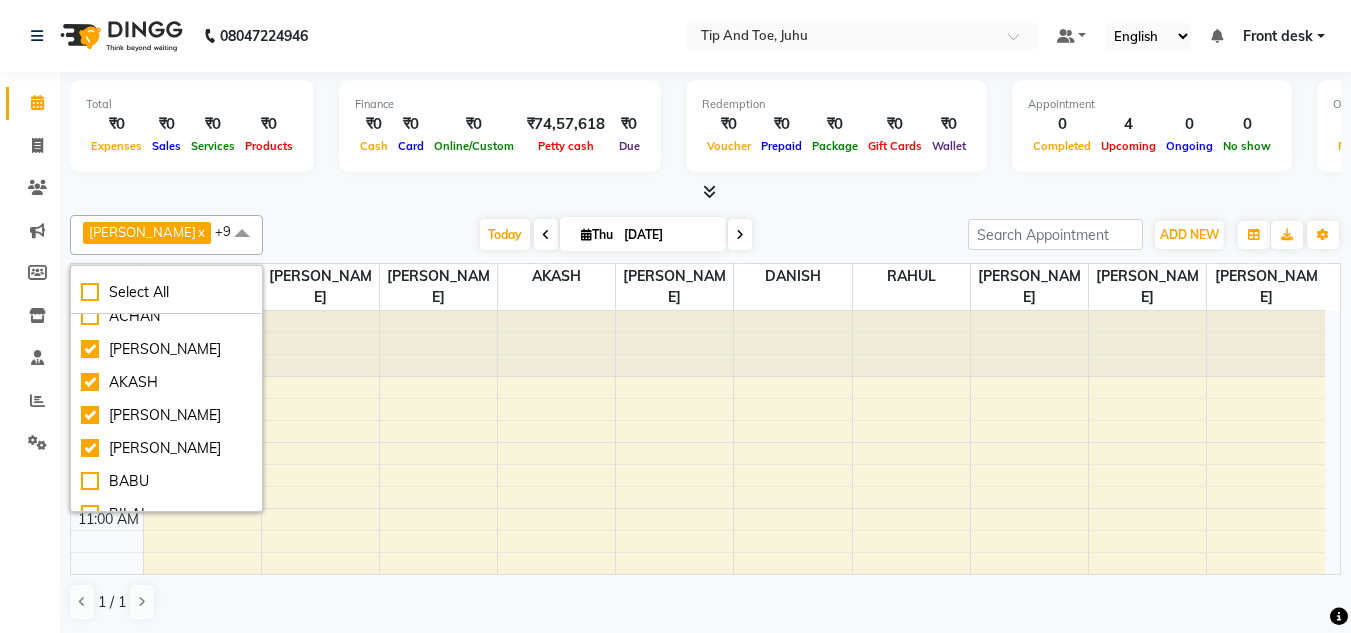 scroll, scrollTop: 51, scrollLeft: 0, axis: vertical 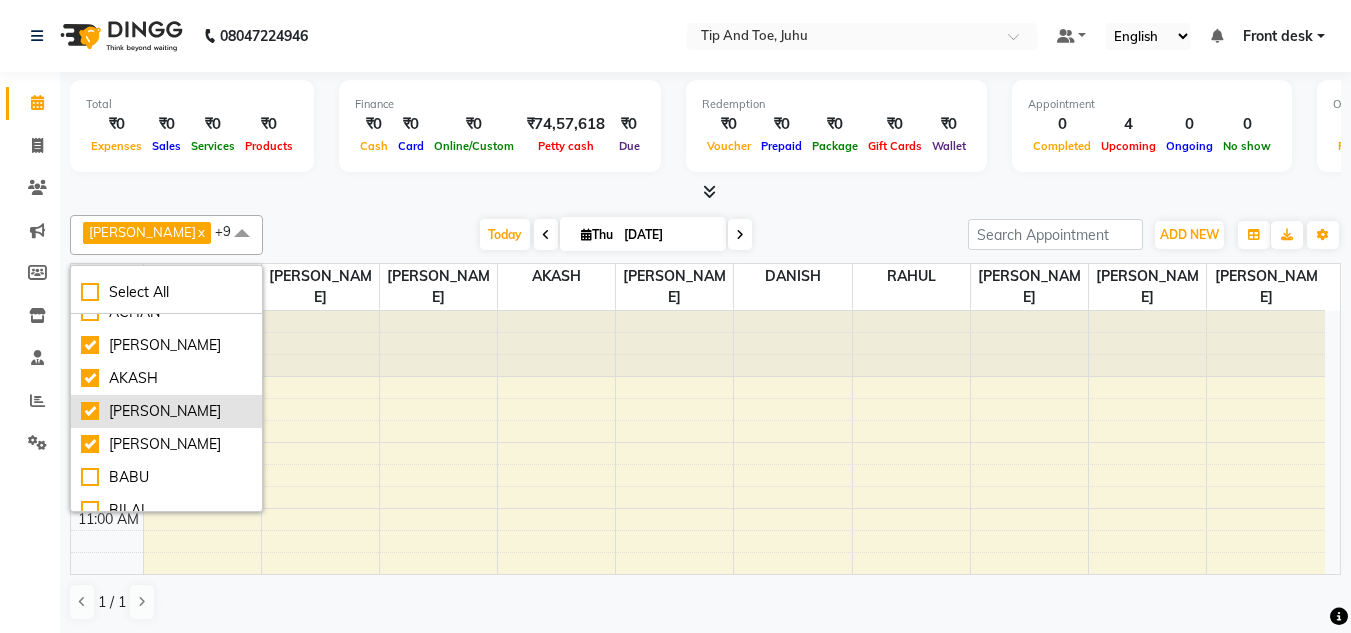 click on "[PERSON_NAME]" at bounding box center (166, 411) 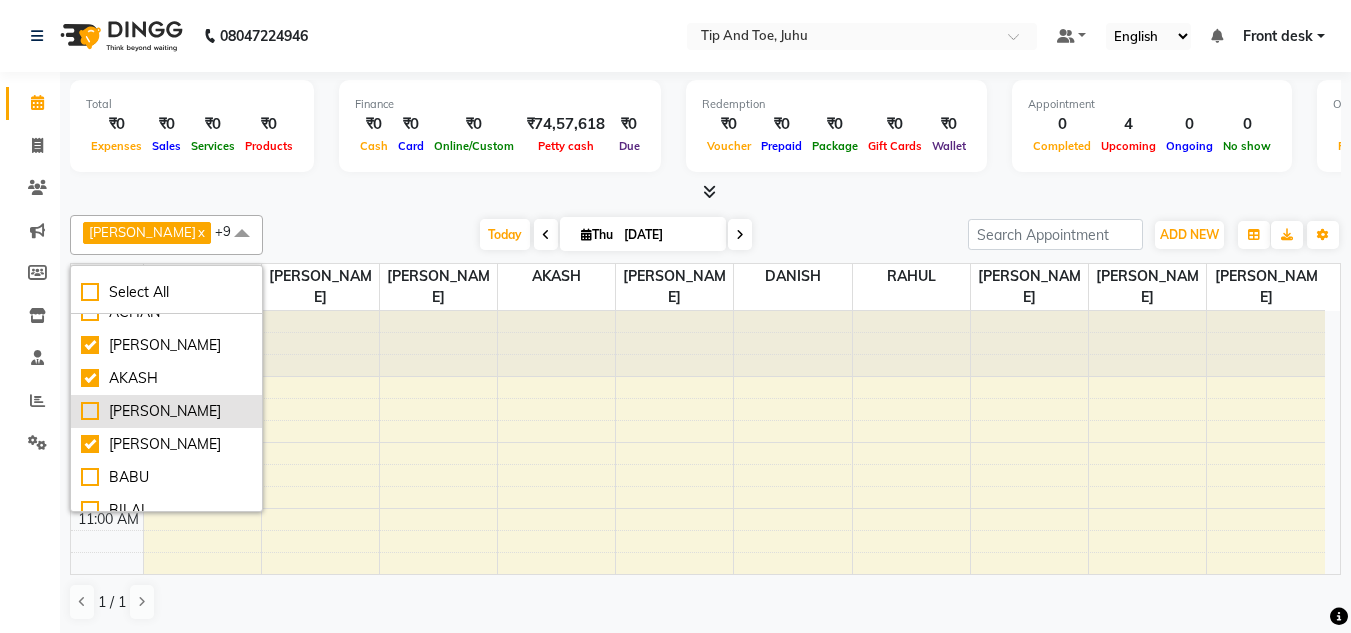 checkbox on "false" 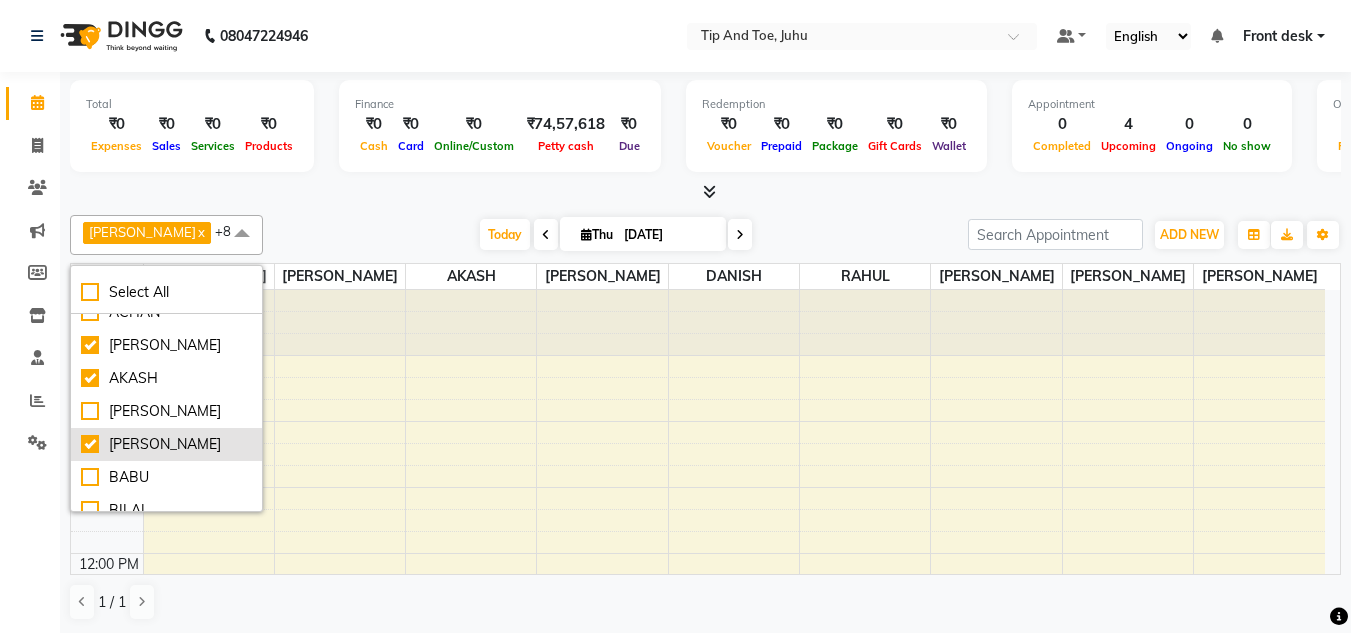 click on "[PERSON_NAME]" at bounding box center [166, 444] 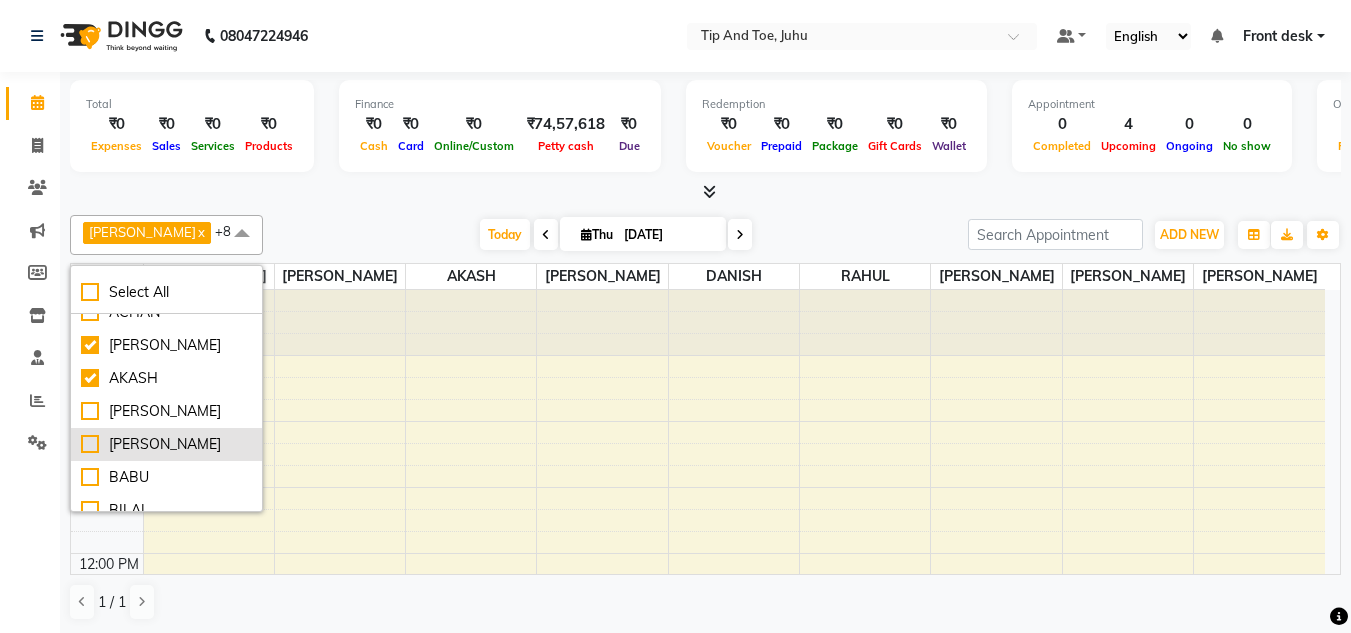 checkbox on "false" 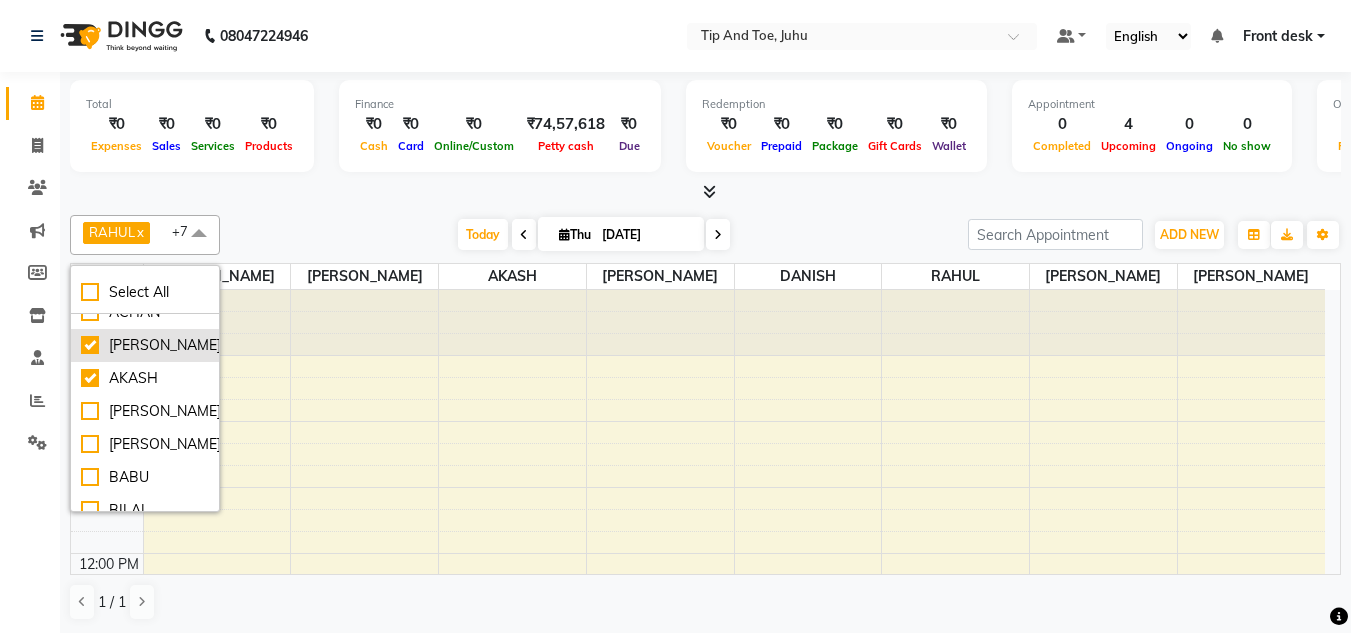 click on "[PERSON_NAME]" at bounding box center (145, 345) 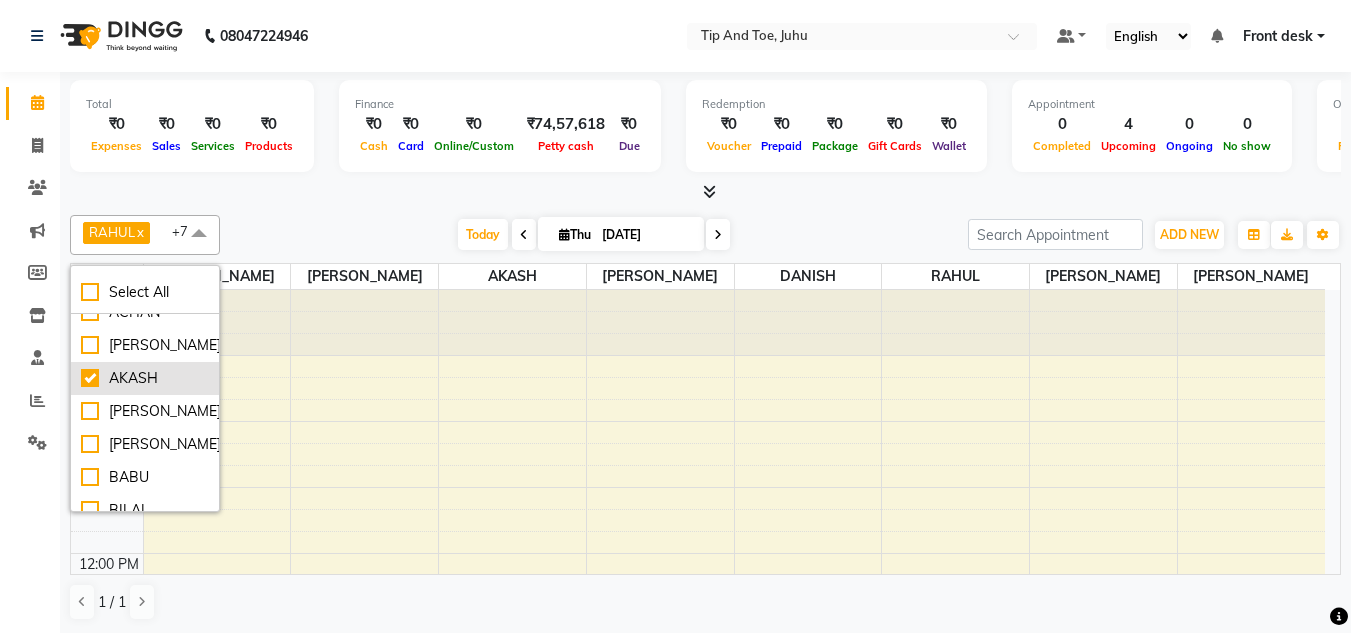 checkbox on "false" 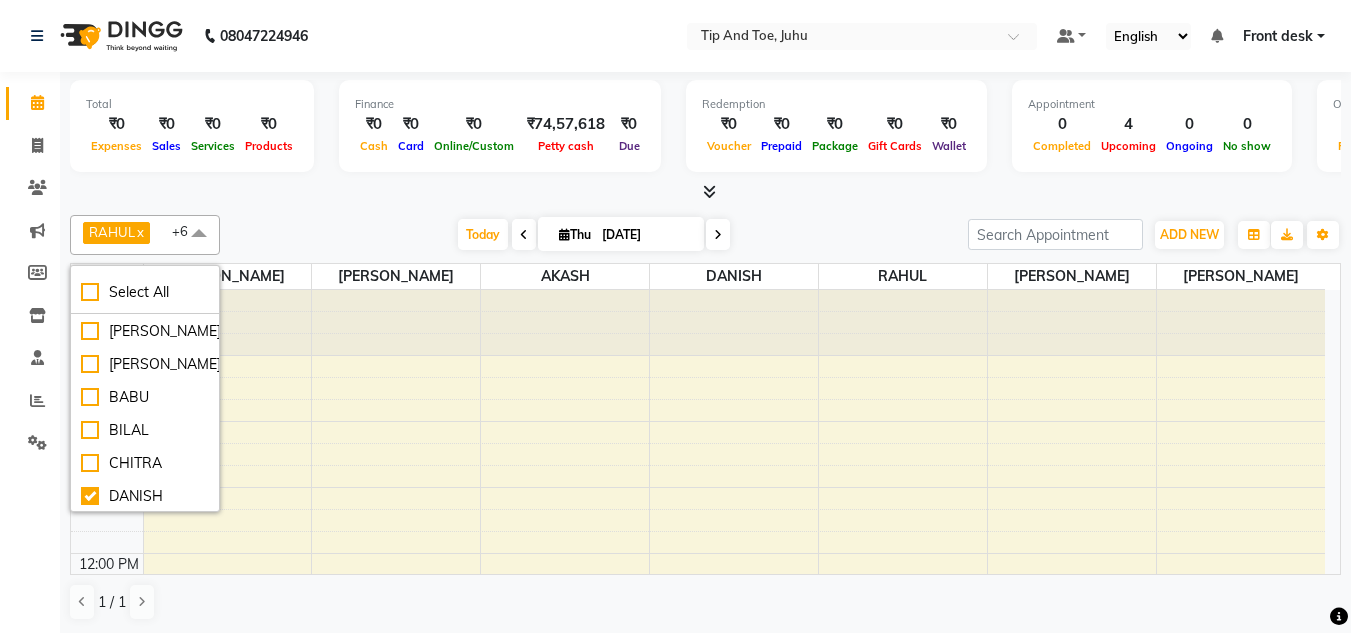scroll, scrollTop: 171, scrollLeft: 0, axis: vertical 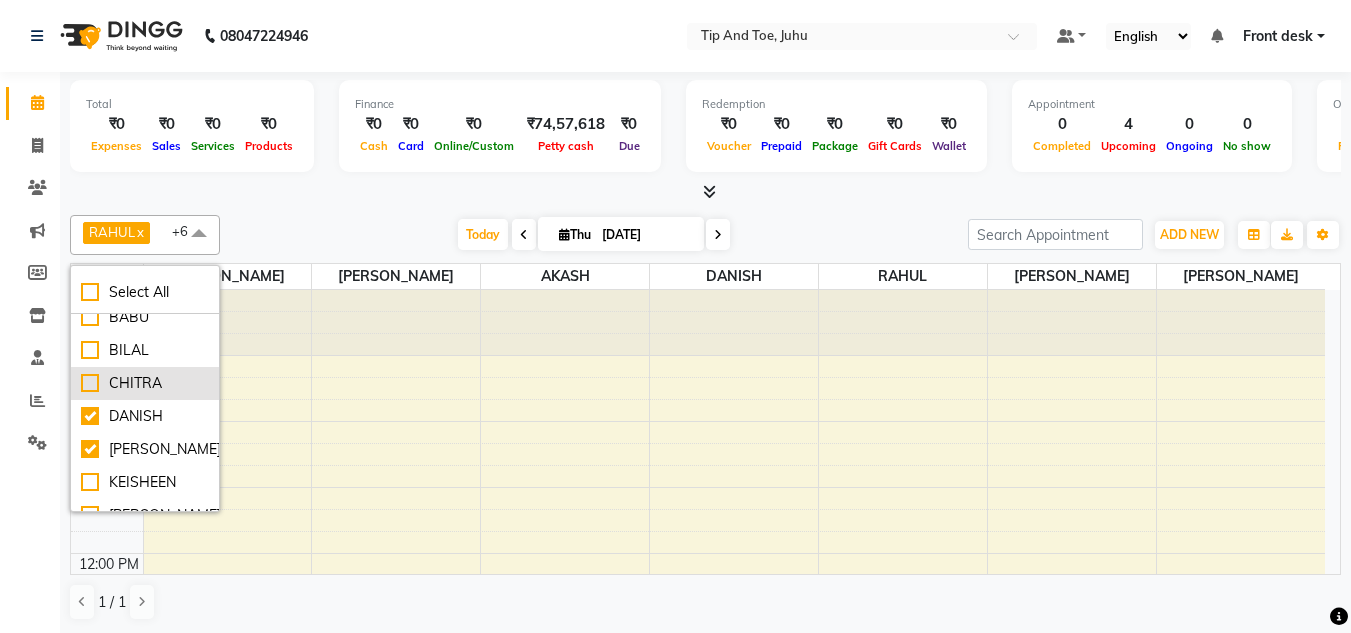 click on "CHITRA" at bounding box center [145, 383] 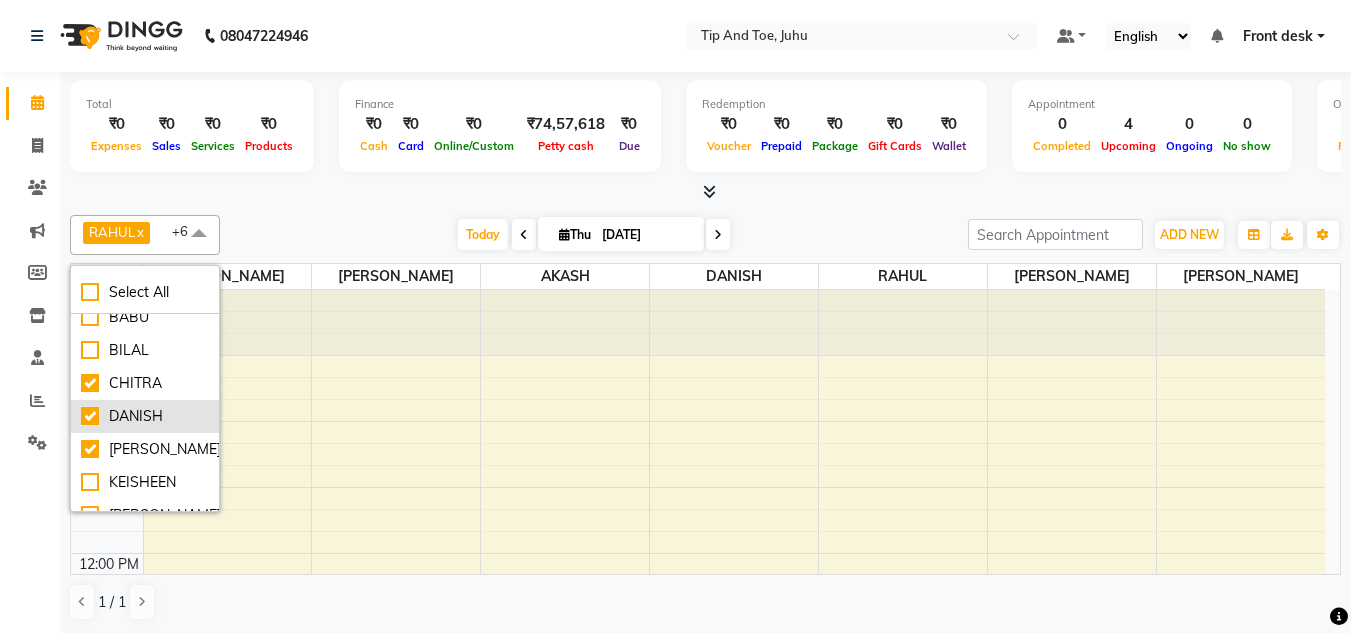 checkbox on "true" 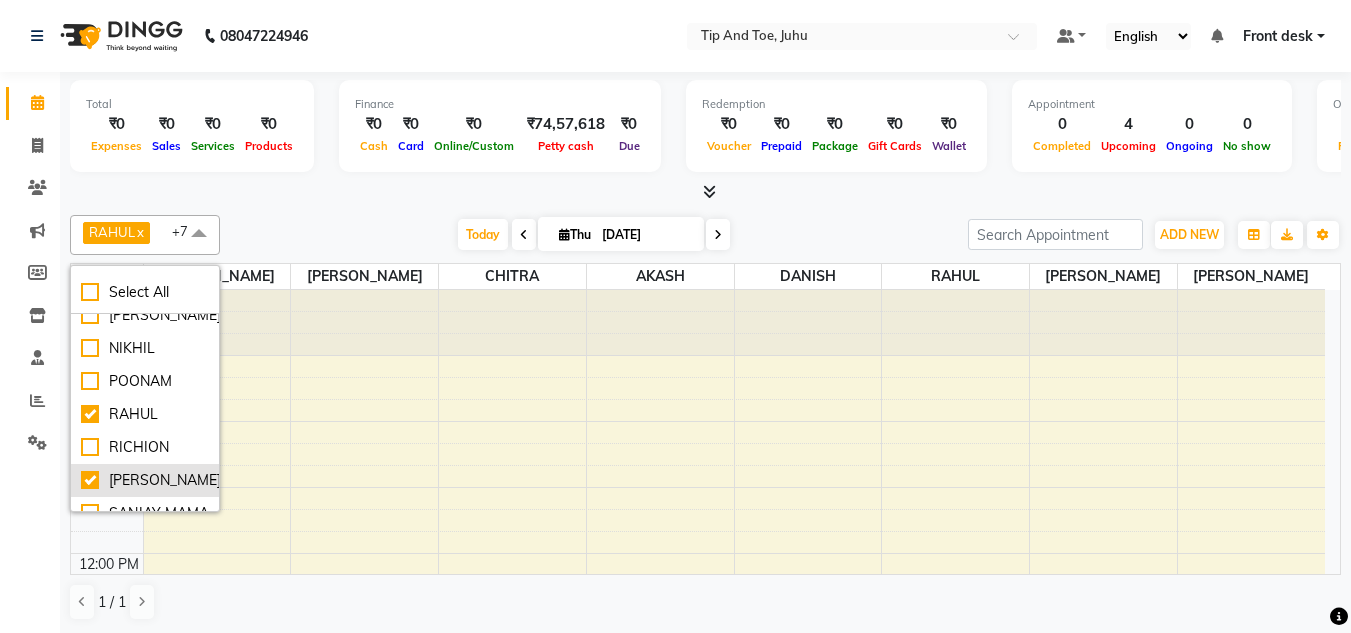 scroll, scrollTop: 451, scrollLeft: 0, axis: vertical 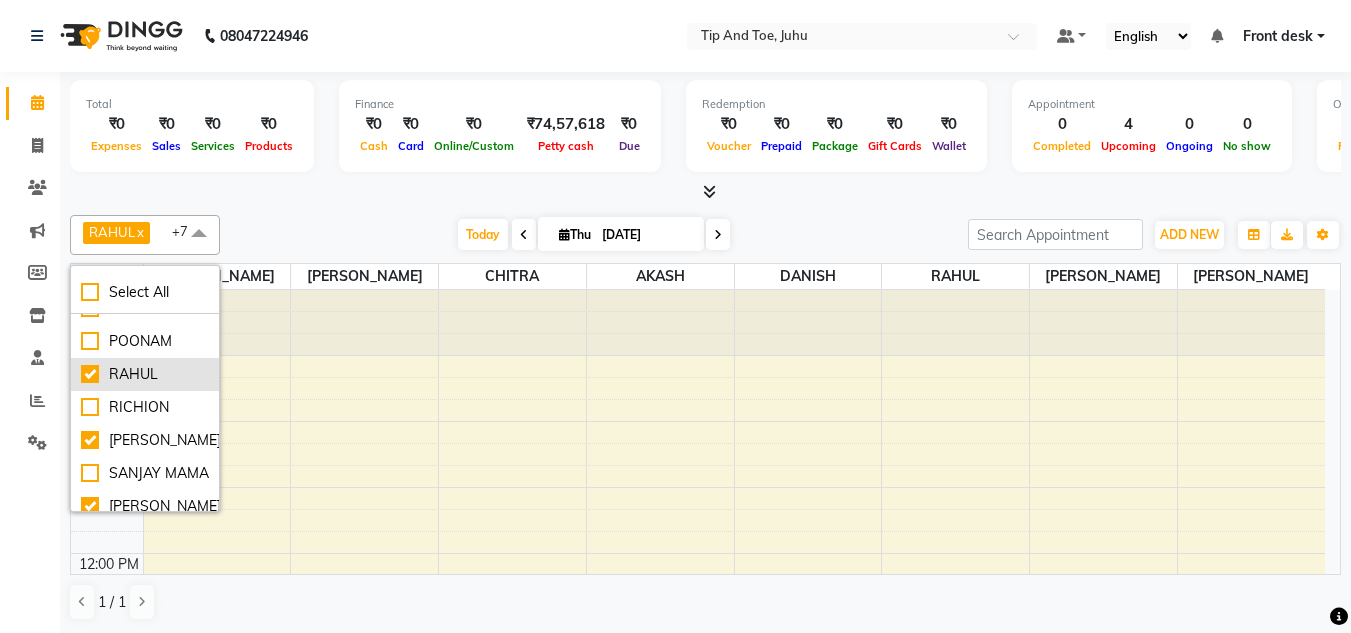 click on "RAHUL" at bounding box center [145, 374] 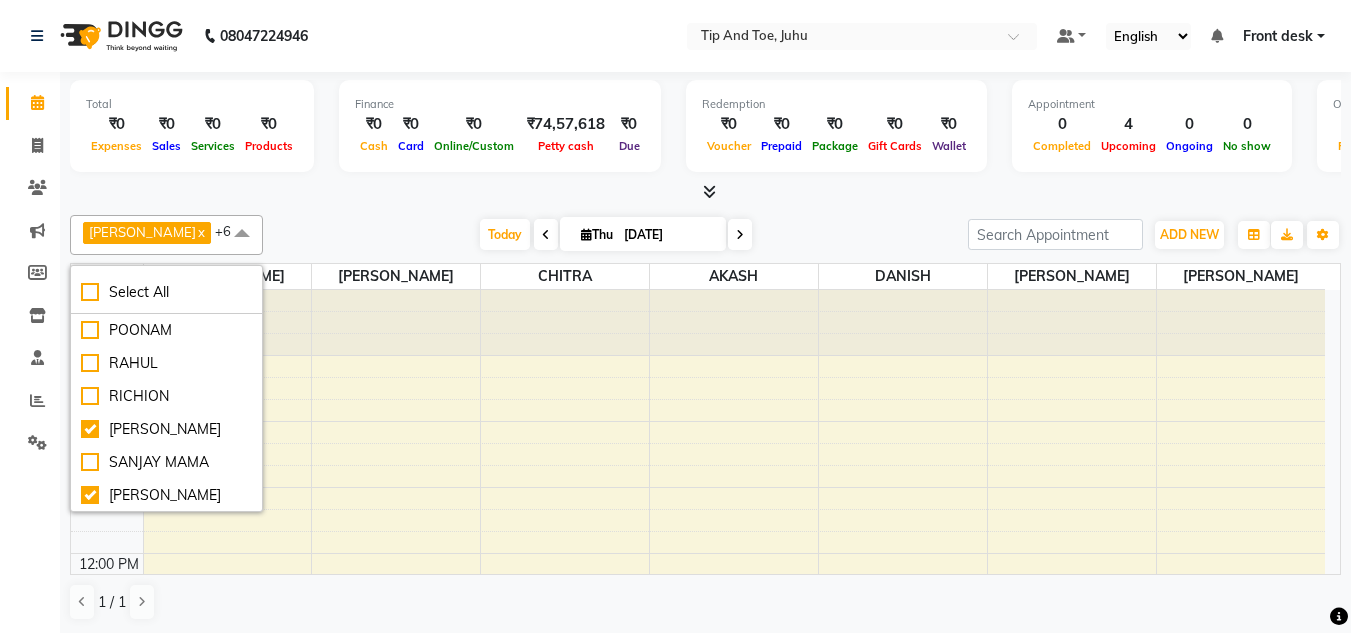scroll, scrollTop: 463, scrollLeft: 0, axis: vertical 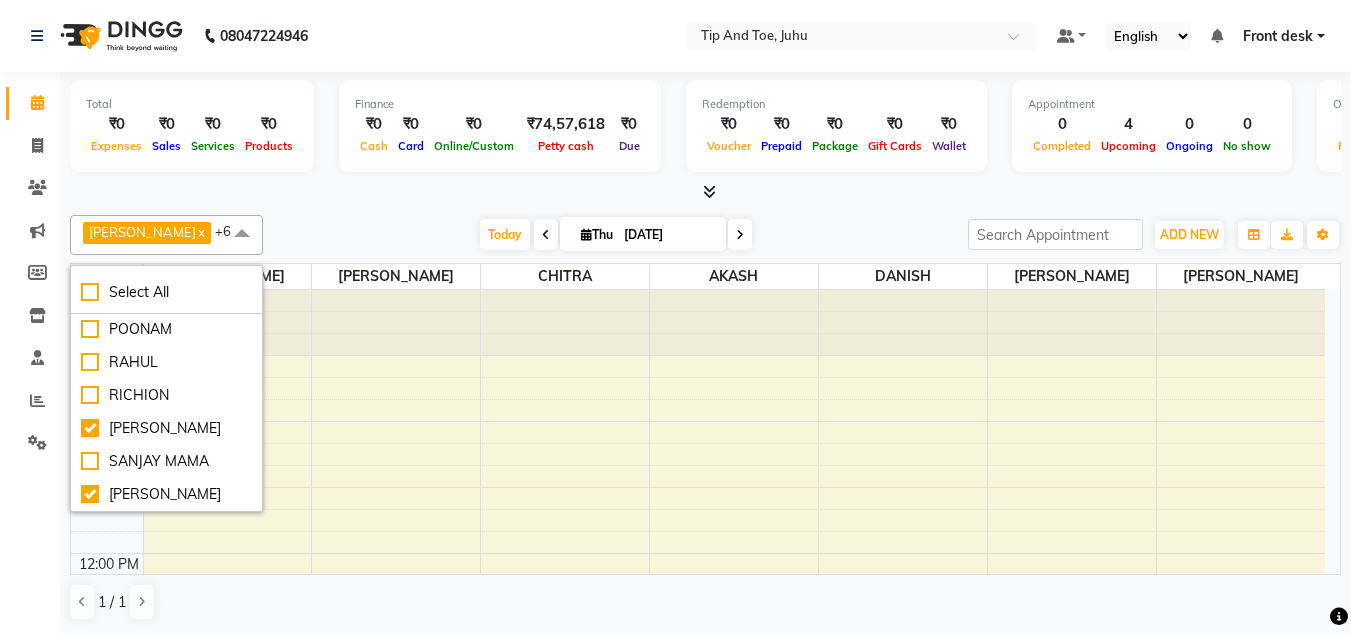click on "DHANSHREE  x DANISH  x SADHNA  x AKASH  x ABIK   x VINITA  x CHITRA  x +6 Select All ABIK  ACHAN AJAY UTKAR AKASH AKSHATA ARBAZ BABU BILAL CHITRA DANISH DHANSHREE KEISHEEN KUMAR NIKHIL POONAM RAHUL RICHION SADHNA SANJAY MAMA VINITA Today  Thu 10-07-2025 Toggle Dropdown Add Appointment Add Invoice Add Attendance Add Client Toggle Dropdown Add Appointment Add Invoice Add Attendance Add Client ADD NEW Toggle Dropdown Add Appointment Add Invoice Add Attendance Add Client DHANSHREE  x DANISH  x SADHNA  x AKASH  x ABIK   x VINITA  x CHITRA  x +6 Select All ABIK  ACHAN AJAY UTKAR AKASH AKSHATA ARBAZ BABU BILAL CHITRA DANISH DHANSHREE KEISHEEN KUMAR NIKHIL POONAM RAHUL RICHION SADHNA SANJAY MAMA VINITA Group By  Staff View   Room View  View as Vertical  Vertical - Week View  Horizontal  Horizontal - Week View  List  Toggle Dropdown Calendar Settings Manage Tags   Arrange Stylists   Reset Stylists  Full Screen Appointment Form Zoom 75% Staff/Room Display Count 20 Stylist DHANSHREE SADHNA CHITRA AKASH" 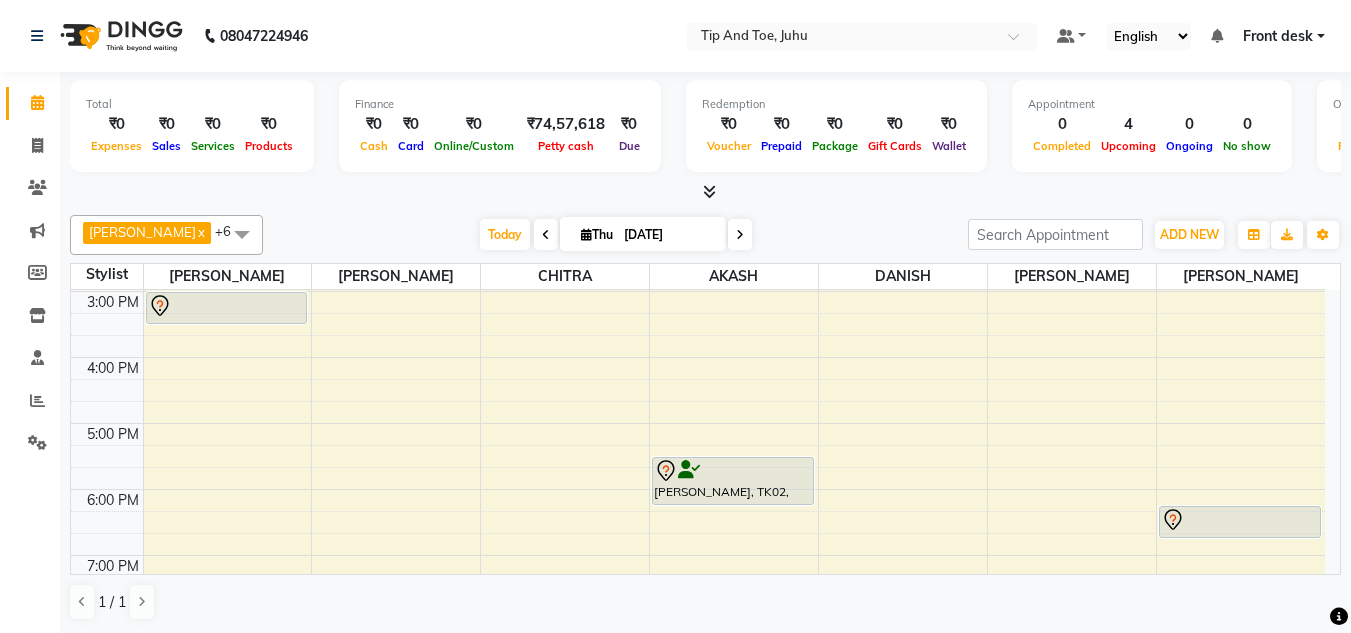scroll, scrollTop: 500, scrollLeft: 0, axis: vertical 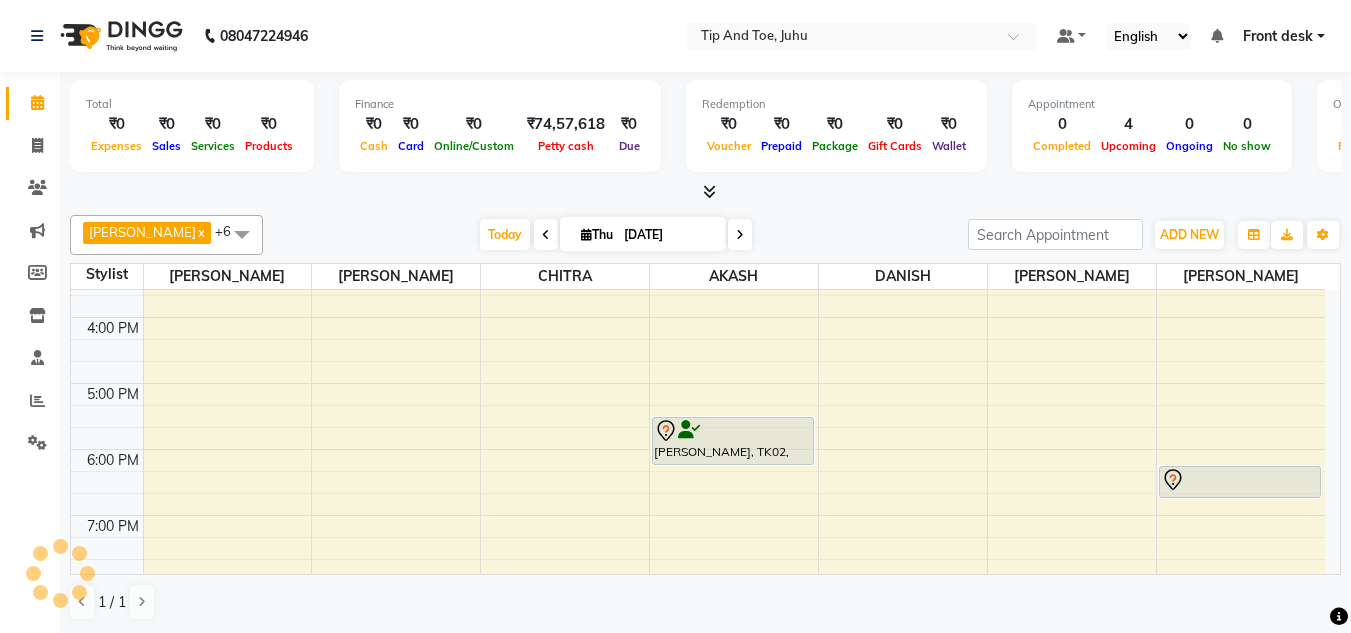 click at bounding box center (242, 234) 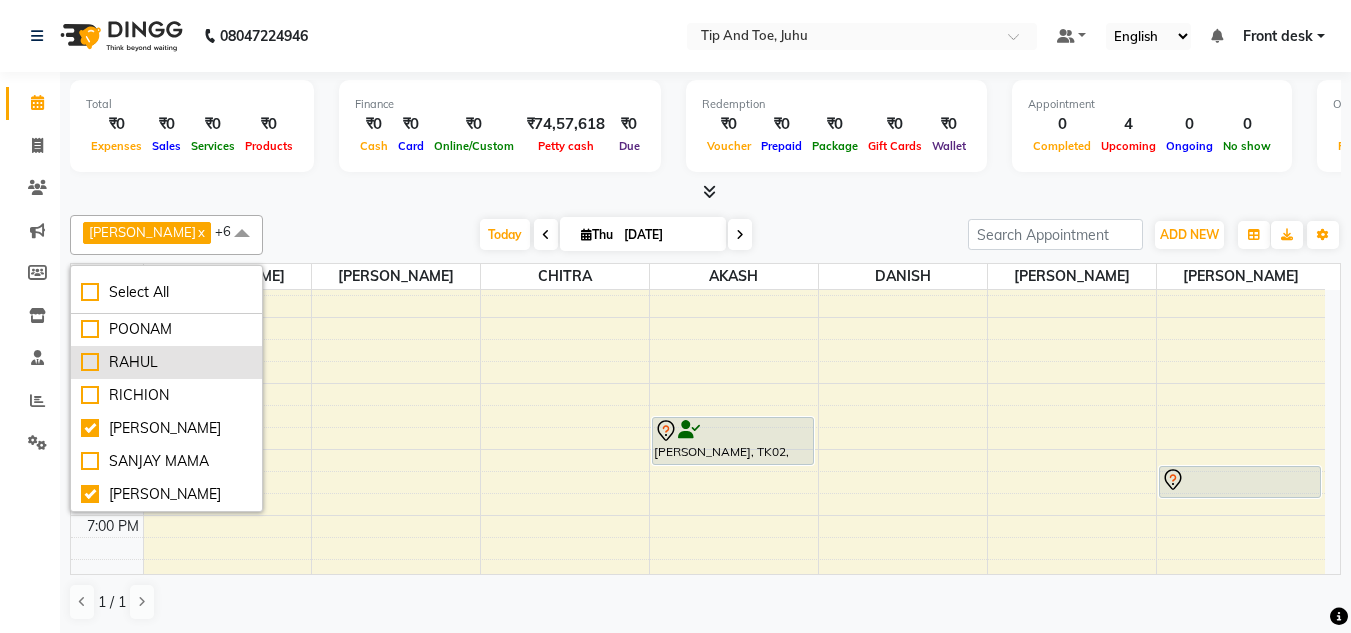click on "RAHUL" at bounding box center [166, 362] 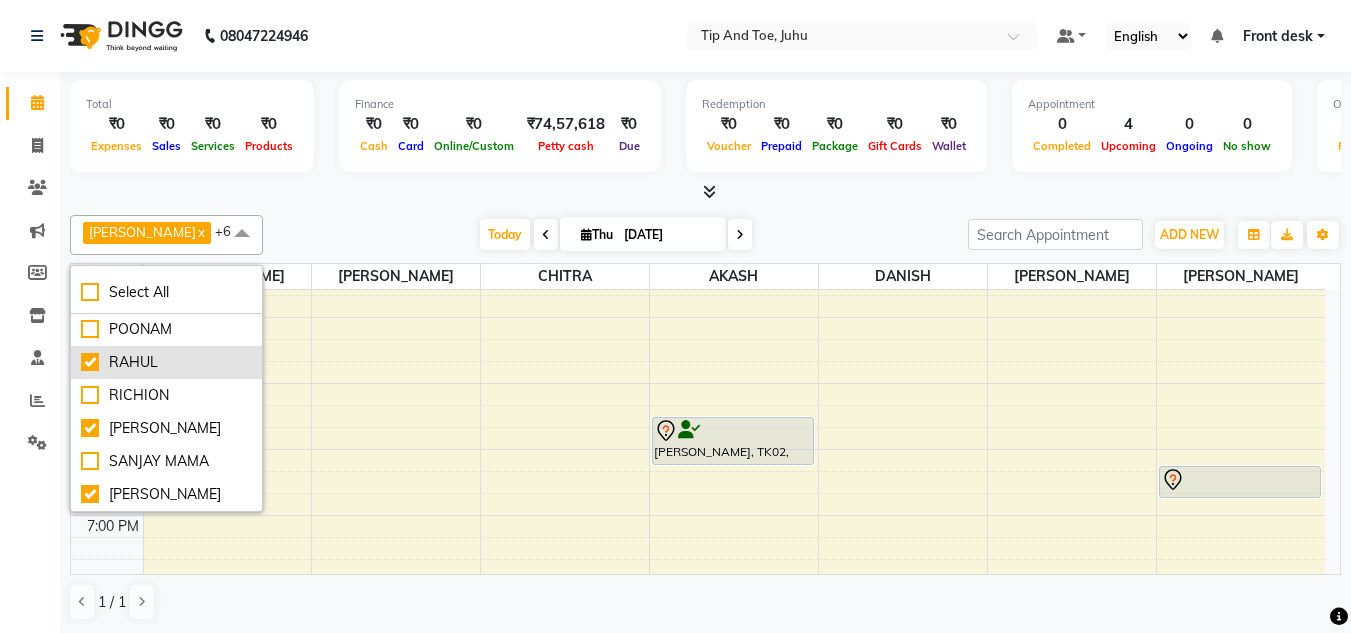 checkbox on "true" 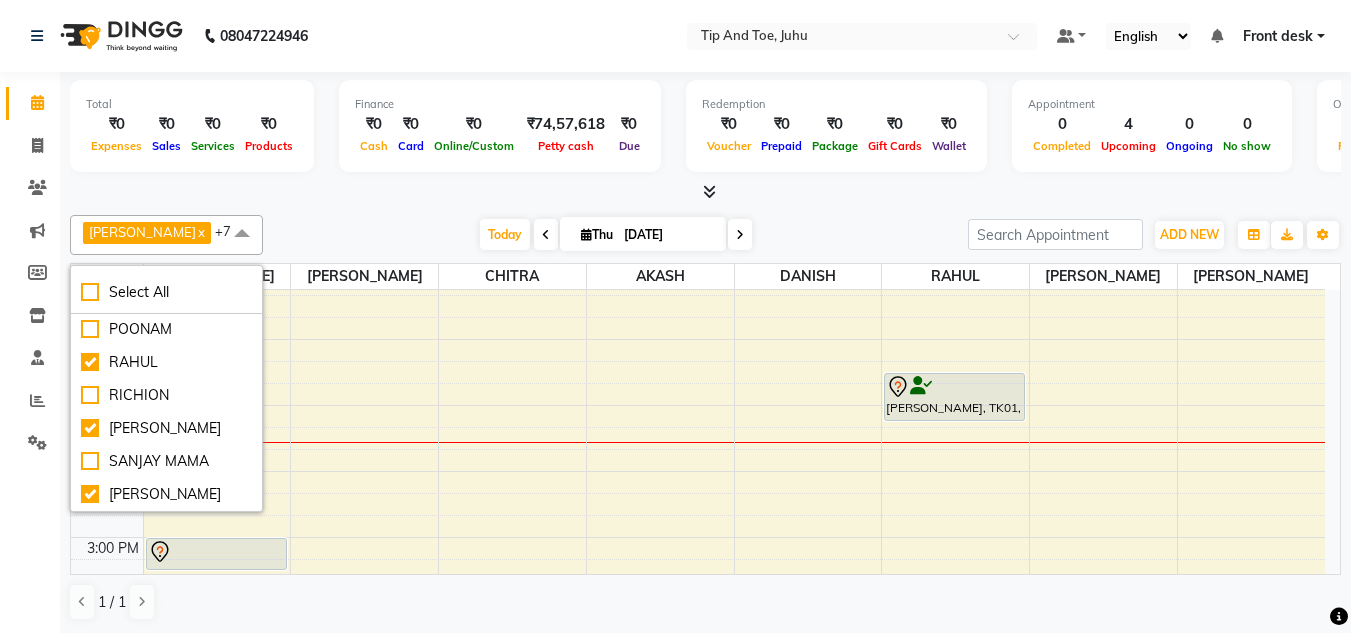 scroll, scrollTop: 300, scrollLeft: 0, axis: vertical 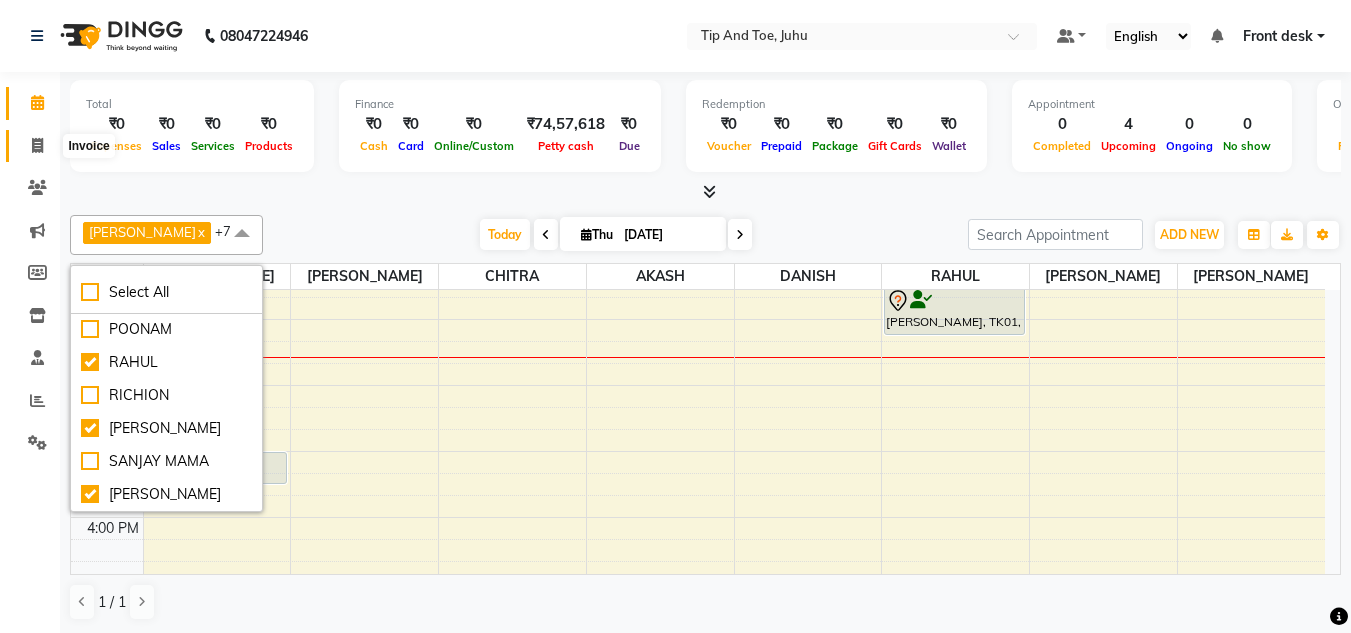 click 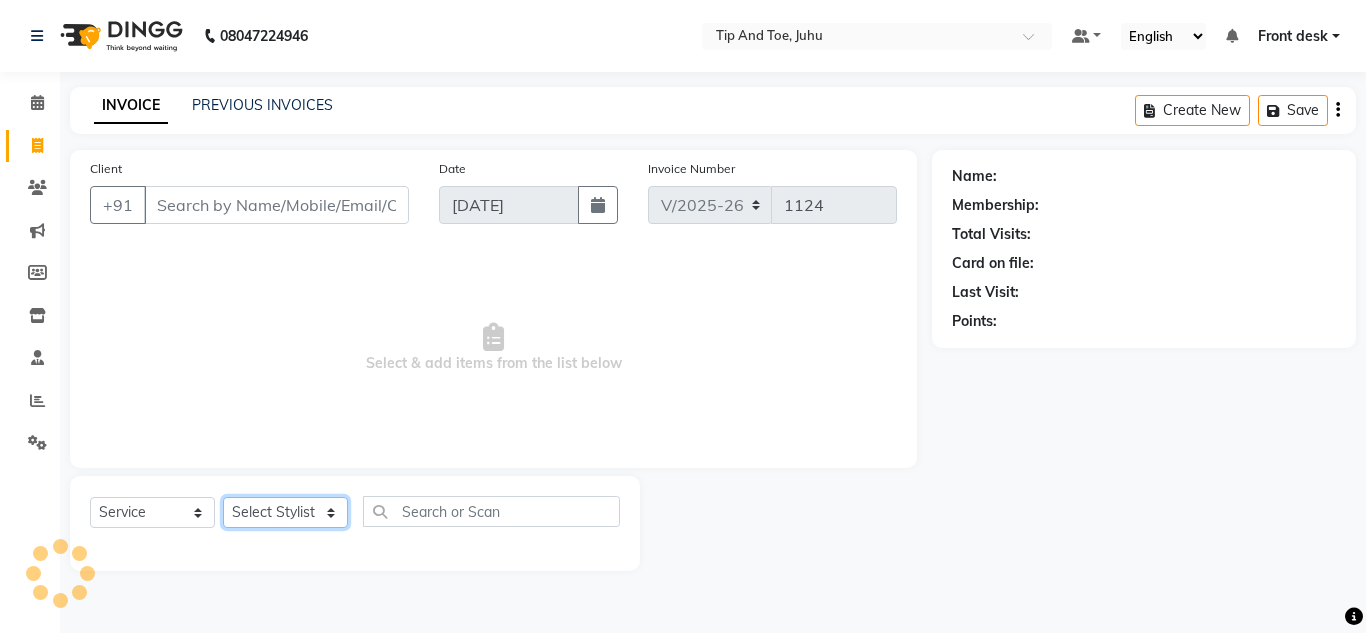 drag, startPoint x: 280, startPoint y: 515, endPoint x: 289, endPoint y: 507, distance: 12.0415945 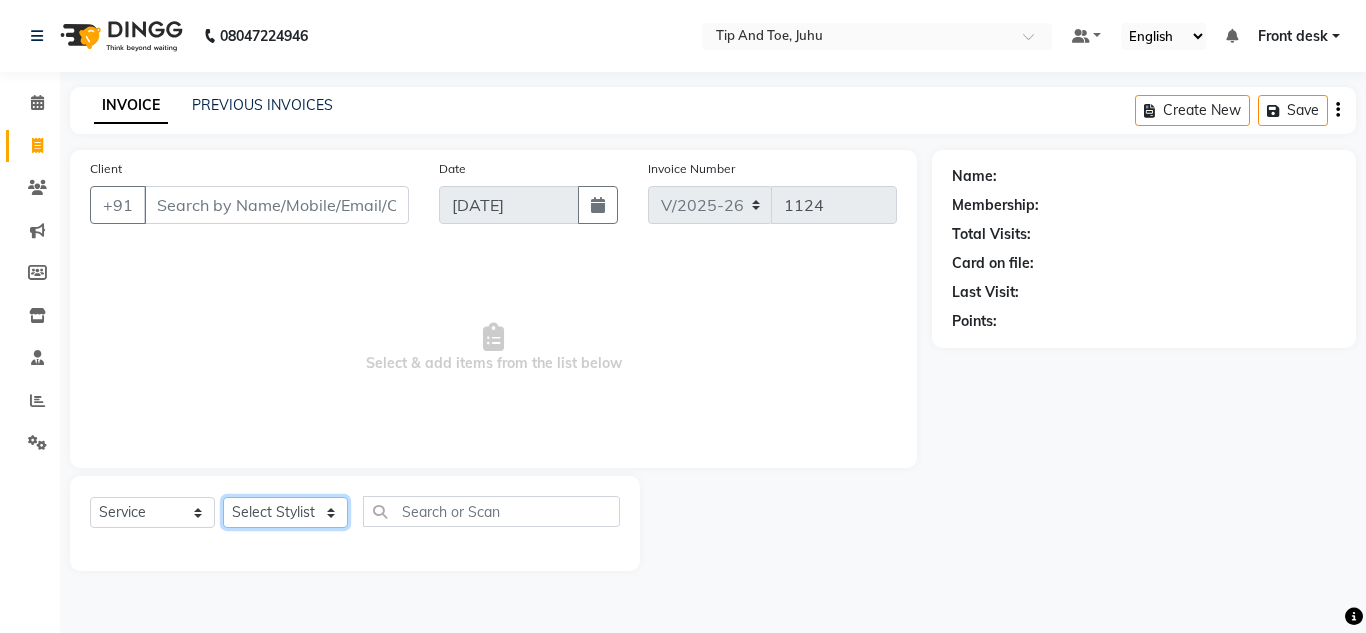 select on "70818" 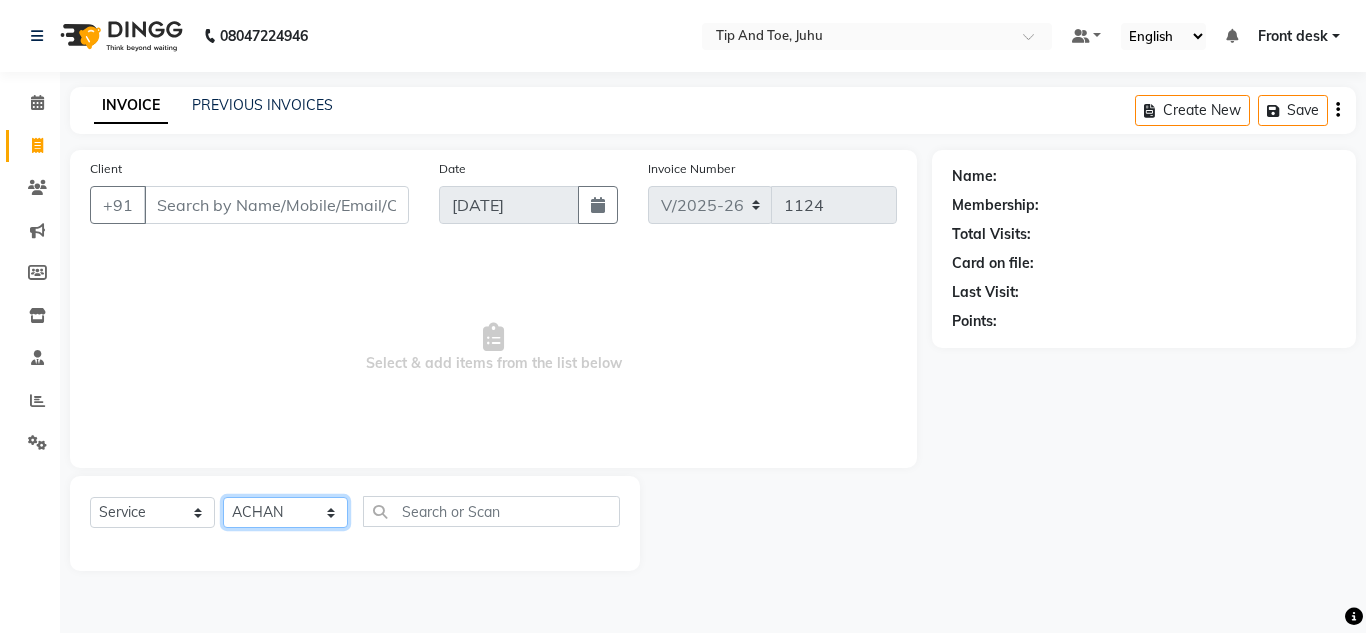 click on "Select Stylist ABIK  ACHAN AJAY UTKAR AKASH AKSHATA ARBAZ BABU BILAL CHITRA DANISH DHANSHREE Front desk  KEISHEEN KUMAR MAQSOOD NIKHIL POONAM RAHUL RICHION SADHNA SANJAY SANJAY MAMA TWINKLE GUPTA  VINITA" 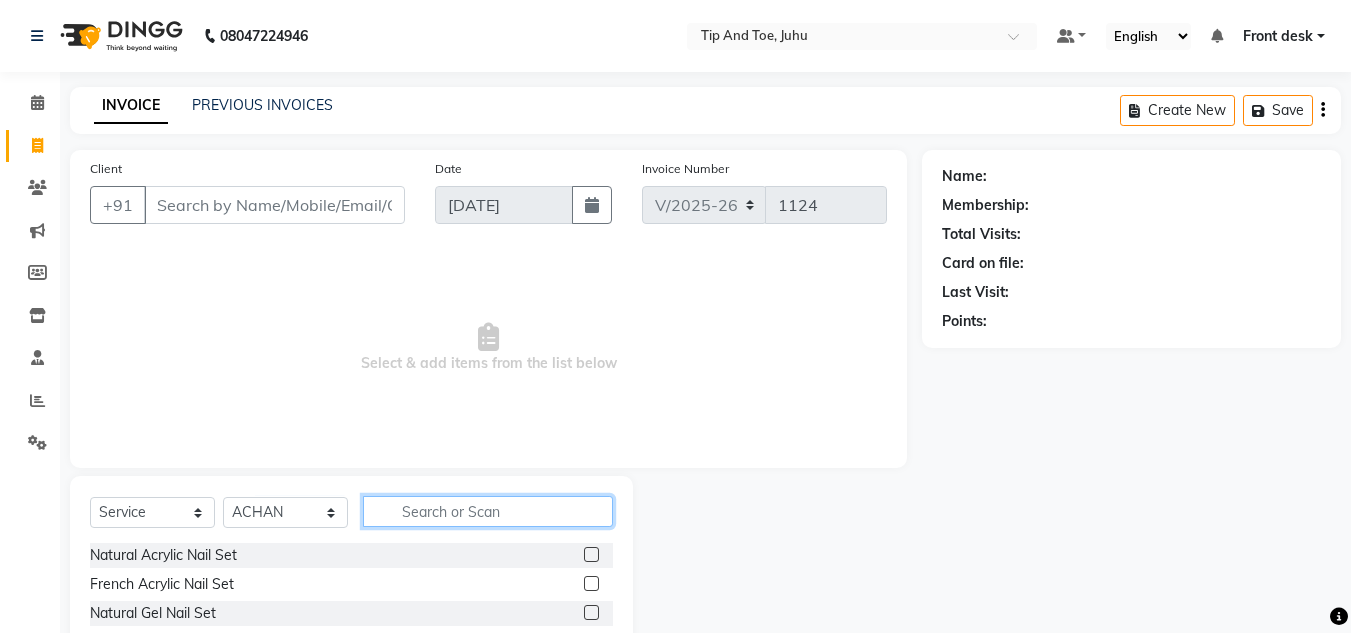 click 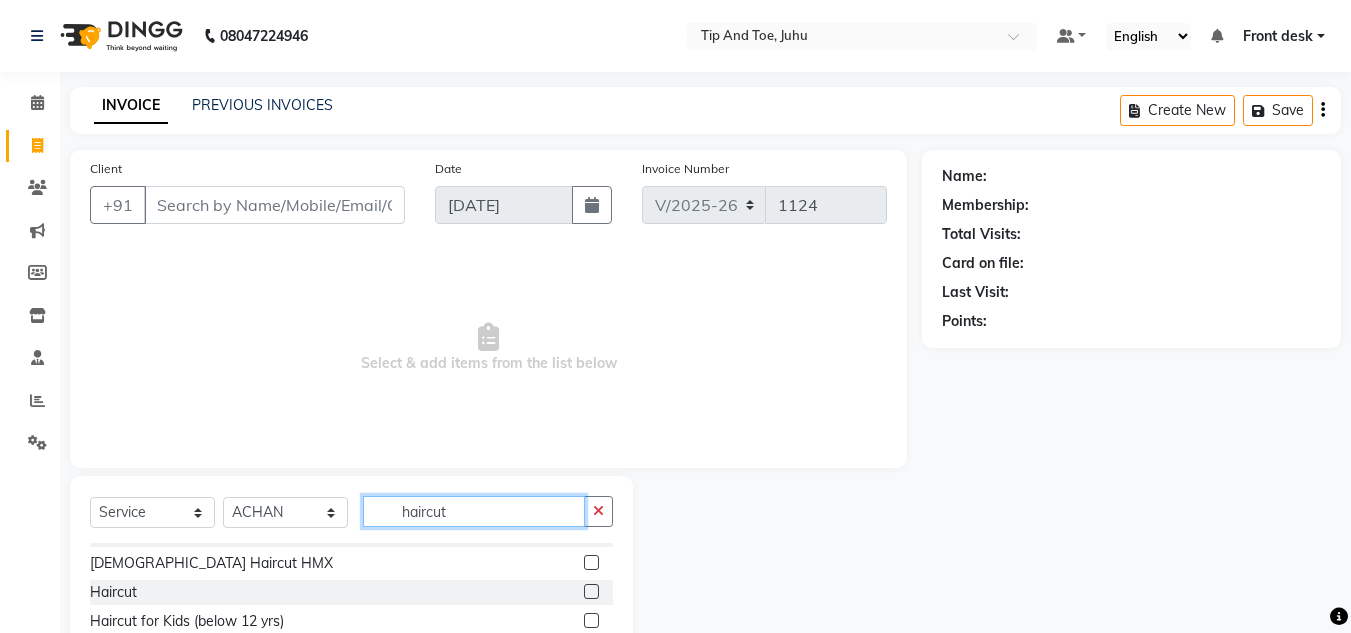 scroll, scrollTop: 32, scrollLeft: 0, axis: vertical 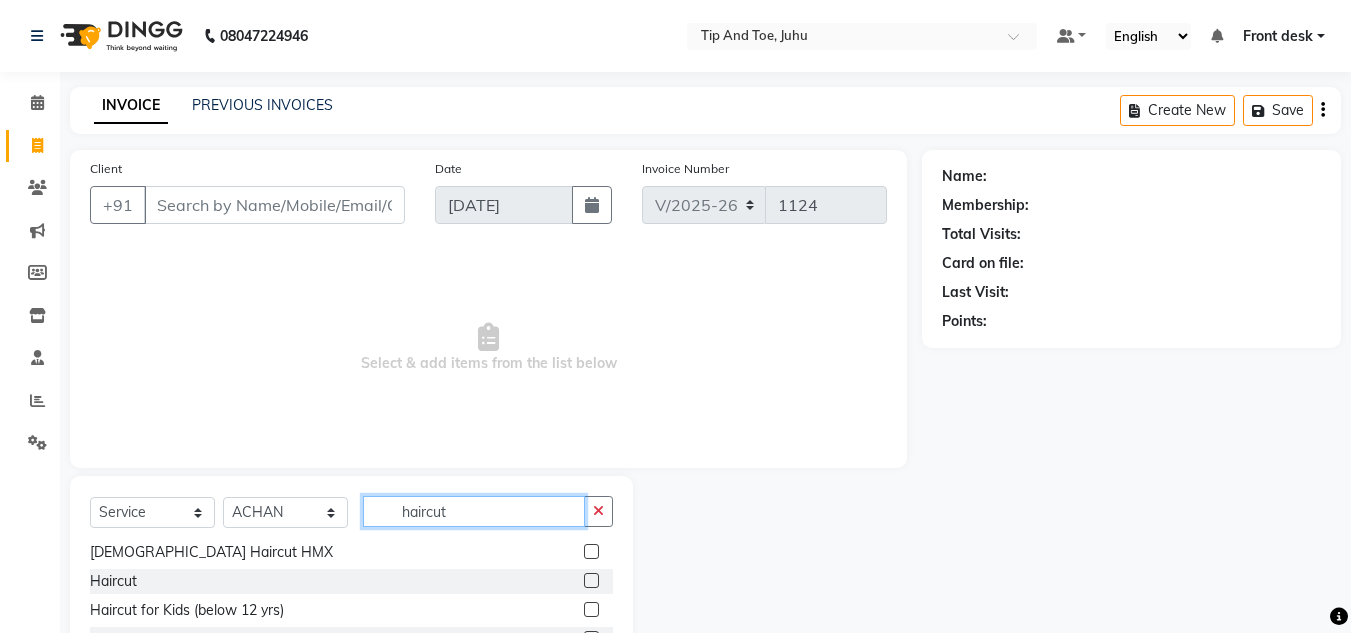 type on "haircut" 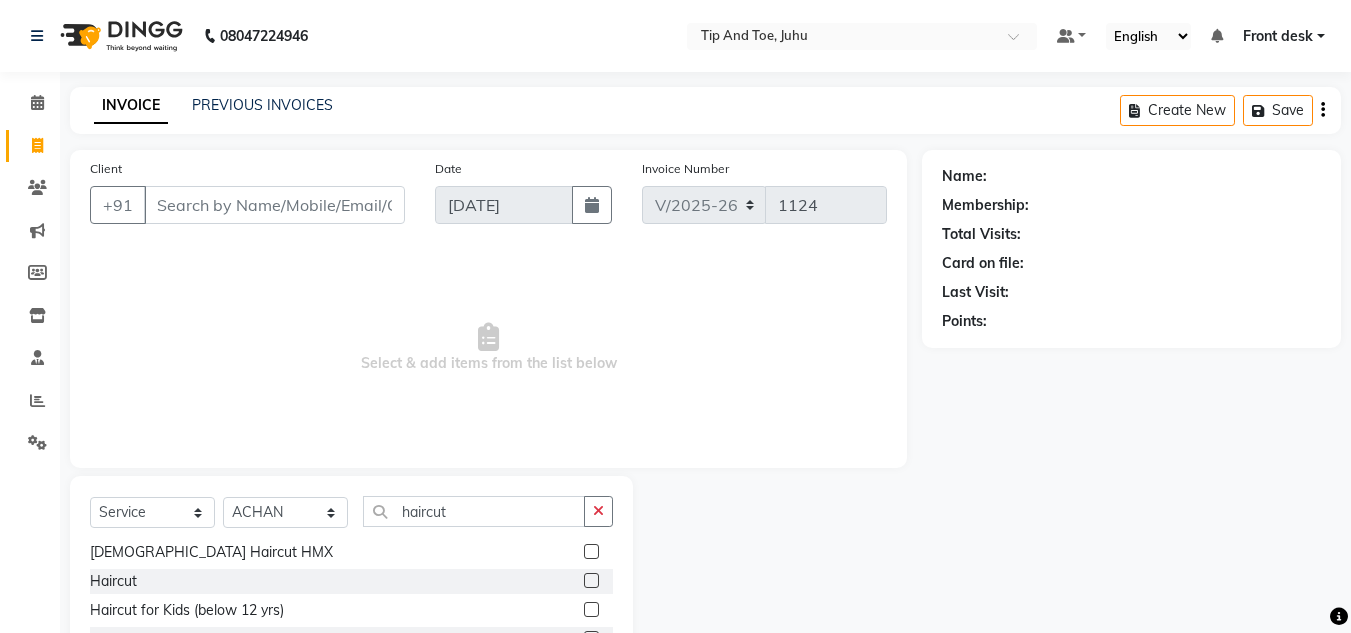 click 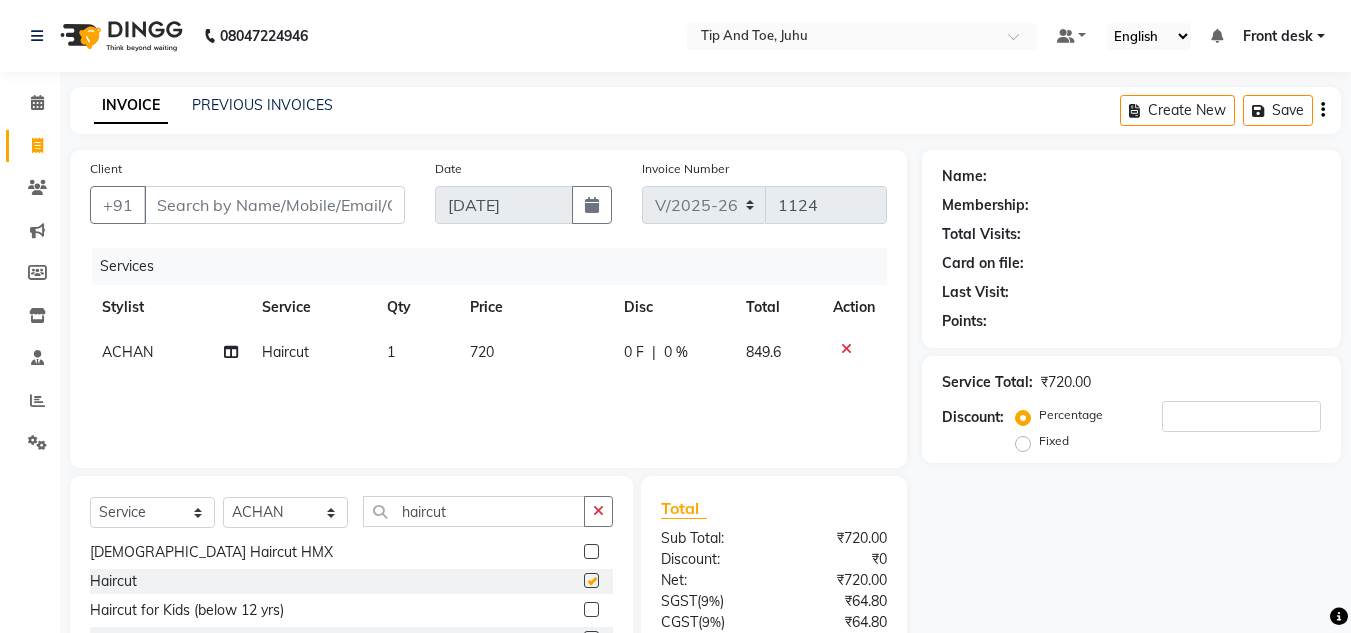 checkbox on "false" 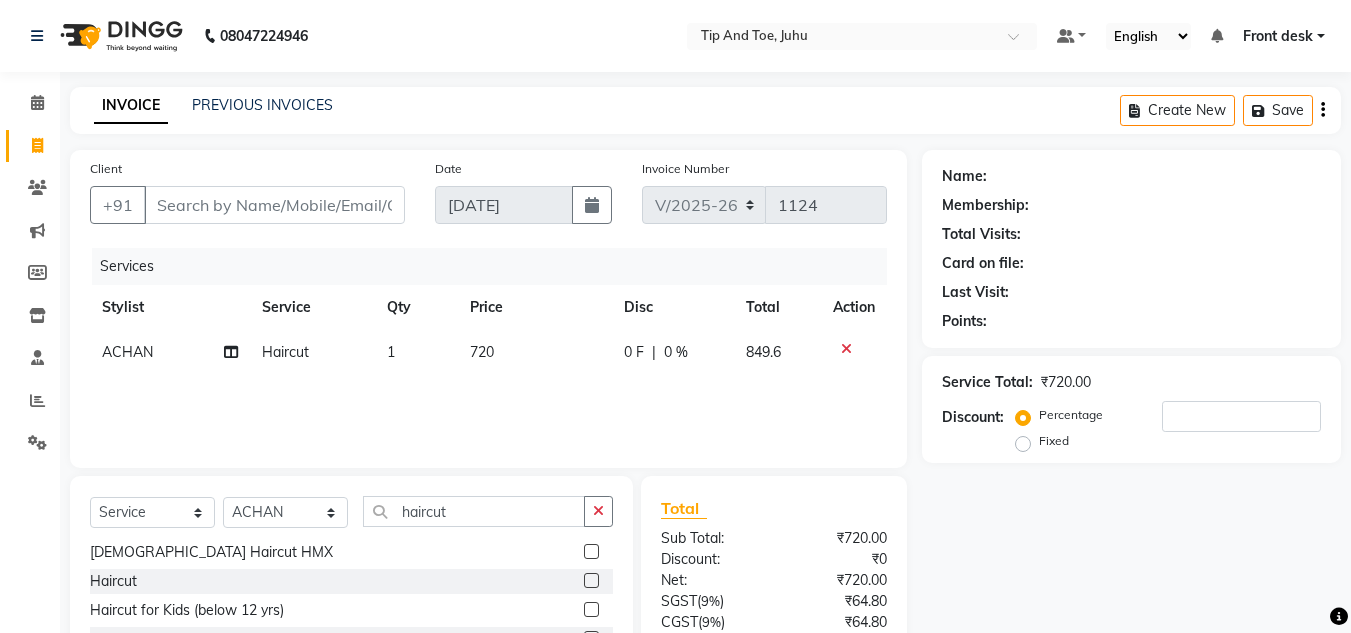 click on "720" 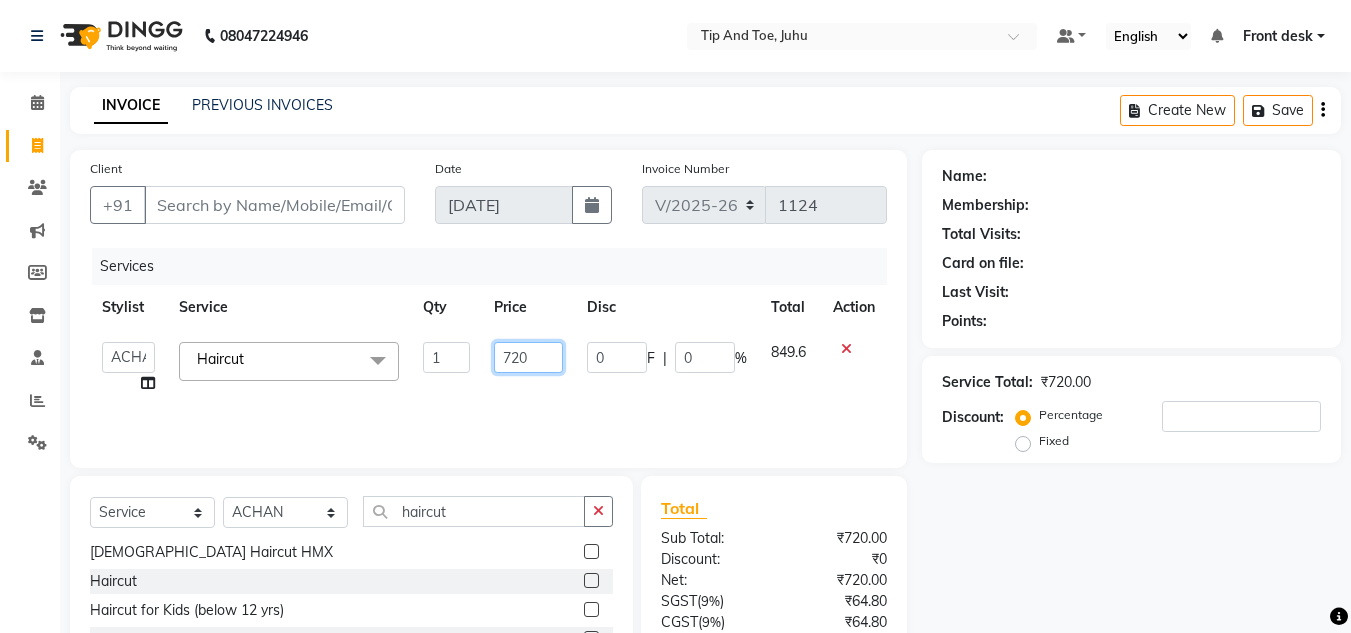 click on "720" 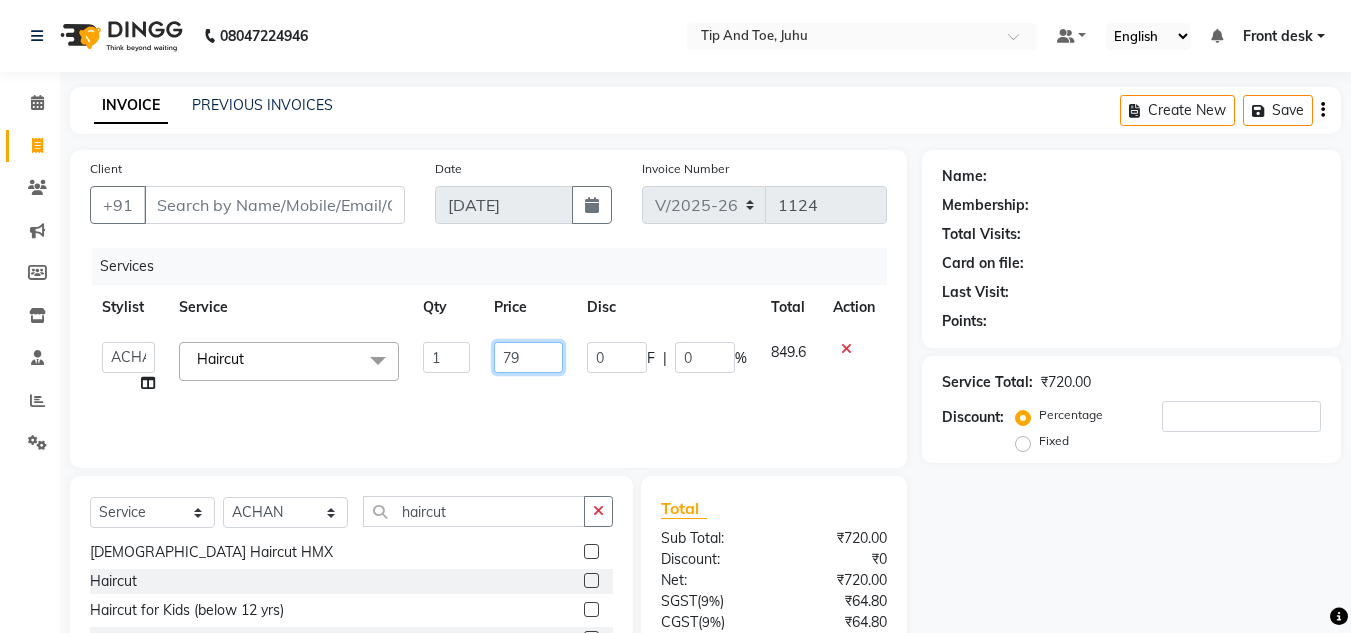 type on "799" 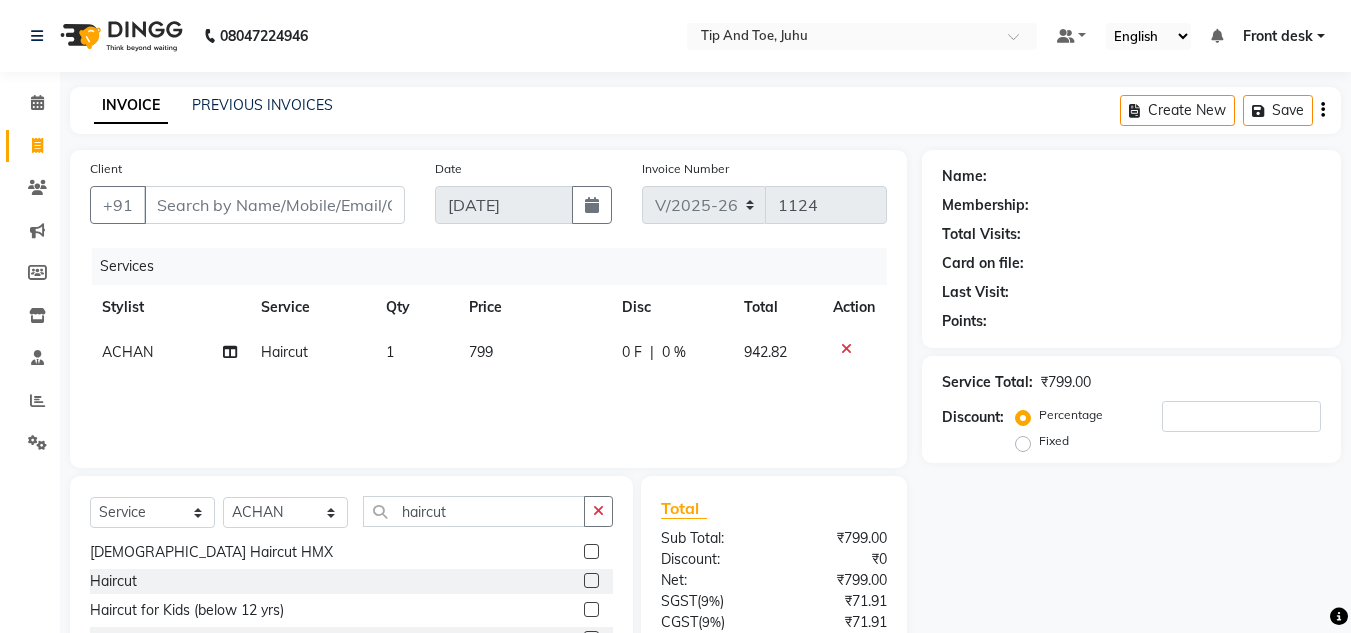 click on "Services" 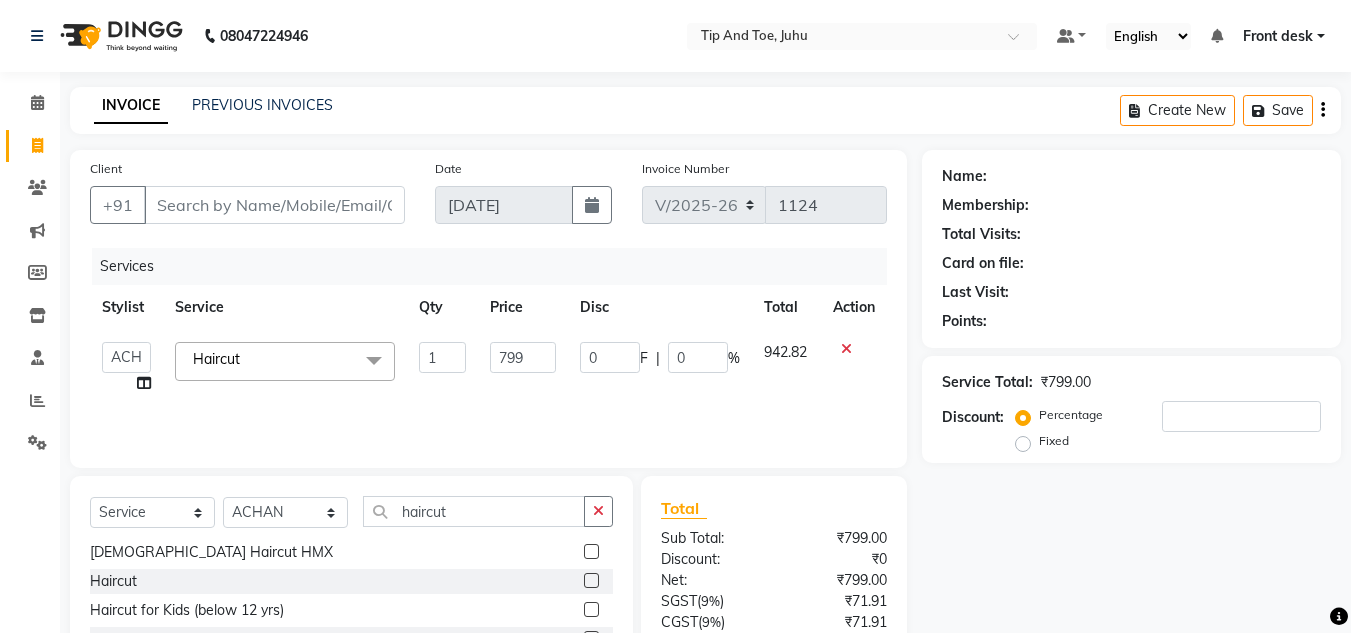 drag, startPoint x: 100, startPoint y: 370, endPoint x: 112, endPoint y: 365, distance: 13 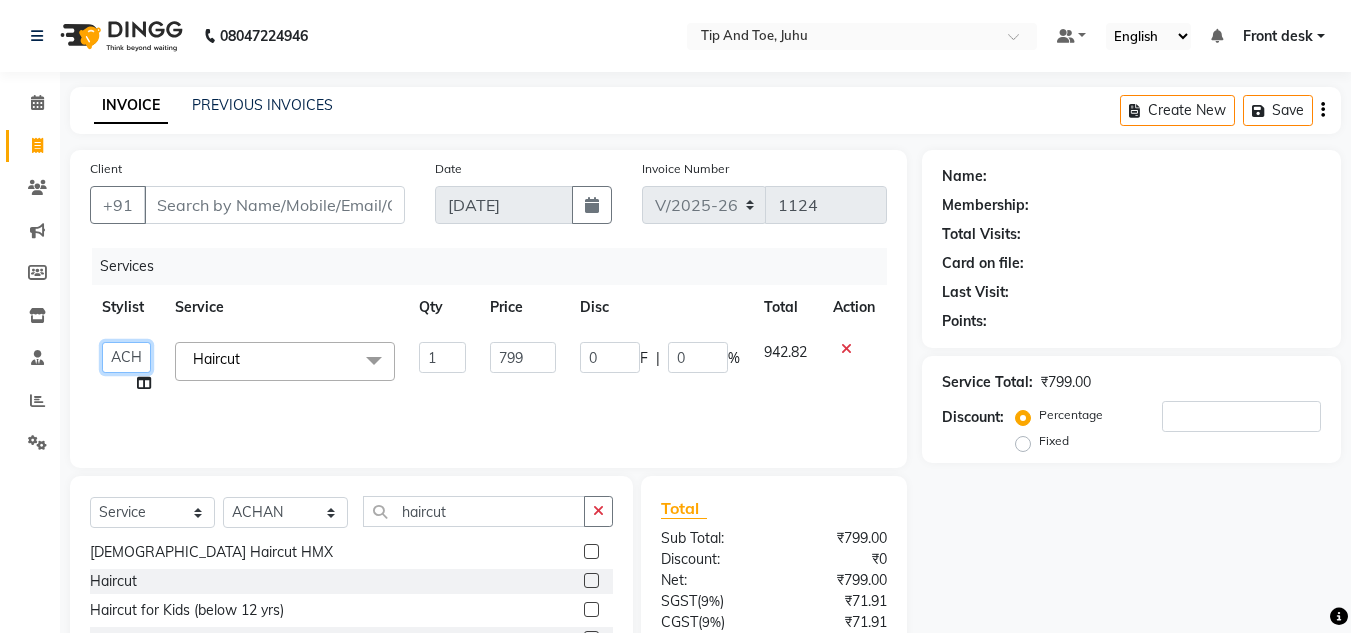 click on "ABIK    ACHAN   AJAY UTKAR   AKASH   AKSHATA   ARBAZ   BABU   BILAL   CHITRA   DANISH   DHANSHREE   Front desk    KEISHEEN   KUMAR   MAQSOOD   NIKHIL   POONAM   RAHUL   RICHION   SADHNA   SANJAY   SANJAY MAMA   TWINKLE GUPTA    VINITA" 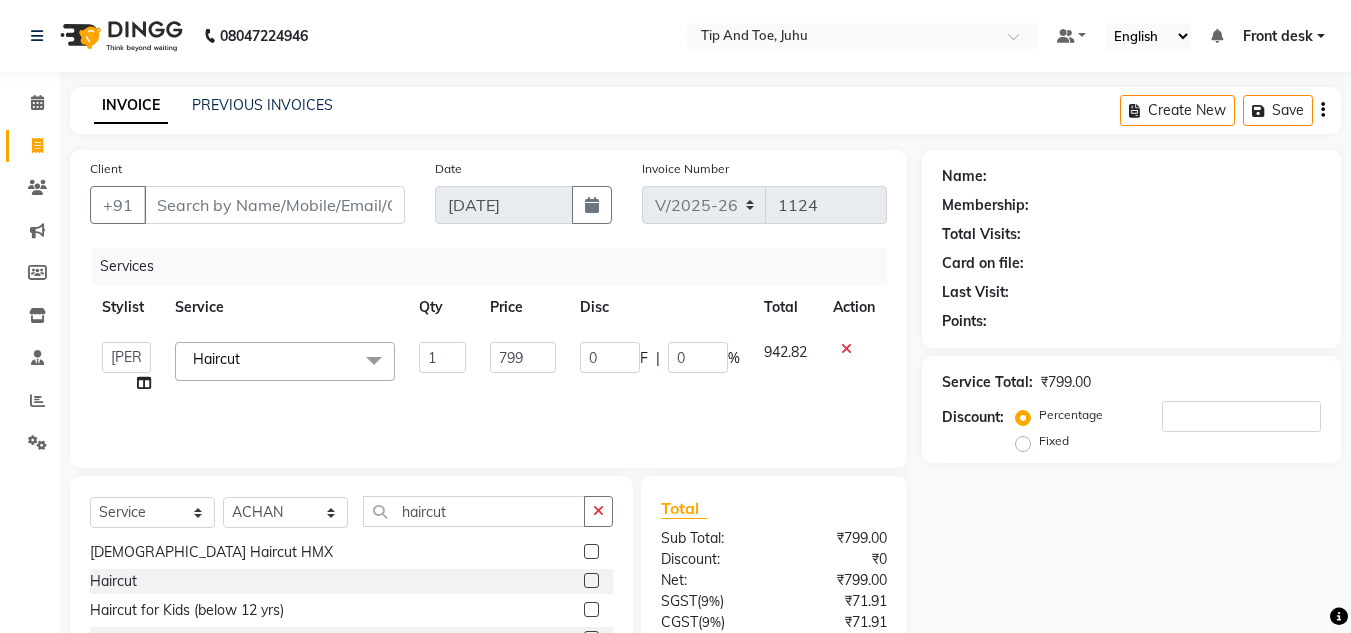 click on "Client +91 Date 10-07-2025 Invoice Number V/2025 V/2025-26 1124 Services Stylist Service Qty Price Disc Total Action  ABIK    ACHAN   AJAY UTKAR   AKASH   AKSHATA   ARBAZ   BABU   BILAL   CHITRA   DANISH   DHANSHREE   Front desk    KEISHEEN   KUMAR   MAQSOOD   NIKHIL   POONAM   RAHUL   RICHION   SADHNA   SANJAY   SANJAY MAMA   TWINKLE GUPTA    VINITA  Haircut  x Natural Acrylic Nail Set French Acrylic Nail Set Natural Gel Nail Set French Gel Nail Set Pink & White Sculpting (Acrylic) Pink & White Sculpting (Gel) Glitter Acrylic Nail Set Glitter Gel Nail Set Acrylic Overlays Gel Overlays Pink & White Acrylic Overlays Pink & White Gel Overlays Glitter Acrylic Overlays Glitter Gel Overlays Form Acrylic Nail Set Form Gel Nail Set Shattered Glass Holographic Nails Ombre Gel Polish Chameleon Nails Chrome/Metallic Nails Cateye Gel Polish Glitter Gel Polish Permanent Gel Polish French Permanent Gel Polish Temporary Nail Extension Acrylic Nail Re-fills Gel Nail Re-fills Pink & White Acrylic Re-fills Acrylic Removal 1" 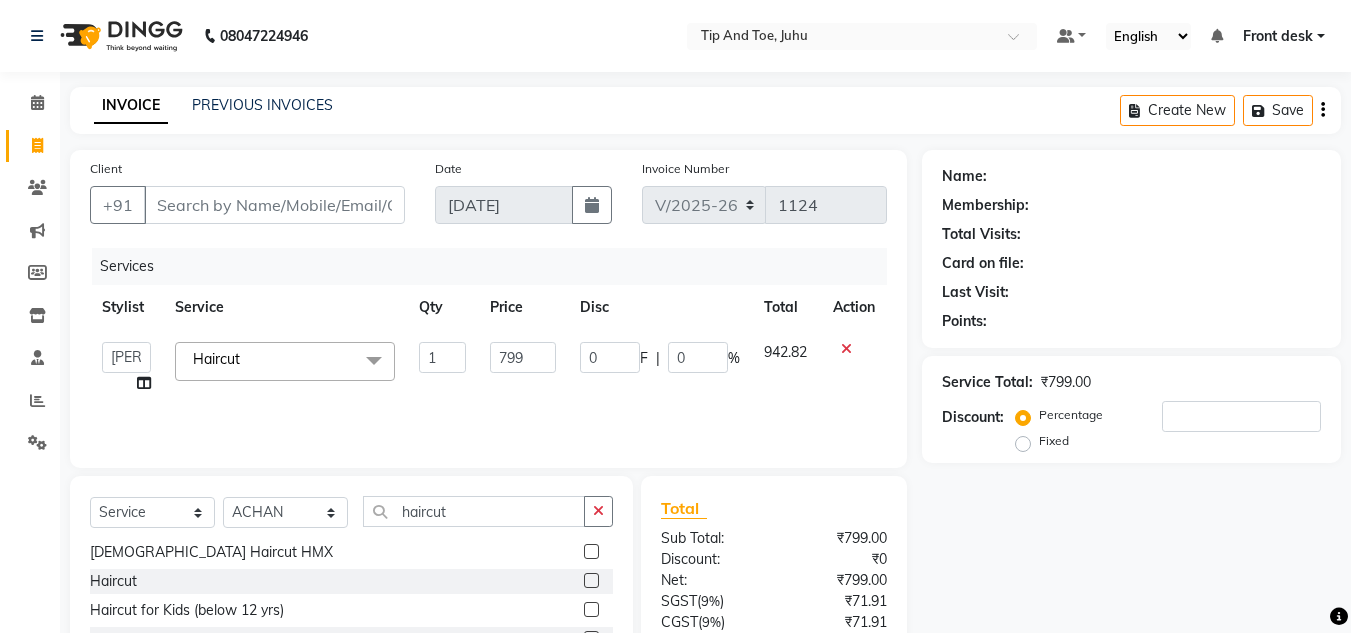 scroll, scrollTop: 168, scrollLeft: 0, axis: vertical 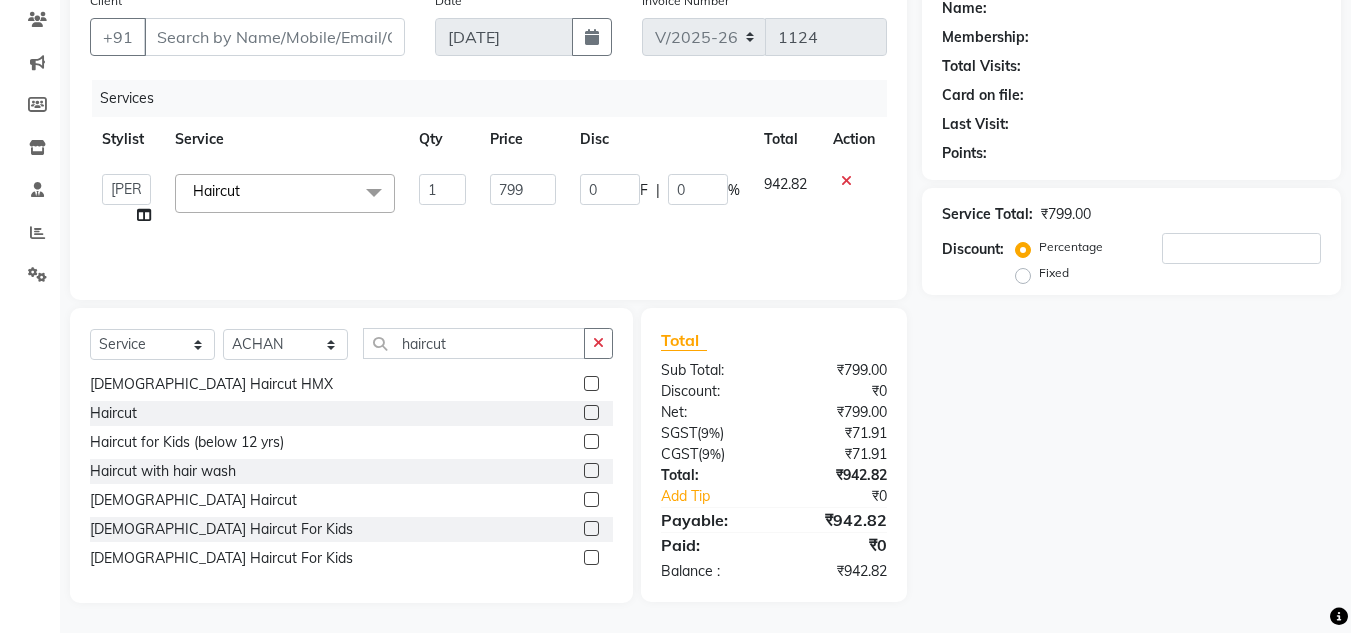 click on "Name: Membership: Total Visits: Card on file: Last Visit:  Points:  Service Total:  ₹799.00  Discount:  Percentage   Fixed" 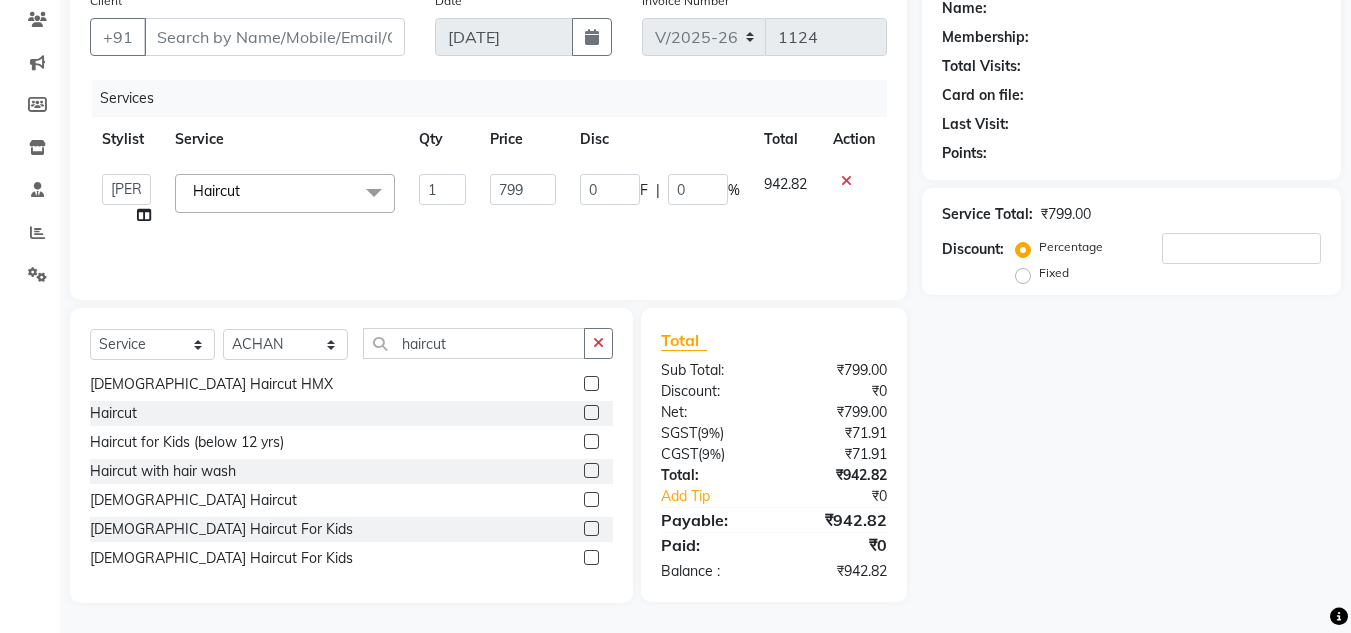click on "Name: Membership: Total Visits: Card on file: Last Visit:  Points:  Service Total:  ₹799.00  Discount:  Percentage   Fixed" 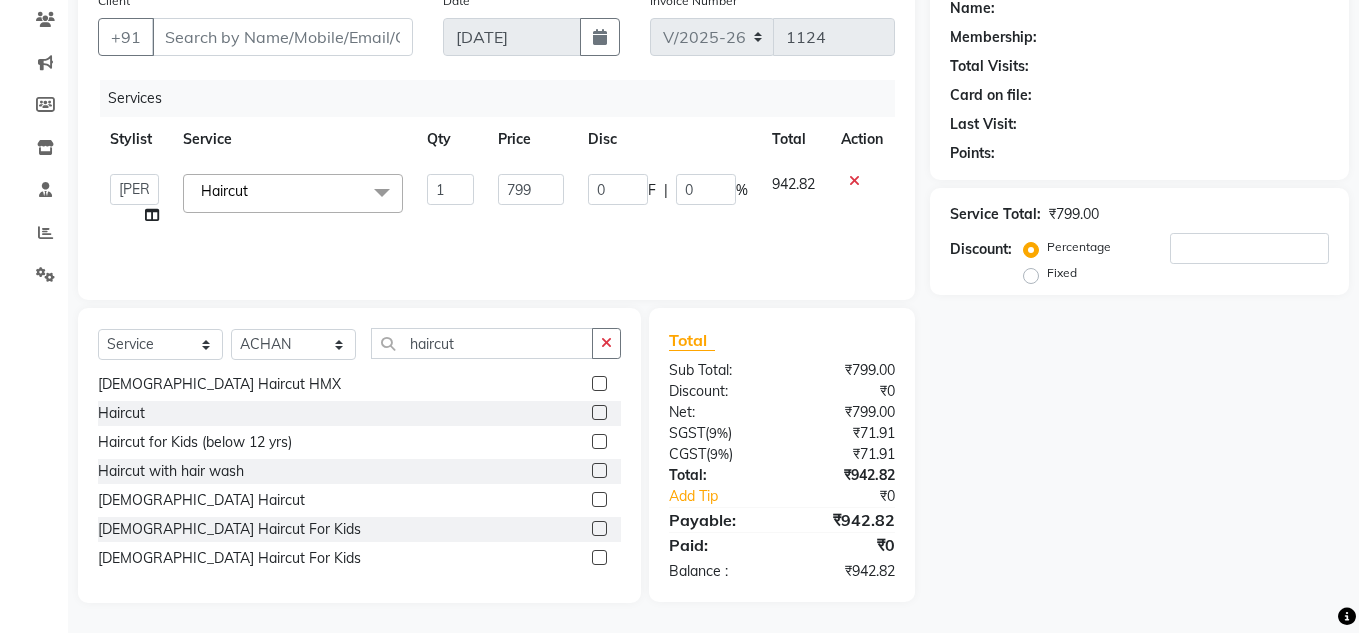 scroll, scrollTop: 68, scrollLeft: 0, axis: vertical 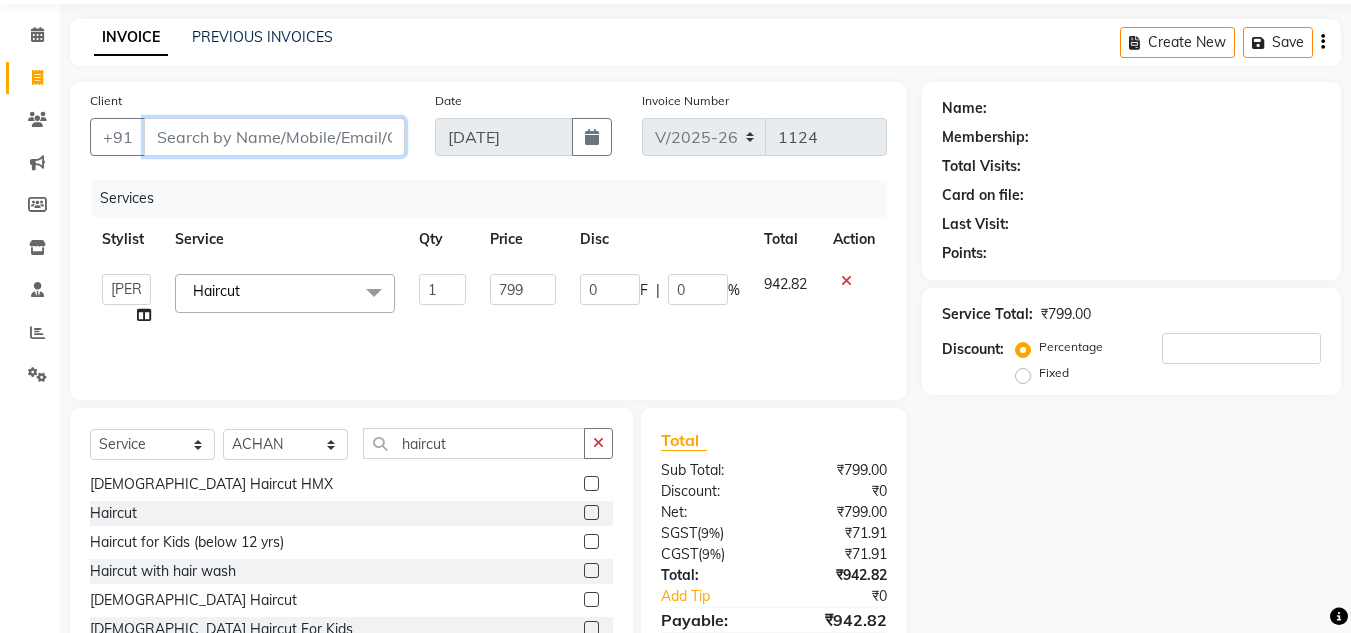 click on "Client" at bounding box center [274, 137] 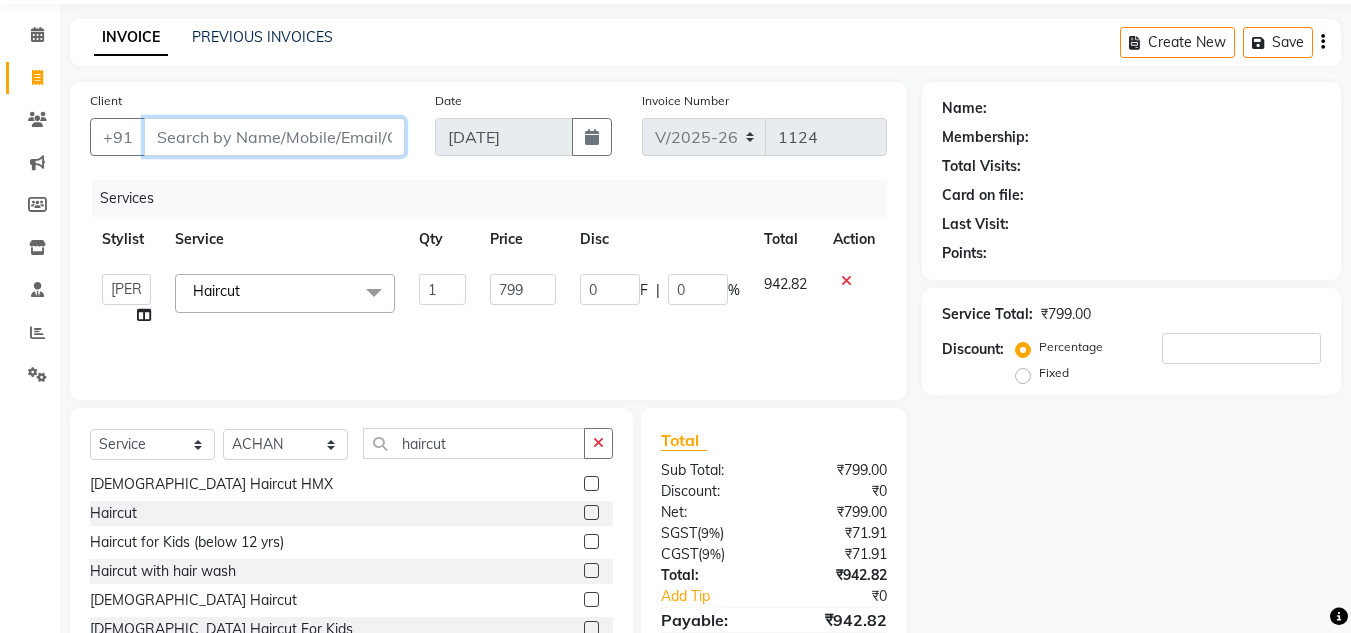 type on "8" 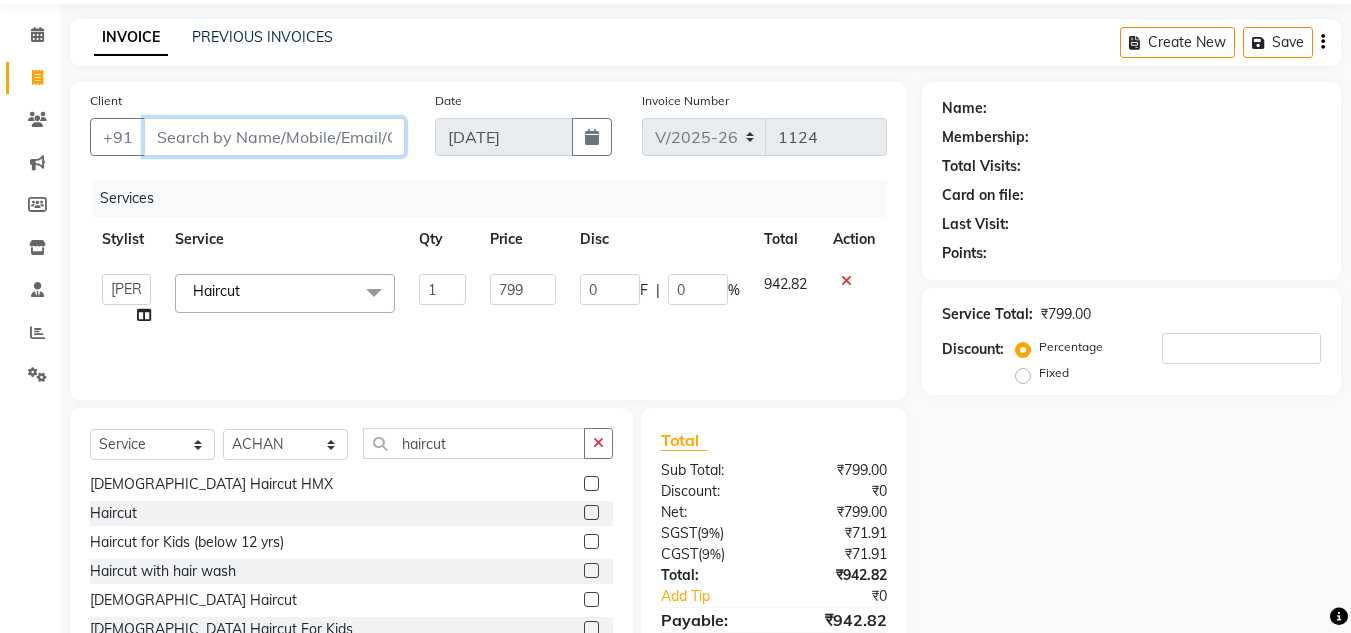 type on "0" 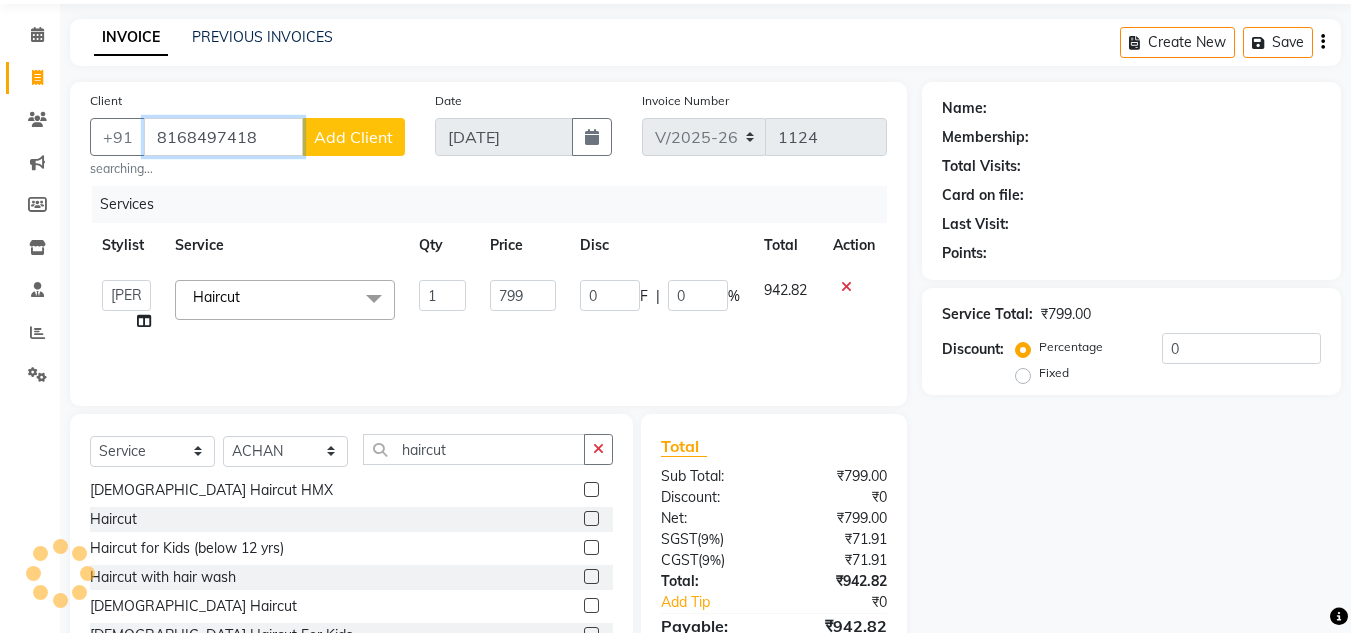 type on "8168497418" 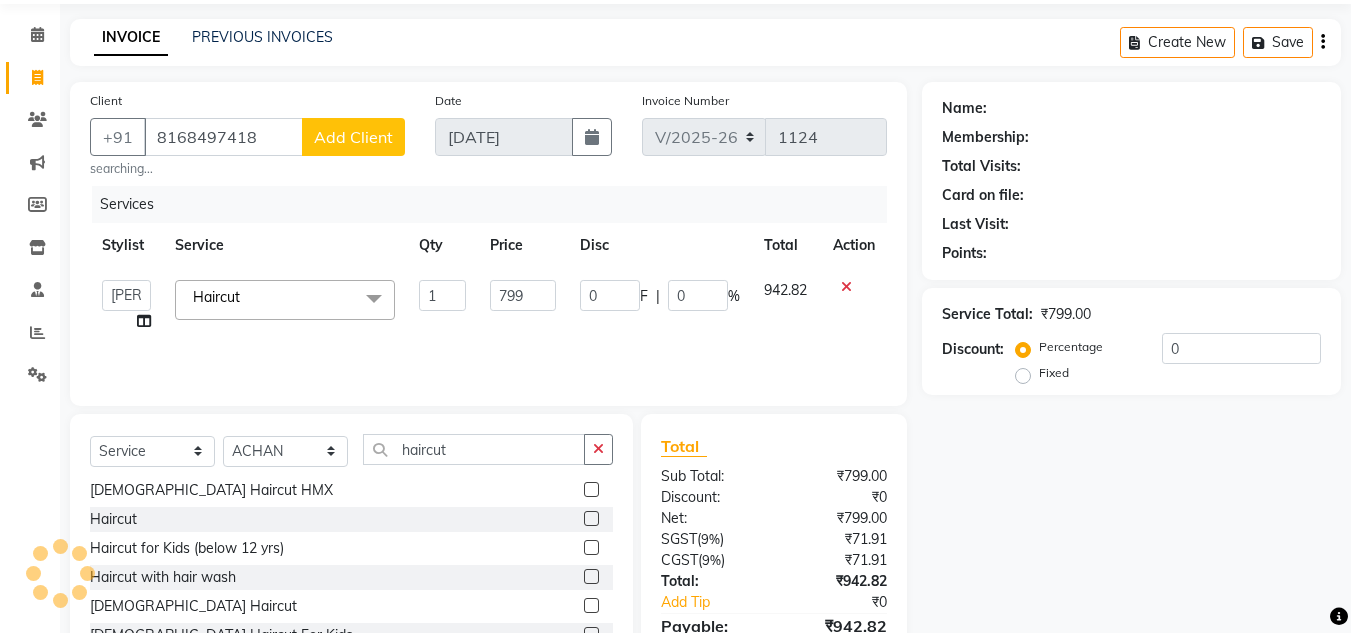 click on "Add Client" 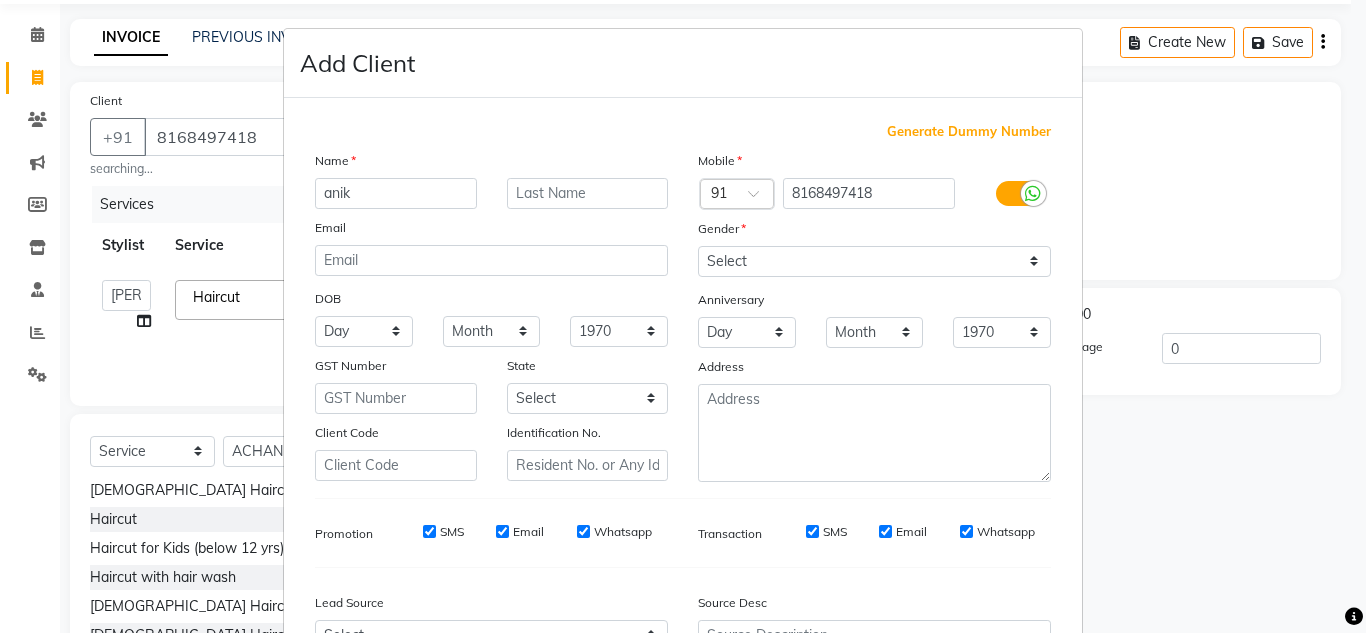 type on "anik" 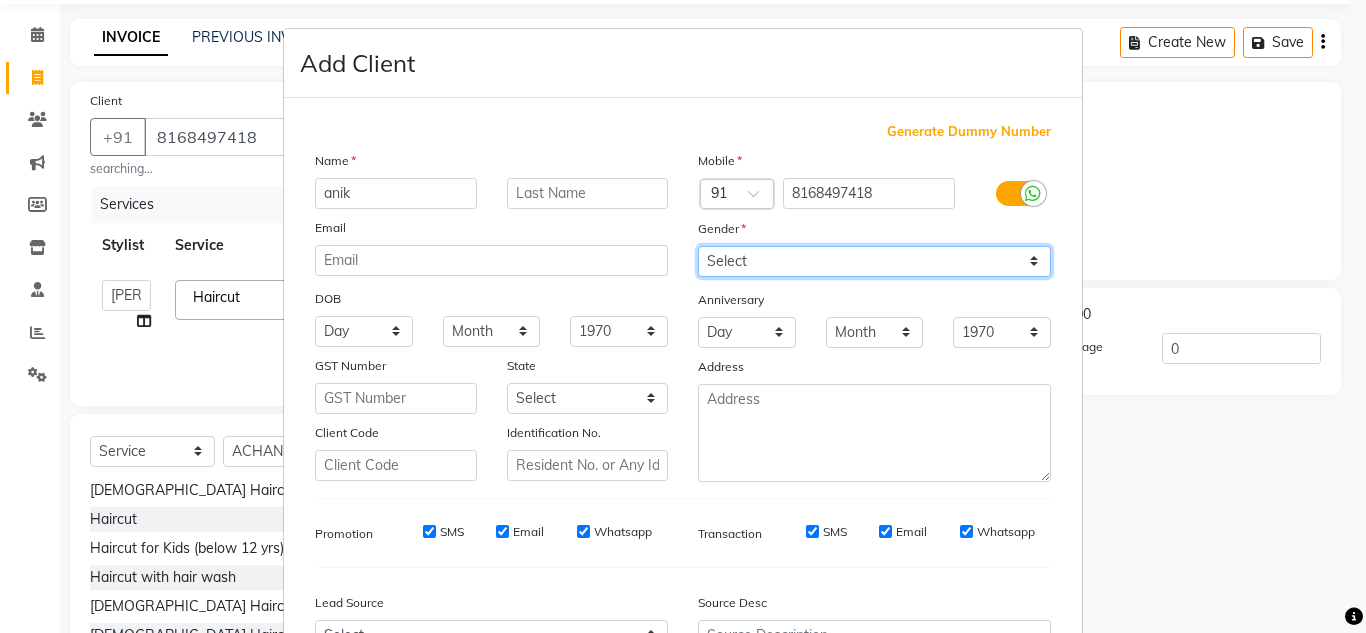 drag, startPoint x: 809, startPoint y: 261, endPoint x: 809, endPoint y: 276, distance: 15 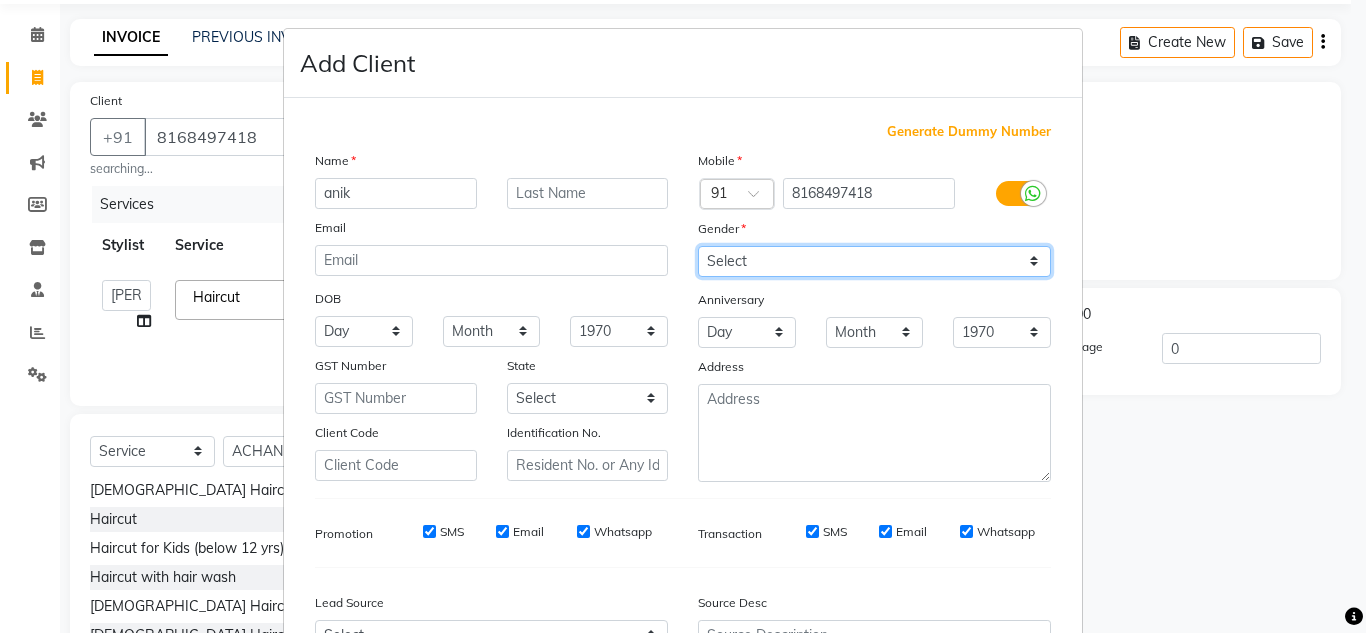 select on "male" 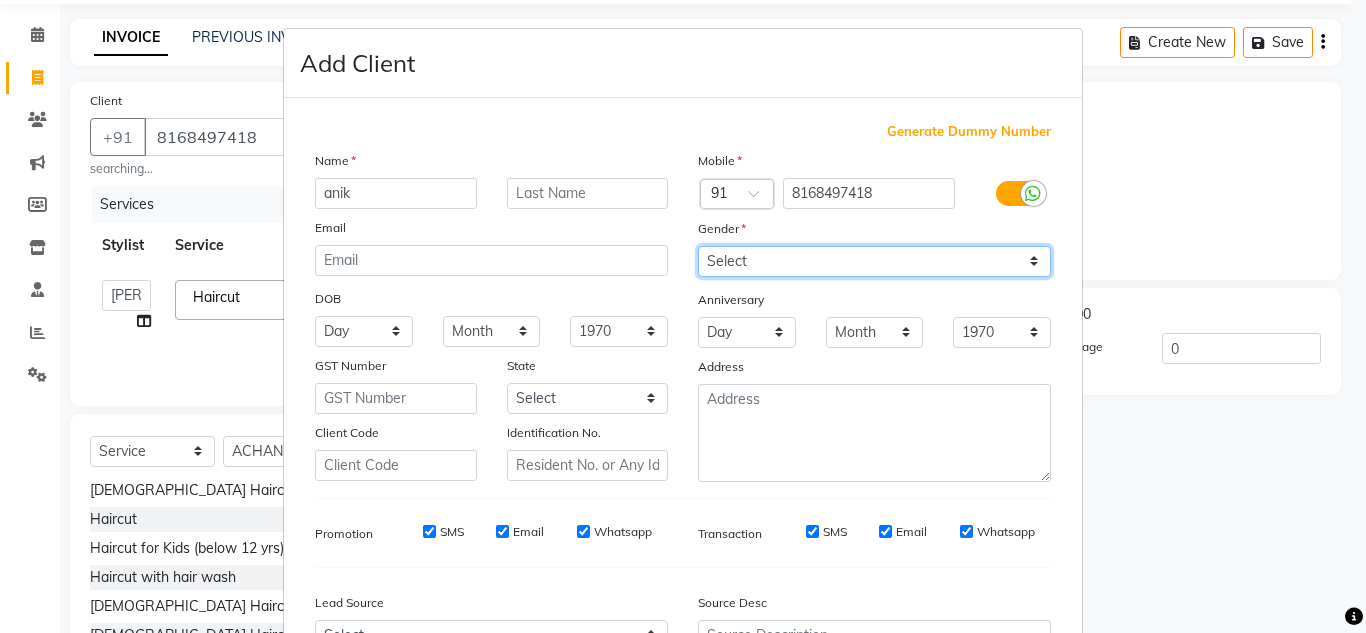 click on "Select Male Female Other Prefer Not To Say" at bounding box center (874, 261) 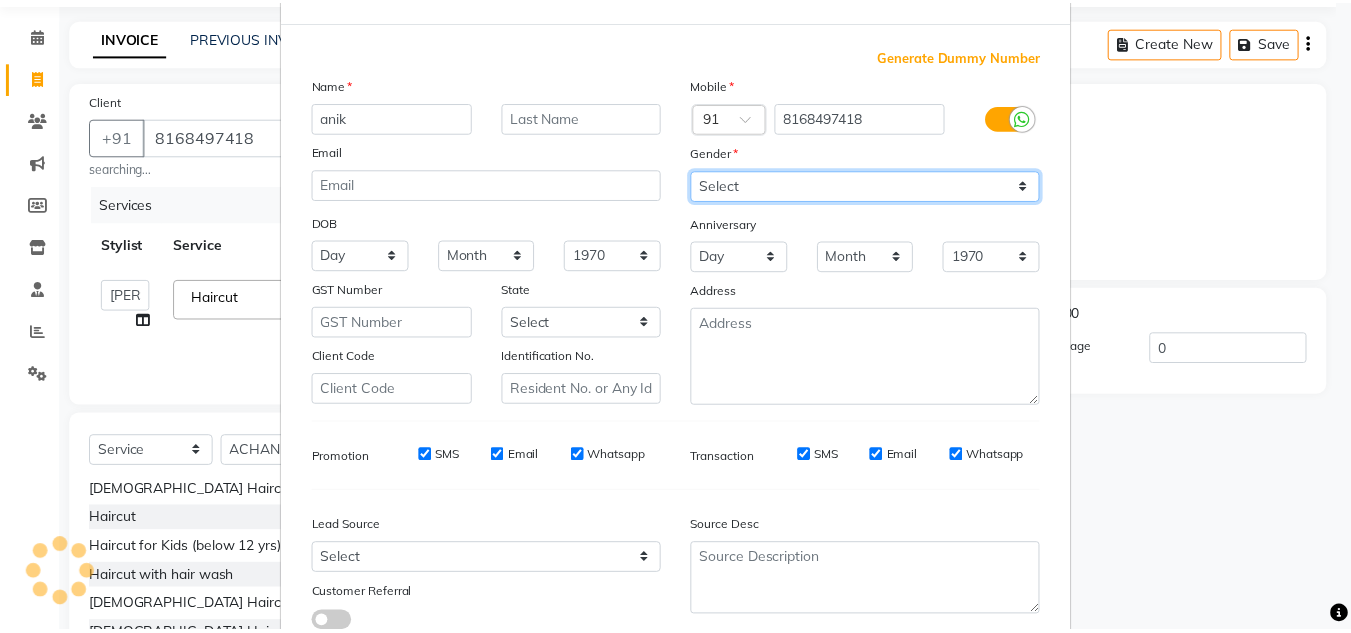 scroll, scrollTop: 216, scrollLeft: 0, axis: vertical 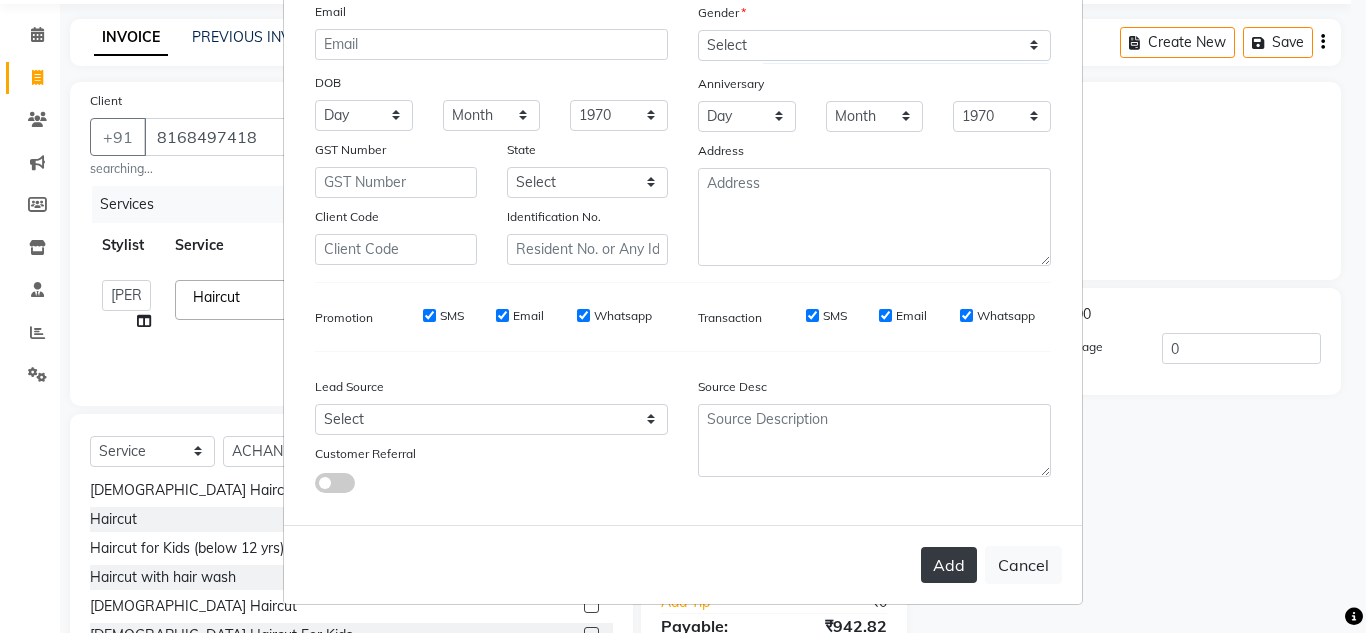 click on "Add" at bounding box center [949, 565] 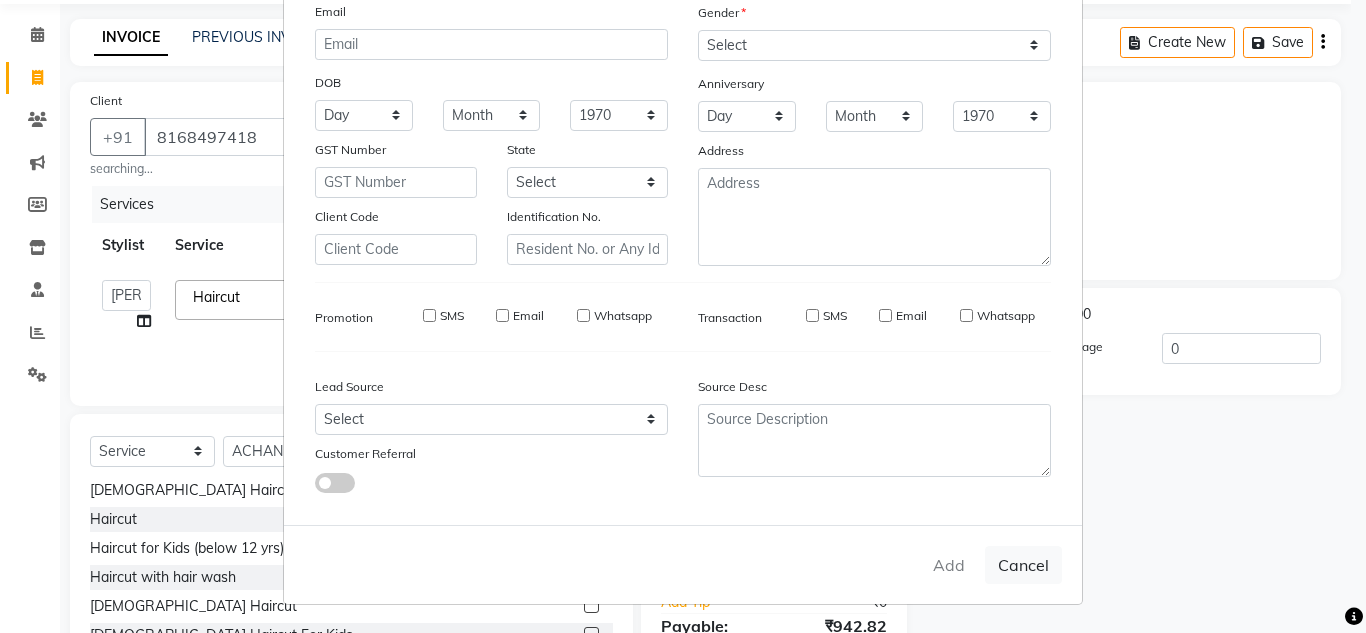 type 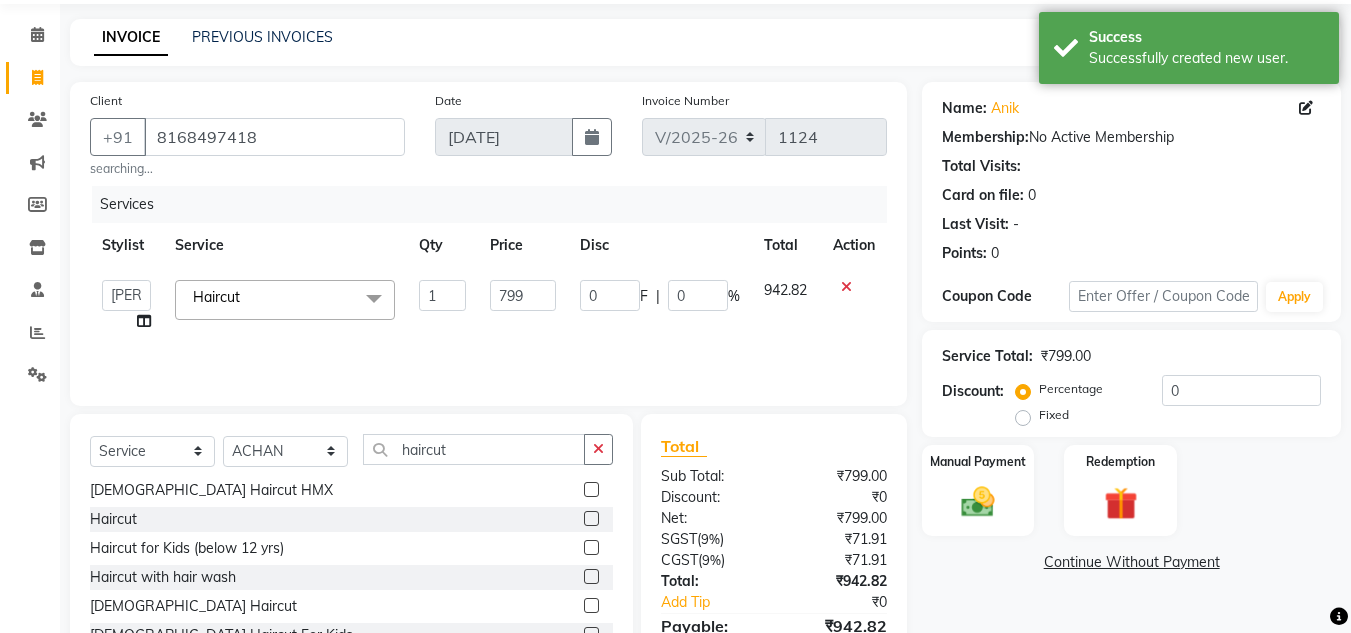 scroll, scrollTop: 174, scrollLeft: 0, axis: vertical 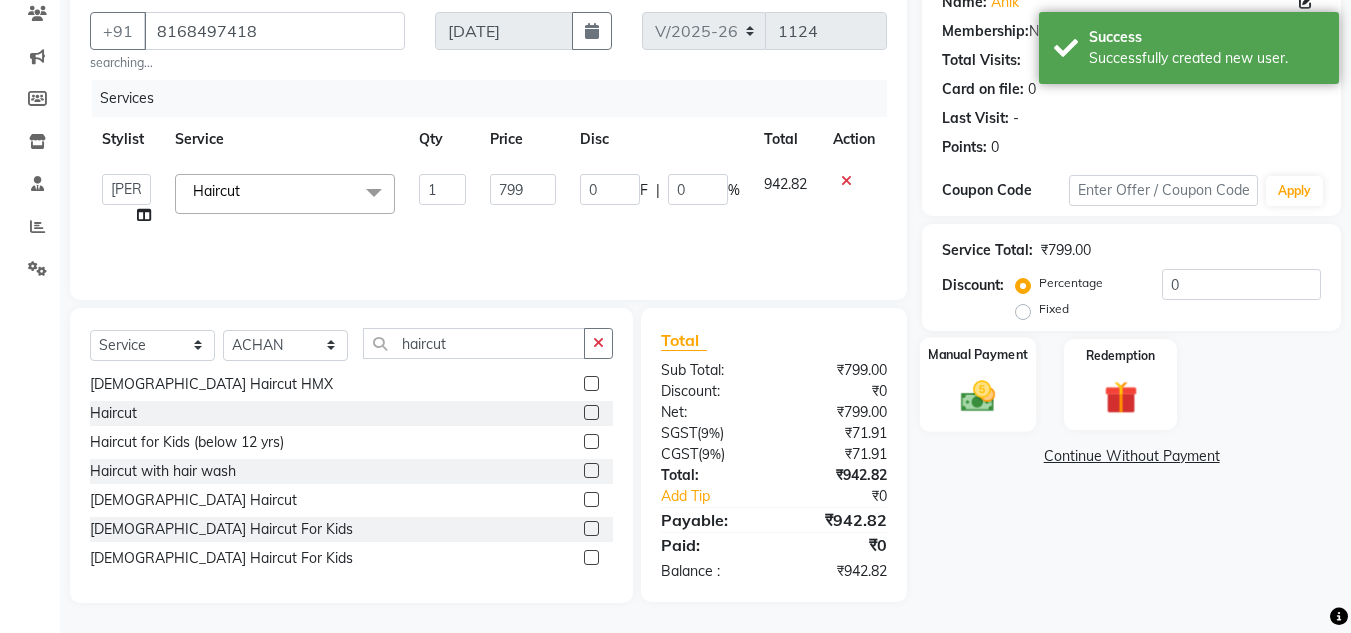 click 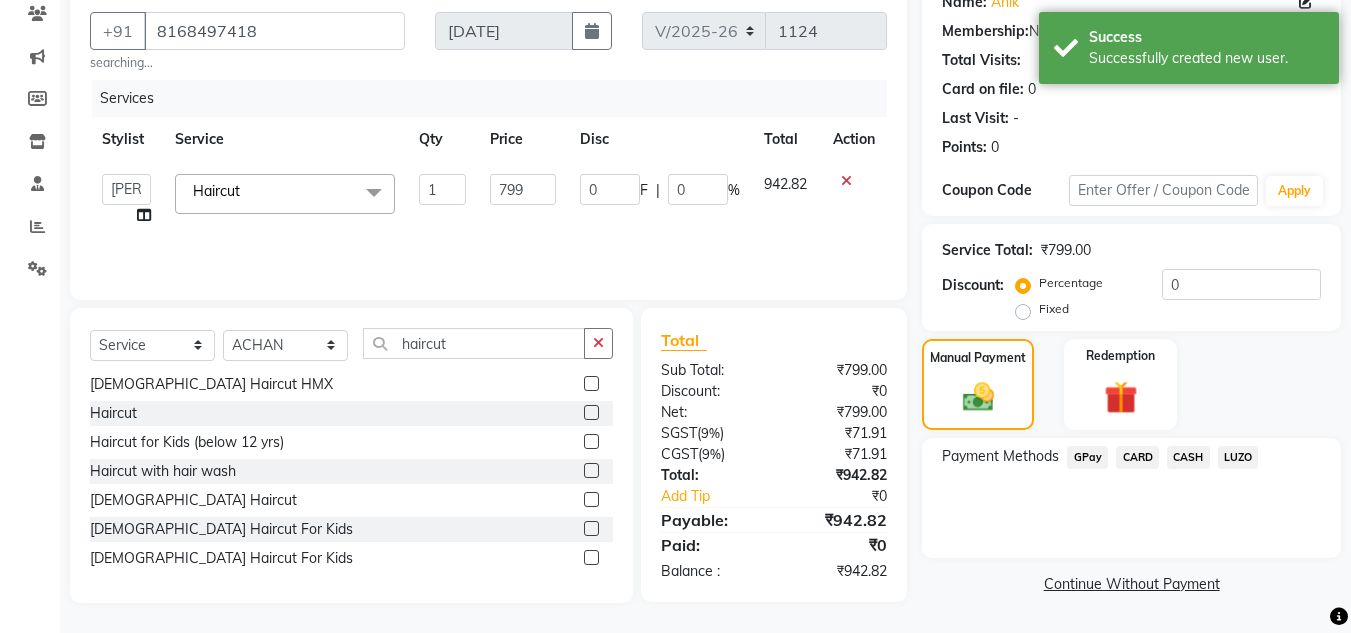 click on "GPay" 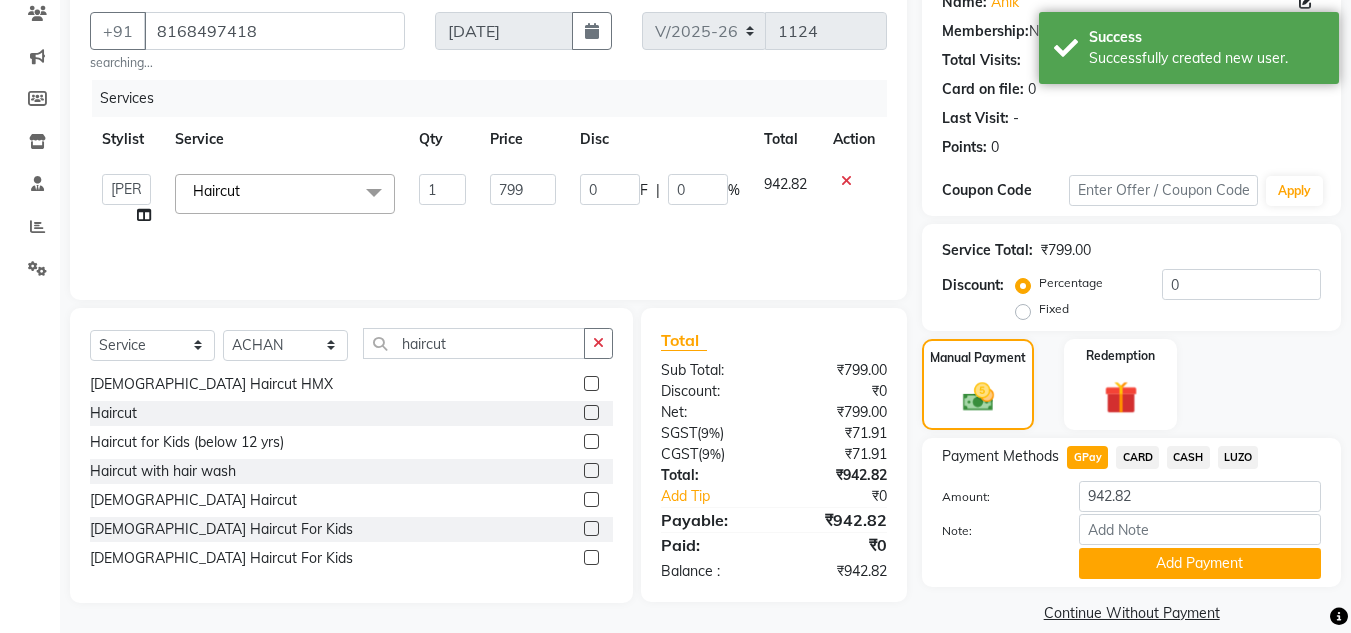 scroll, scrollTop: 199, scrollLeft: 0, axis: vertical 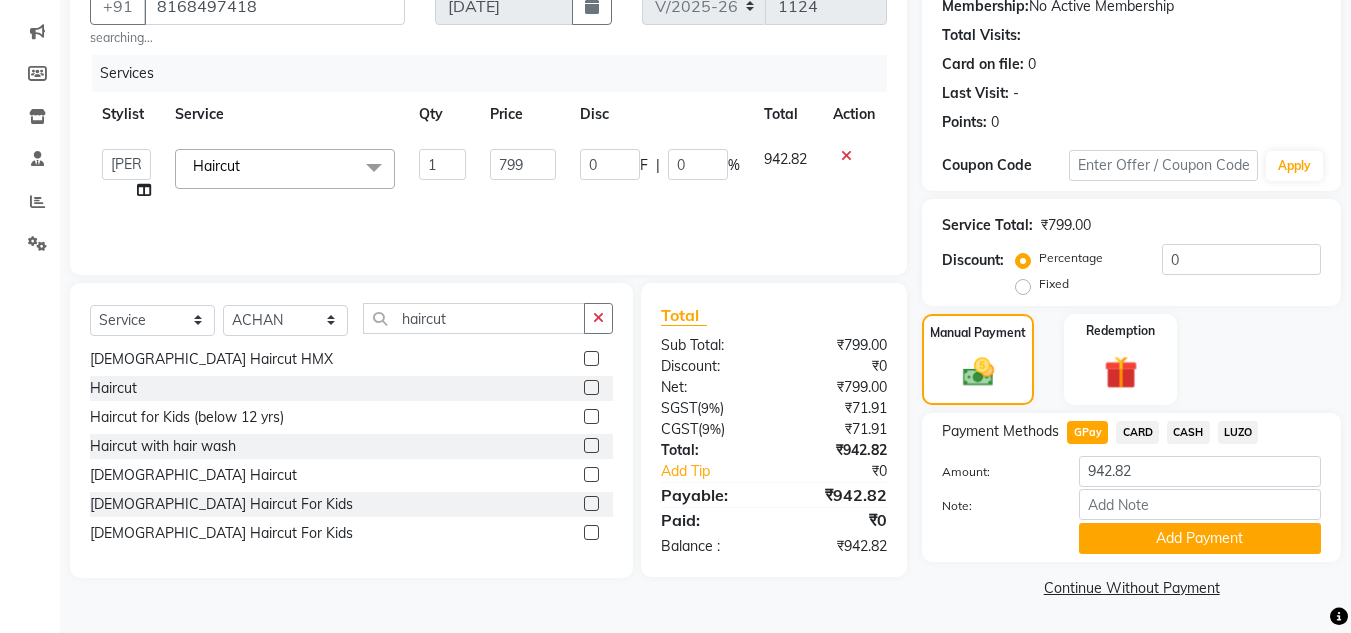 click on "Calendar  Invoice  Clients  Marketing  Members  Inventory  Staff  Reports  Settings Completed InProgress Upcoming Dropped Tentative Check-In Confirm Bookings Generate Report Segments Page Builder" 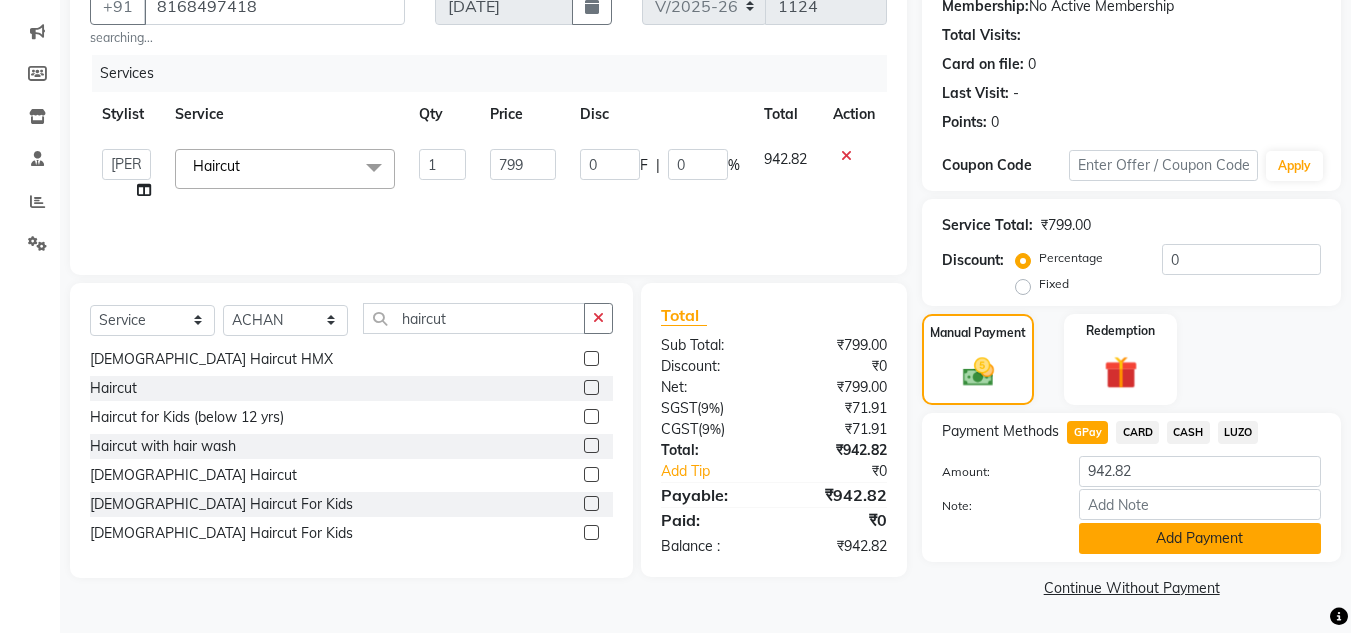 click on "Add Payment" 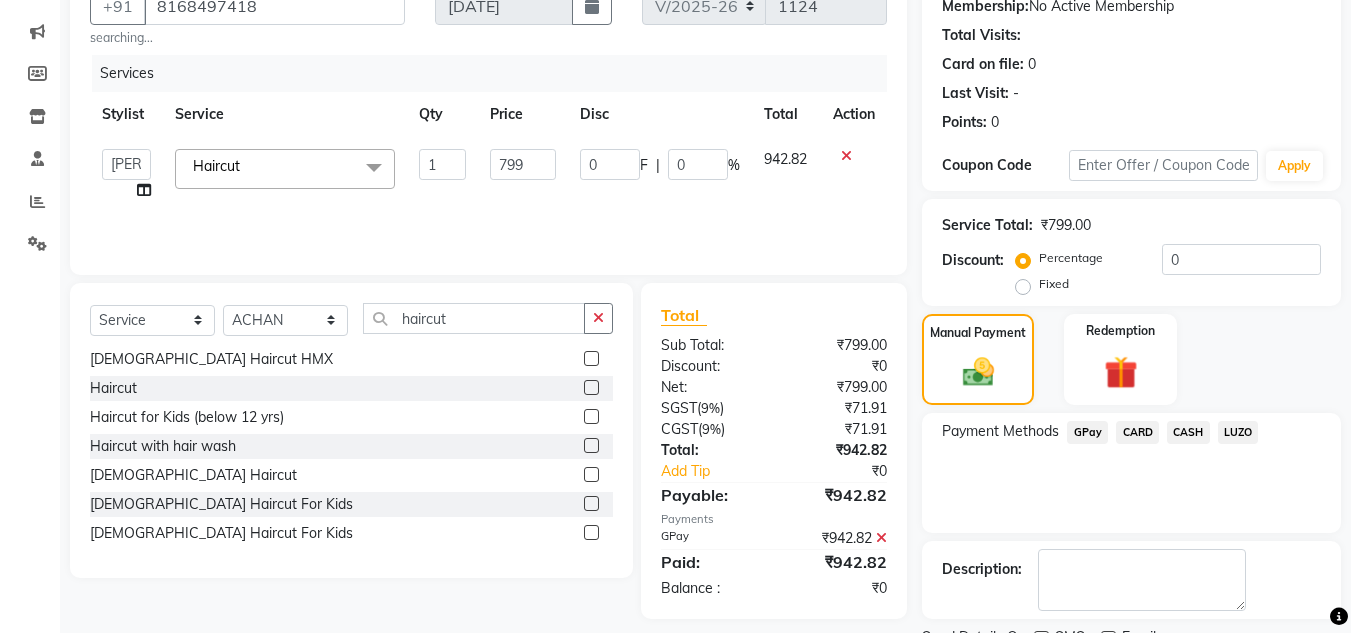 scroll, scrollTop: 283, scrollLeft: 0, axis: vertical 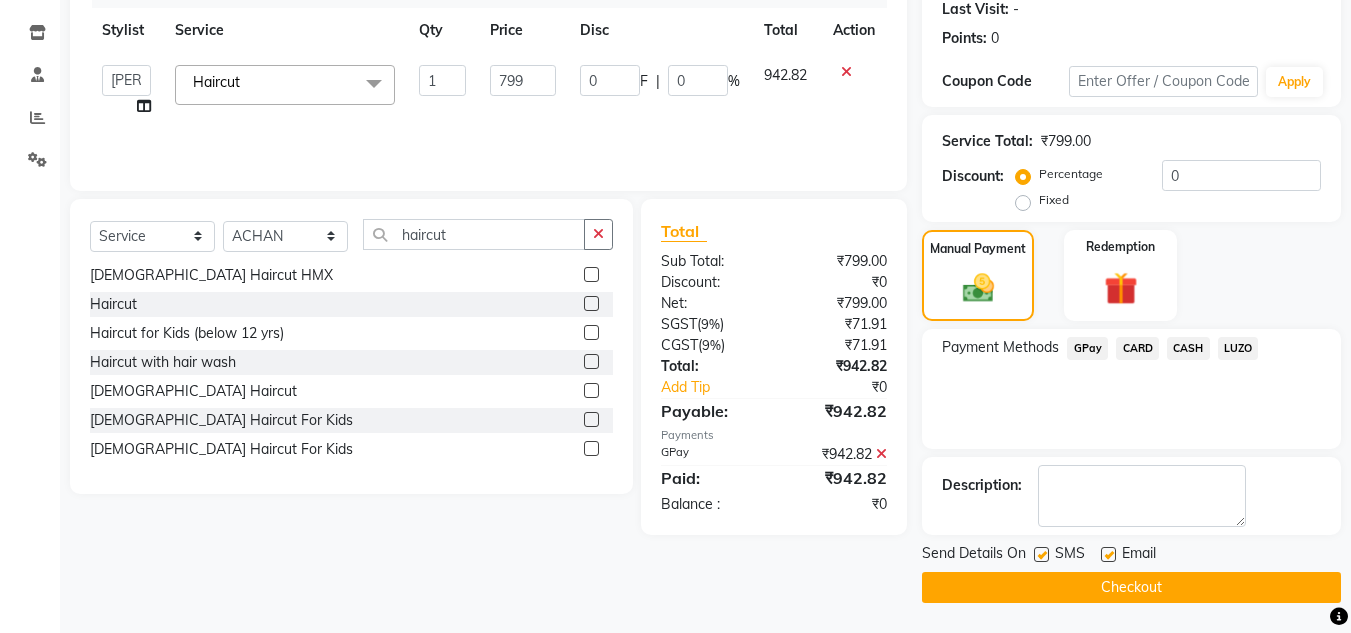 drag, startPoint x: 1042, startPoint y: 549, endPoint x: 1105, endPoint y: 564, distance: 64.7611 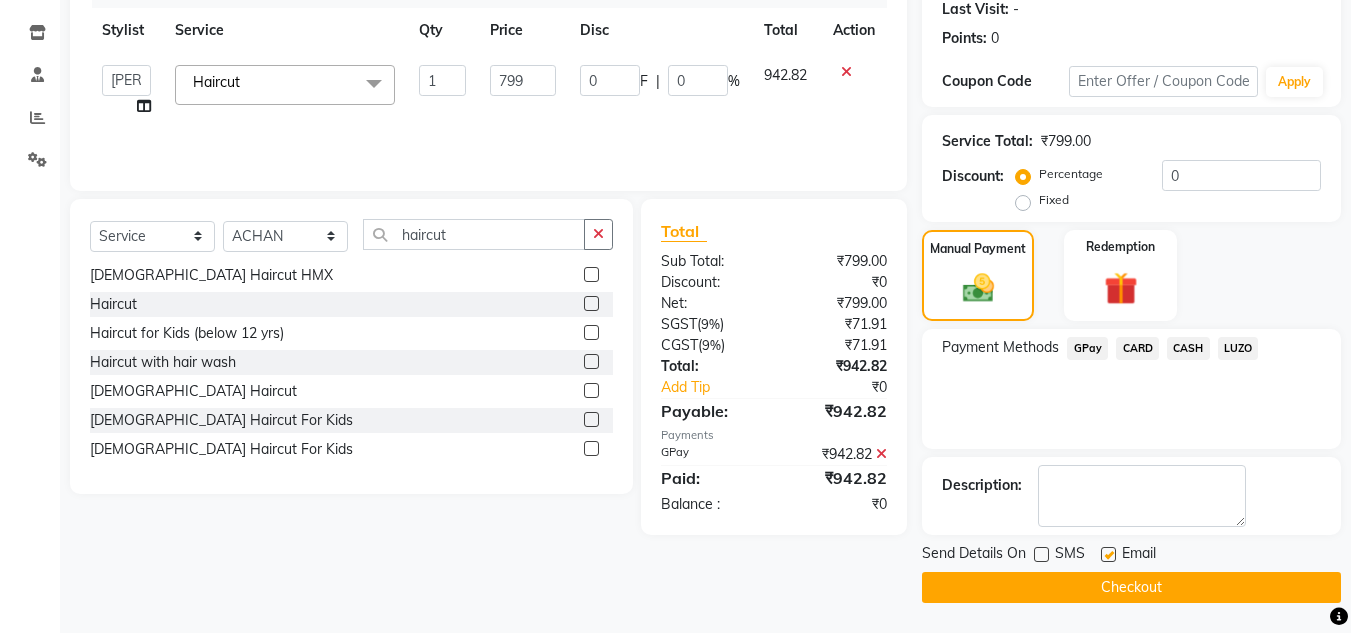 click 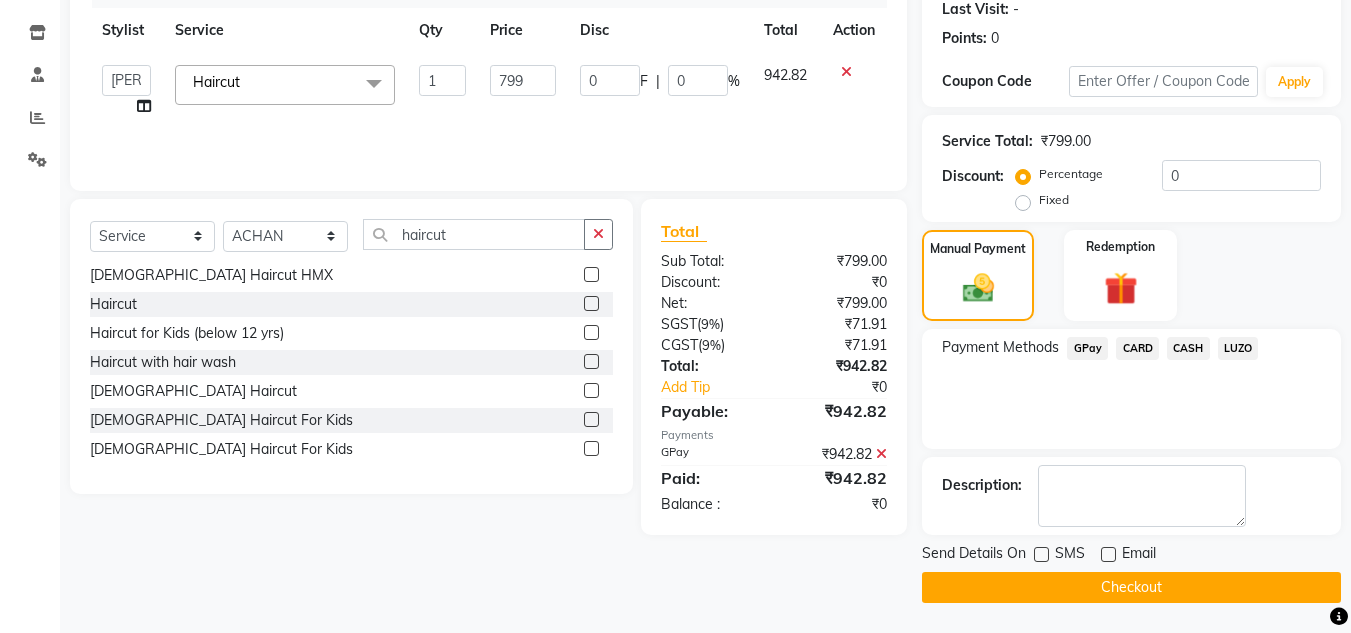 click on "Checkout" 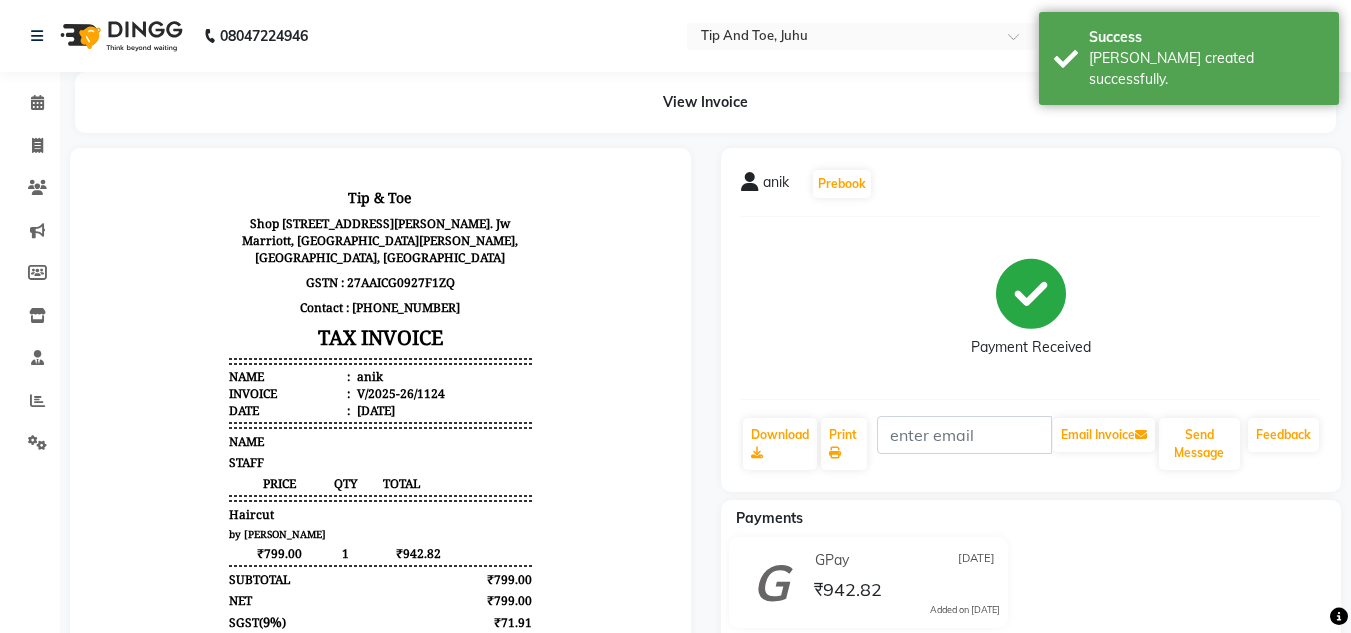 scroll, scrollTop: 0, scrollLeft: 0, axis: both 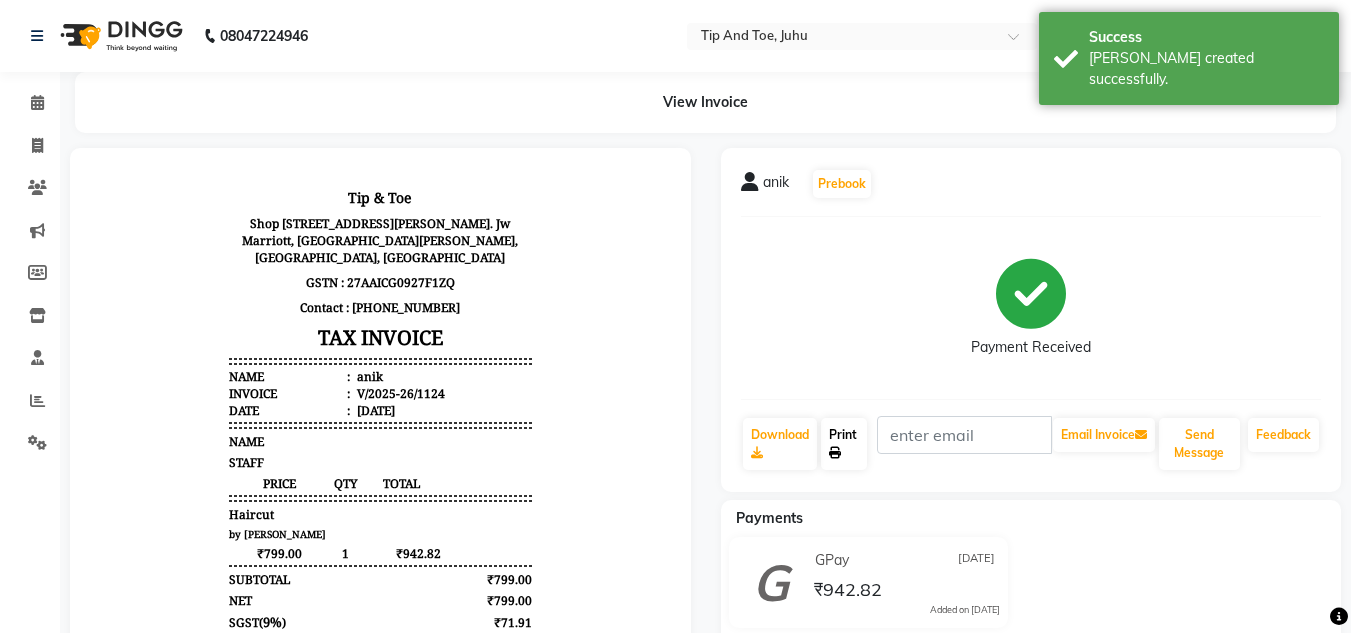 click on "Print" 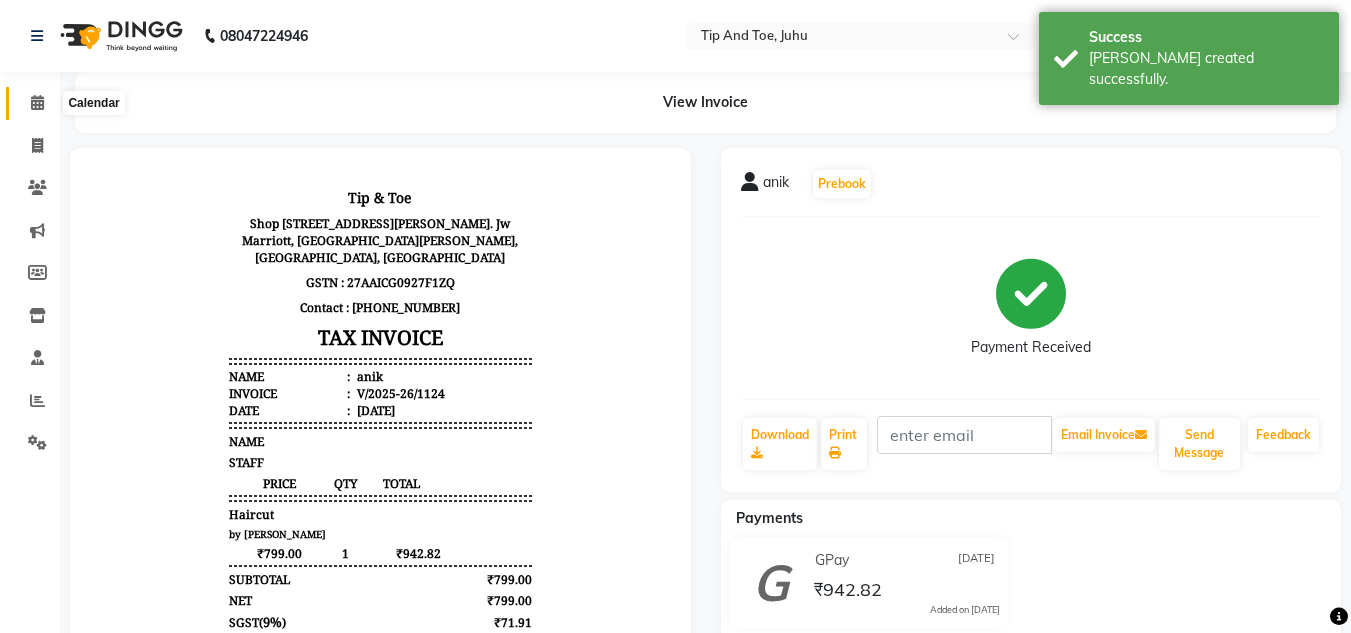 click 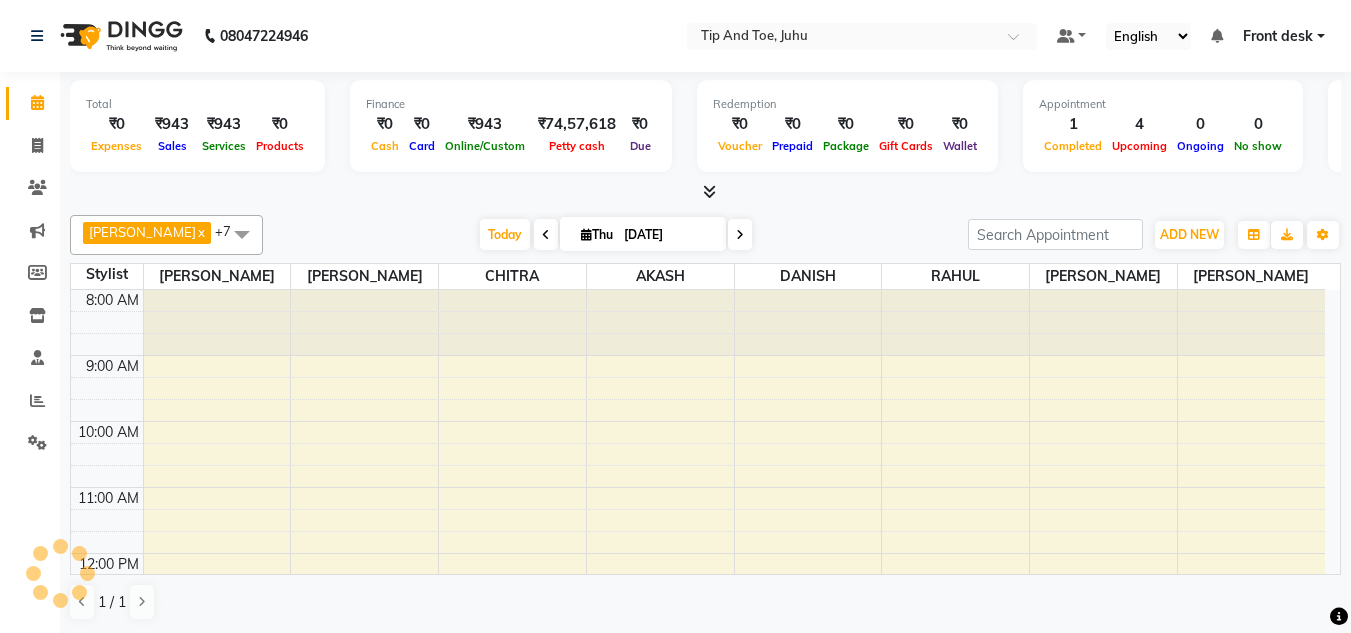 scroll, scrollTop: 0, scrollLeft: 0, axis: both 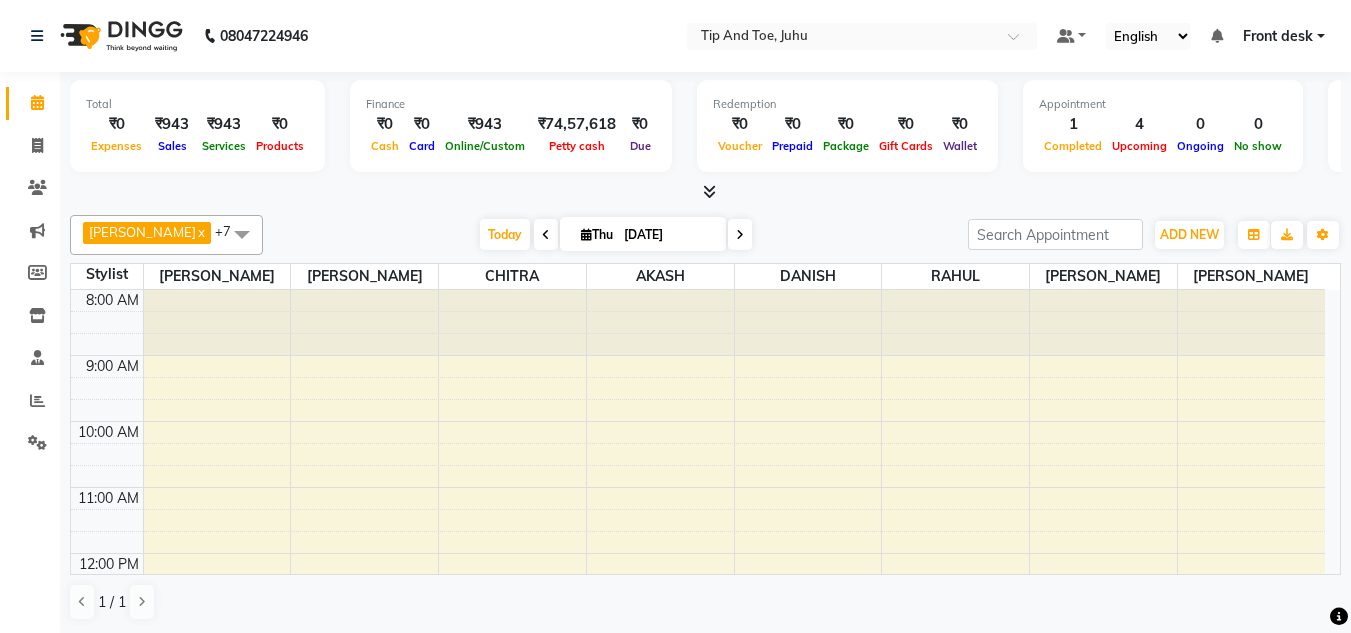 click at bounding box center [242, 234] 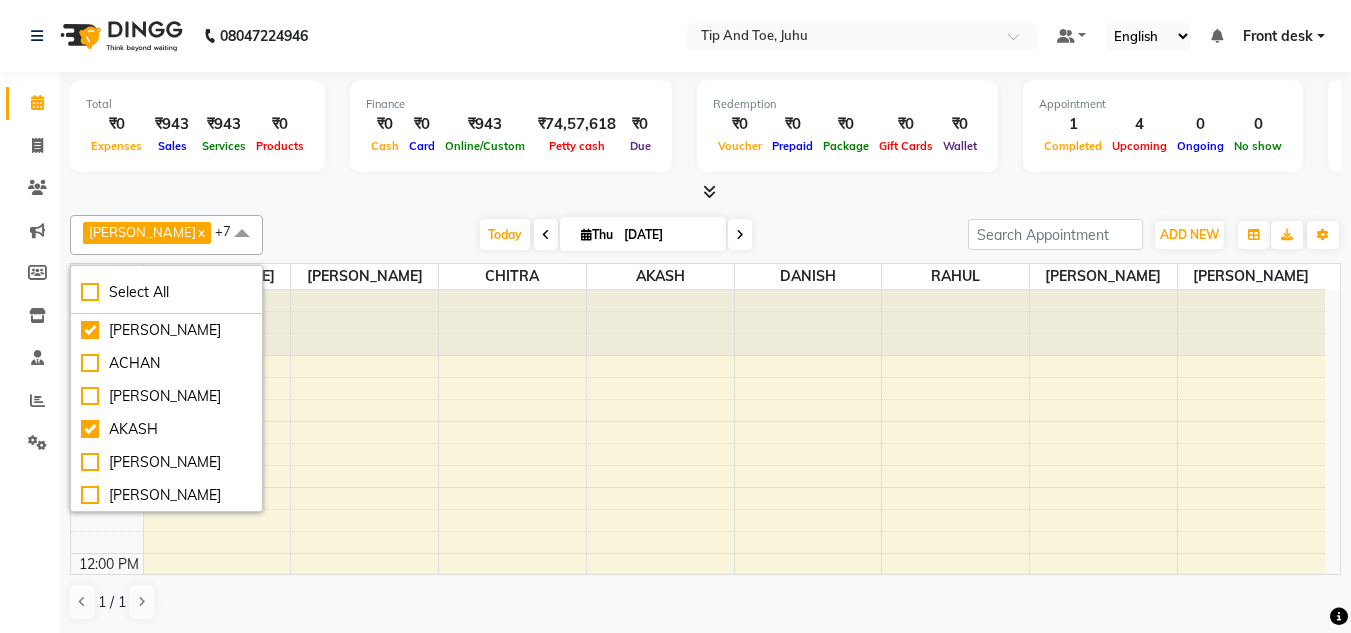 click at bounding box center [242, 234] 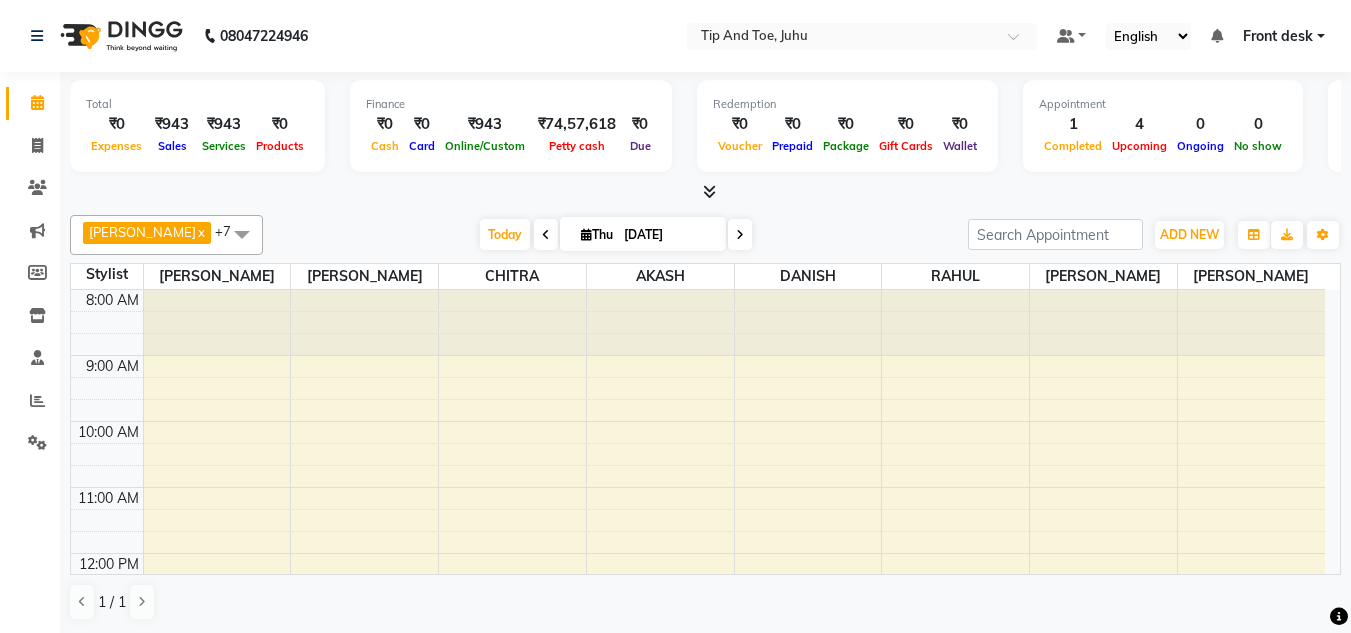 click at bounding box center (242, 234) 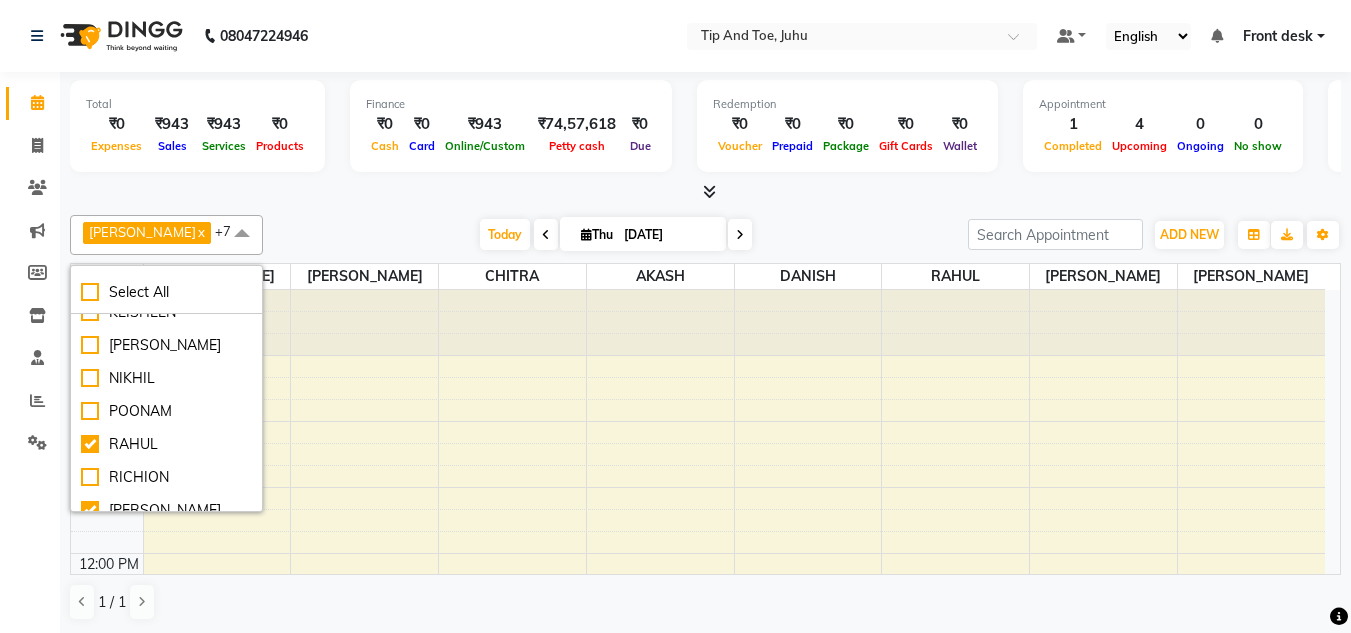 scroll, scrollTop: 389, scrollLeft: 0, axis: vertical 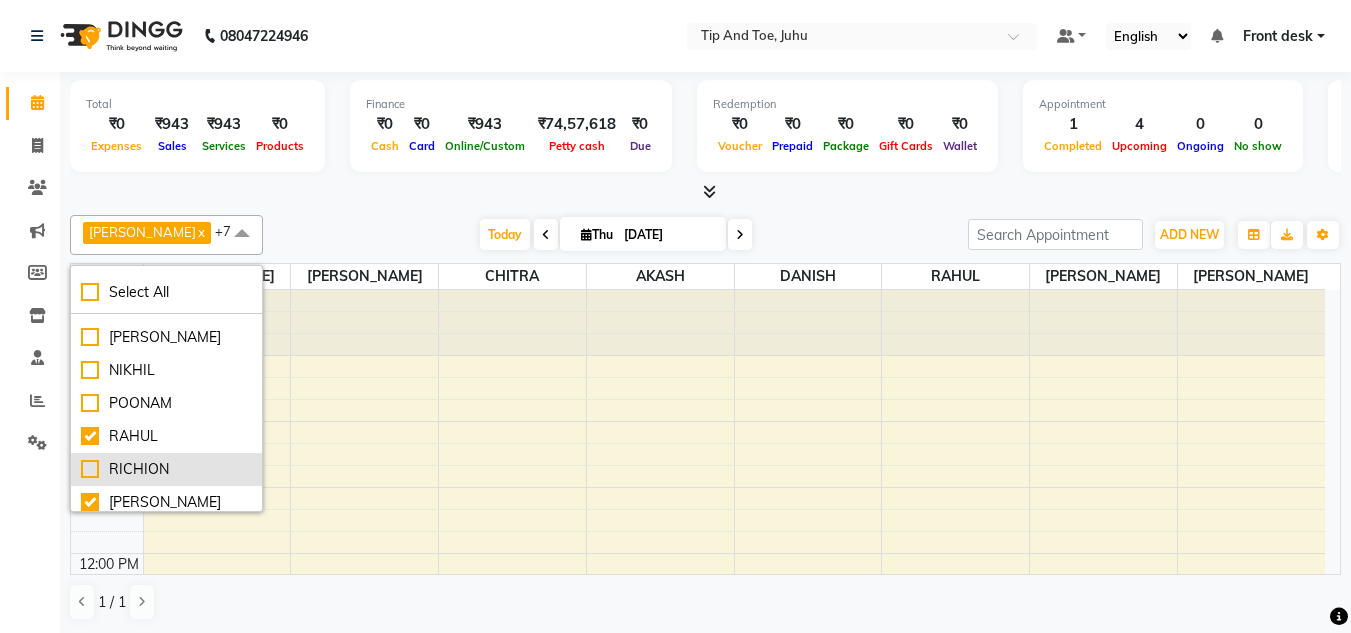 click on "RICHION" at bounding box center [166, 469] 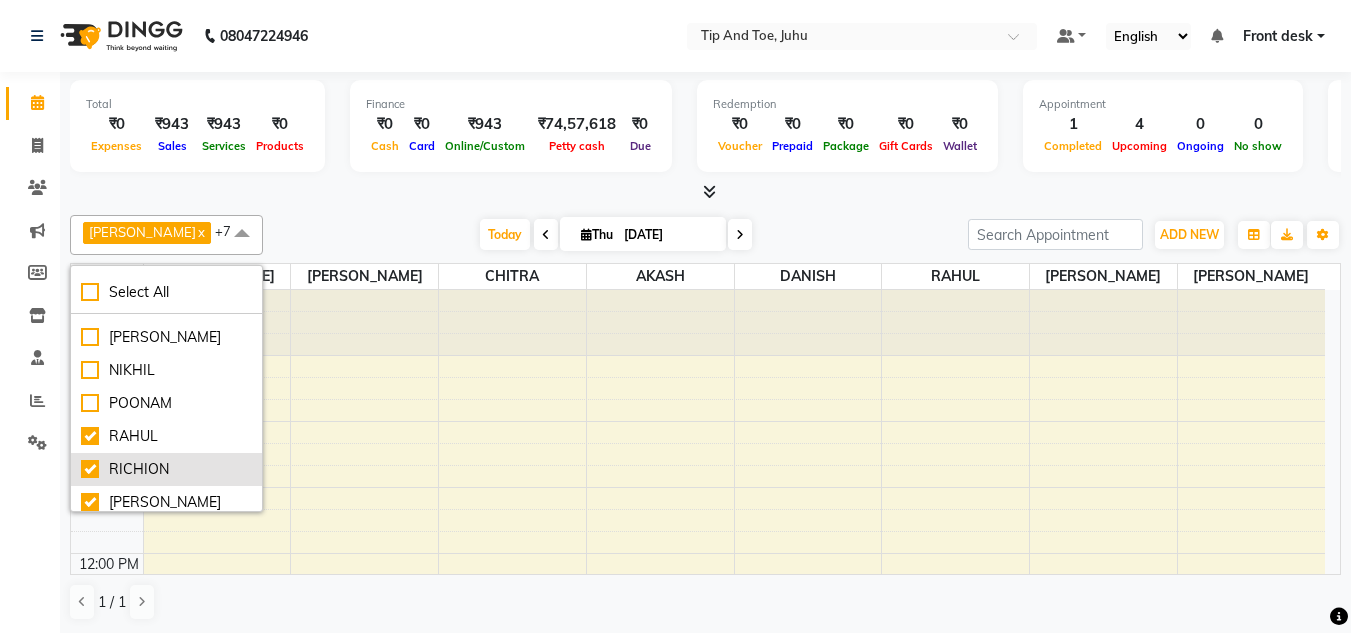 checkbox on "true" 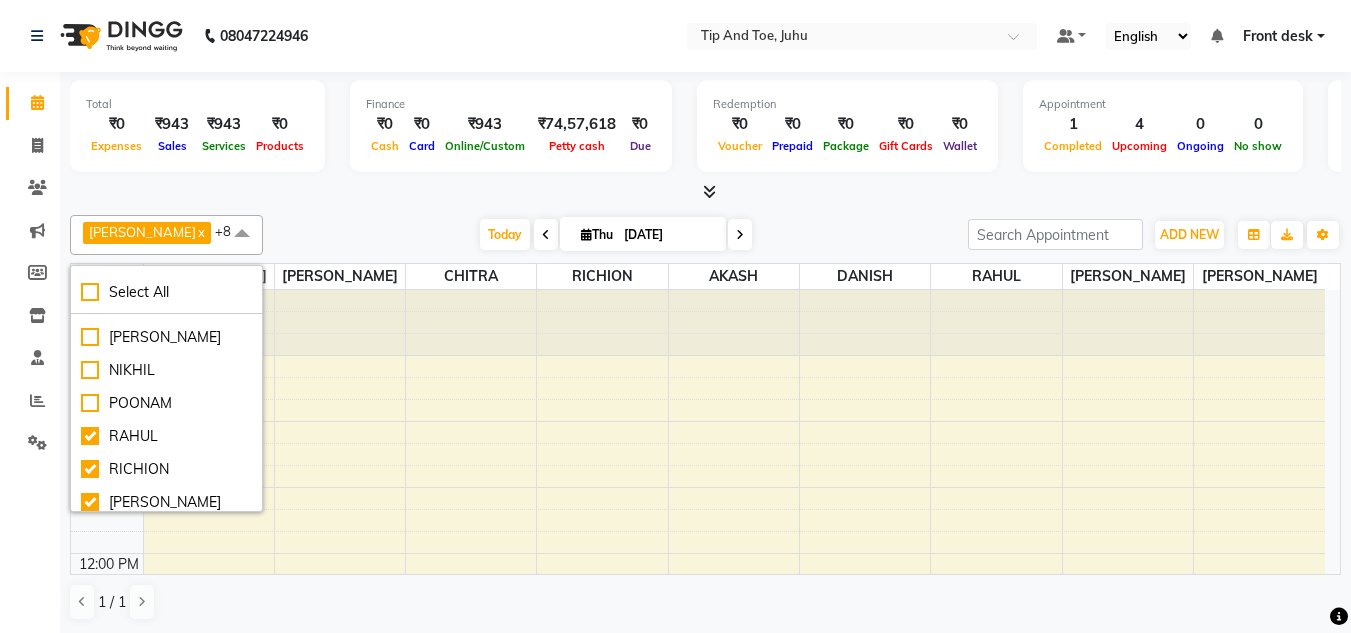 click on "DHANSHREE  x DANISH  x SADHNA  x AKASH  x ABIK   x VINITA  x CHITRA  x RAHUL  x RICHION  x +8 Select All ABIK  ACHAN AJAY UTKAR AKASH AKSHATA ARBAZ BABU BILAL CHITRA DANISH DHANSHREE KEISHEEN KUMAR NIKHIL POONAM RAHUL RICHION SADHNA SANJAY MAMA VINITA Today  Thu 10-07-2025 Toggle Dropdown Add Appointment Add Invoice Add Attendance Add Client Toggle Dropdown Add Appointment Add Invoice Add Attendance Add Client ADD NEW Toggle Dropdown Add Appointment Add Invoice Add Attendance Add Client DHANSHREE  x DANISH  x SADHNA  x AKASH  x ABIK   x VINITA  x CHITRA  x RAHUL  x RICHION  x +8 Select All ABIK  ACHAN AJAY UTKAR AKASH AKSHATA ARBAZ BABU BILAL CHITRA DANISH DHANSHREE KEISHEEN KUMAR NIKHIL POONAM RAHUL RICHION SADHNA SANJAY MAMA VINITA Group By  Staff View   Room View  View as Vertical  Vertical - Week View  Horizontal  Horizontal - Week View  List  Toggle Dropdown Calendar Settings Manage Tags   Arrange Stylists   Reset Stylists  Full Screen Appointment Form Zoom 75% Staff/Room Display Count" 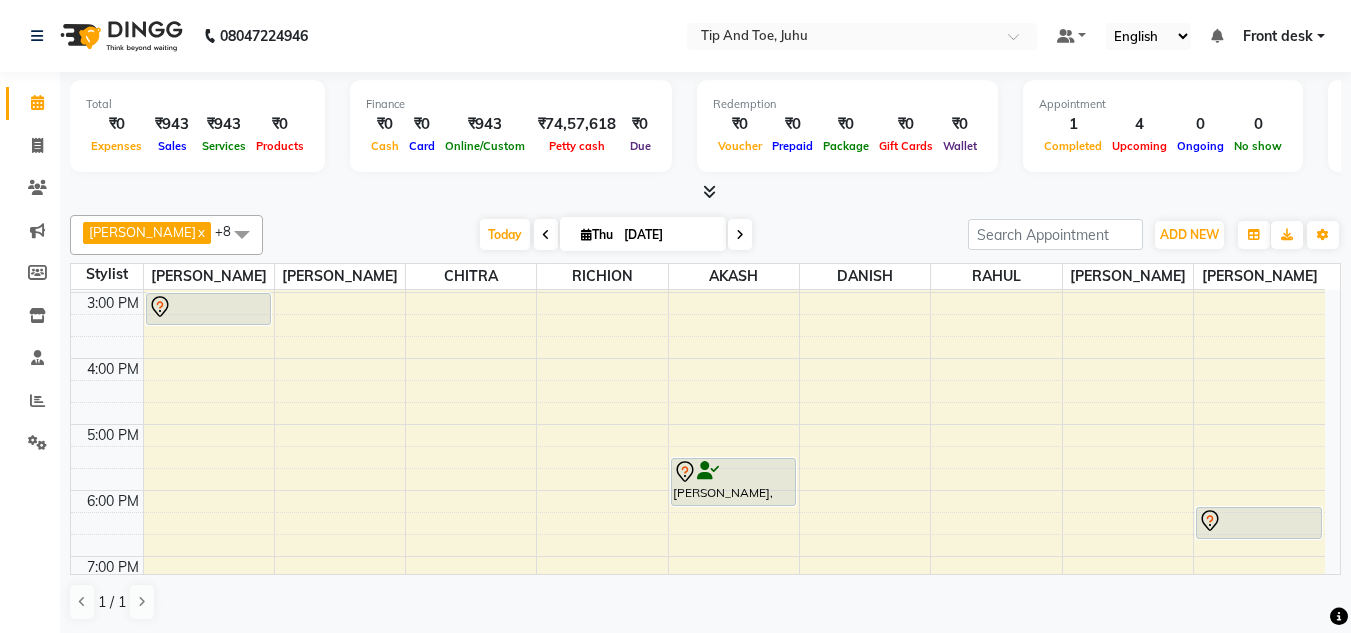 scroll, scrollTop: 476, scrollLeft: 0, axis: vertical 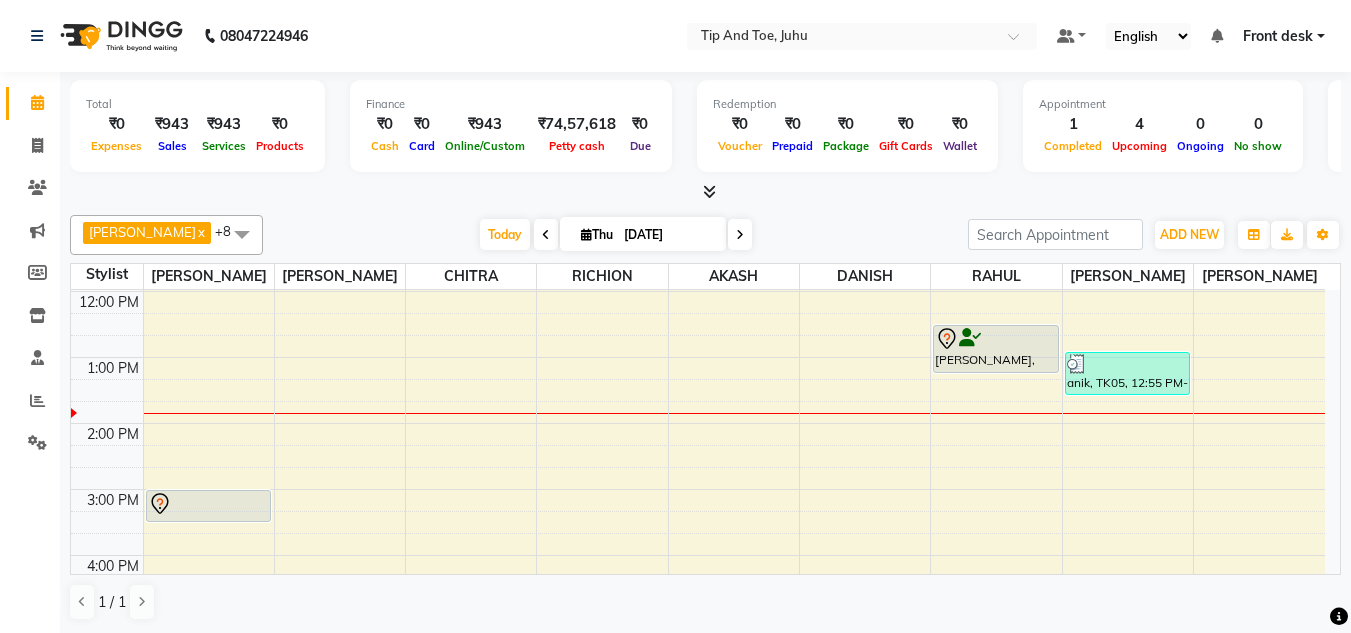 click on "08047224946 Select Location × Tip And Toe, Juhu Default Panel My Panel English ENGLISH Español العربية मराठी हिंदी ગુજરાતી தமிழ் 中文 Notifications nothing to show Front desk  Manage Profile Change Password Sign out  Version:3.15.4" 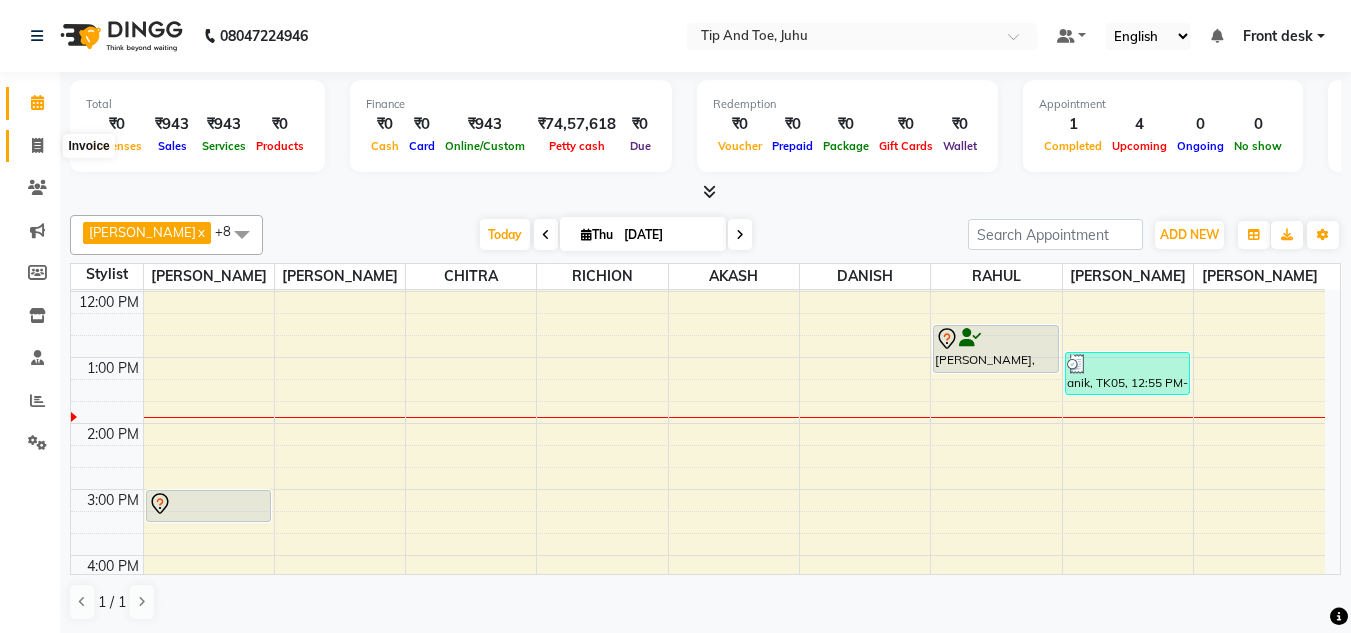 click 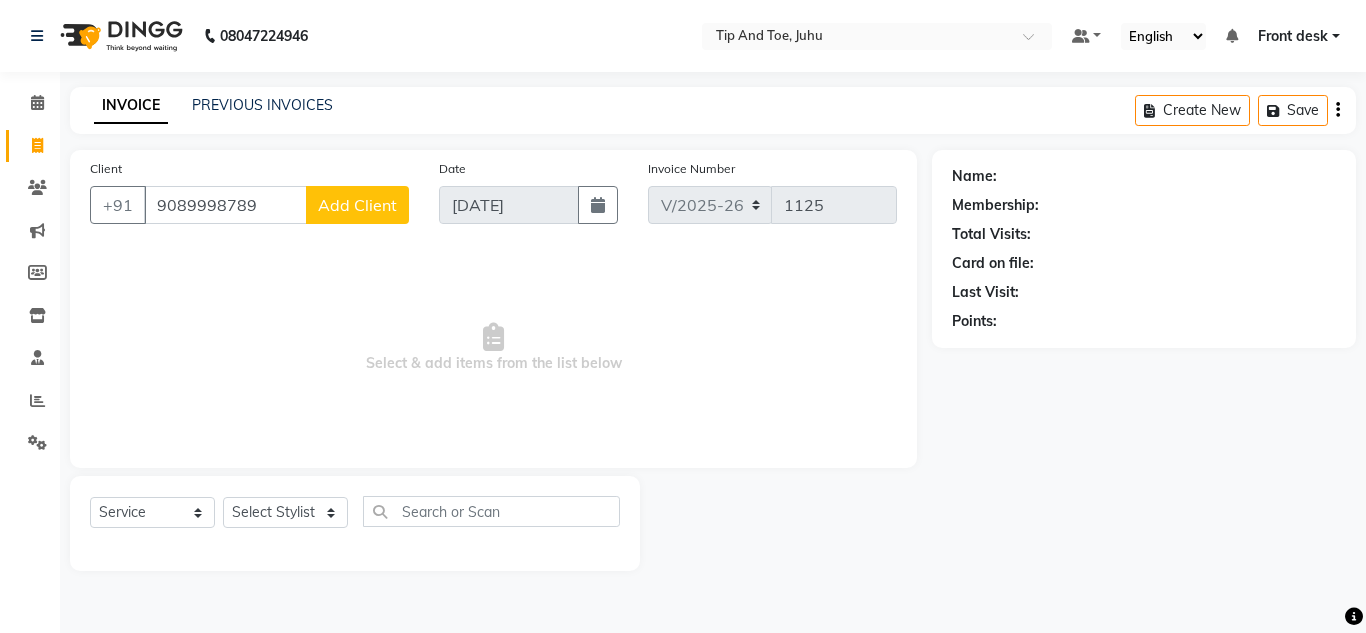 type on "9089998789" 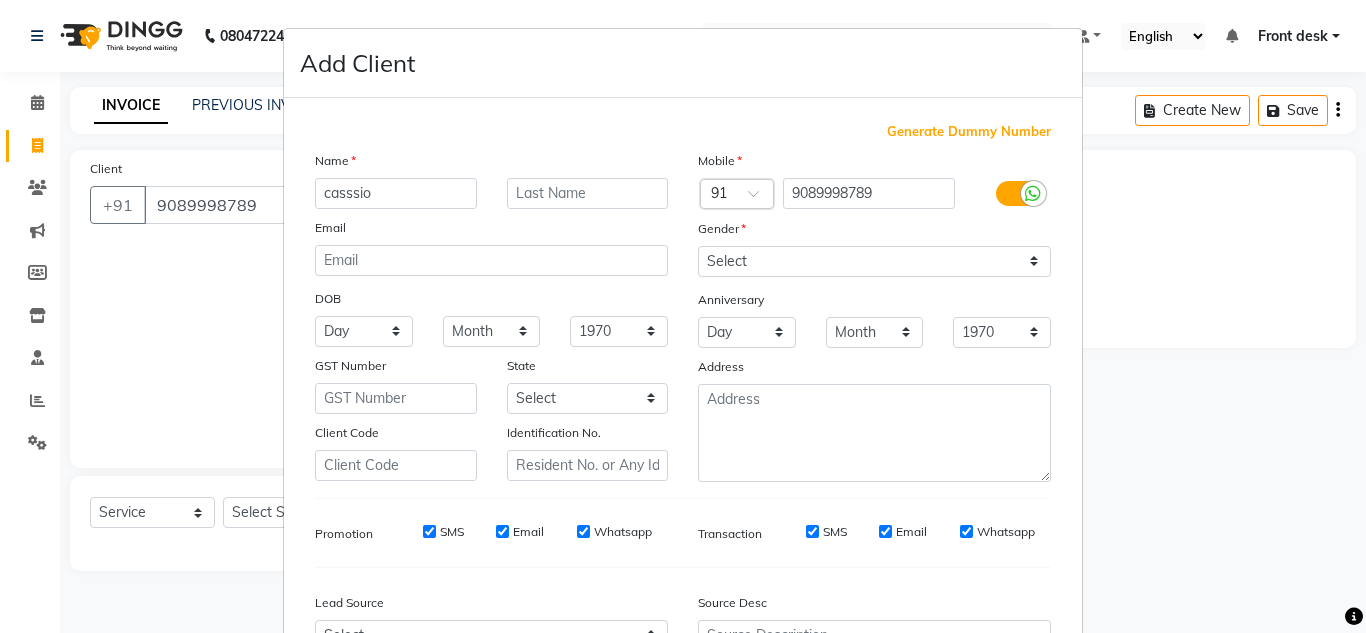 type on "casssio" 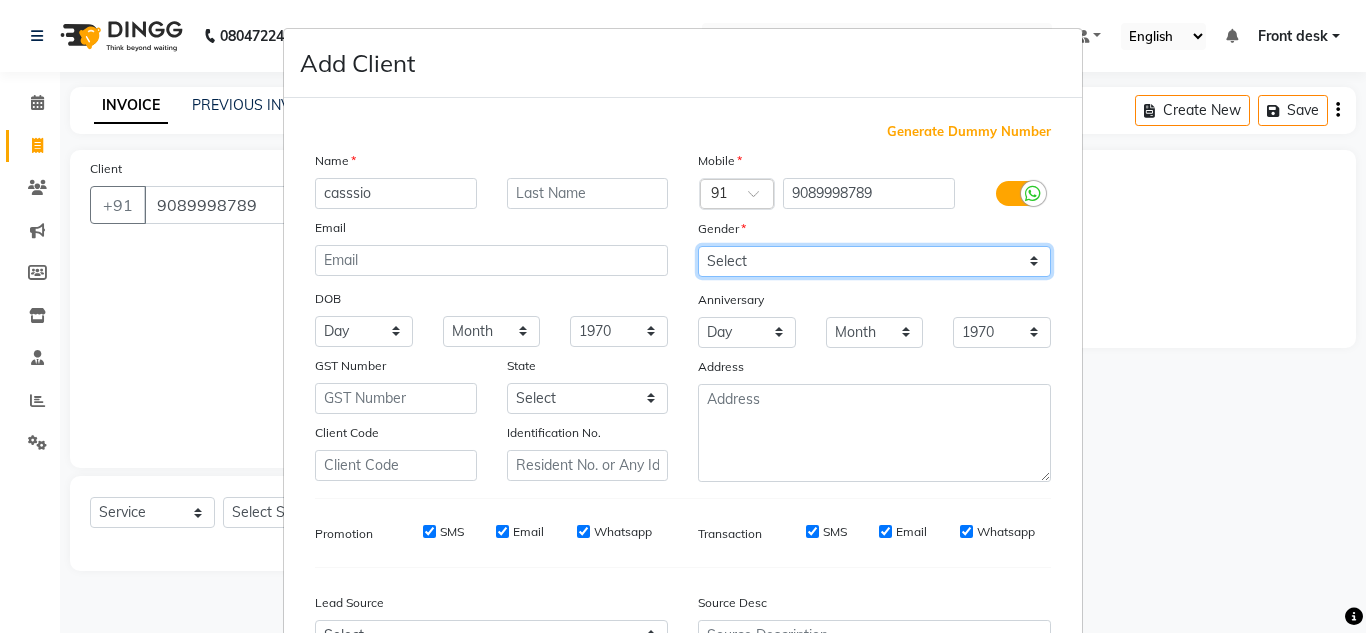 click on "Select Male Female Other Prefer Not To Say" at bounding box center [874, 261] 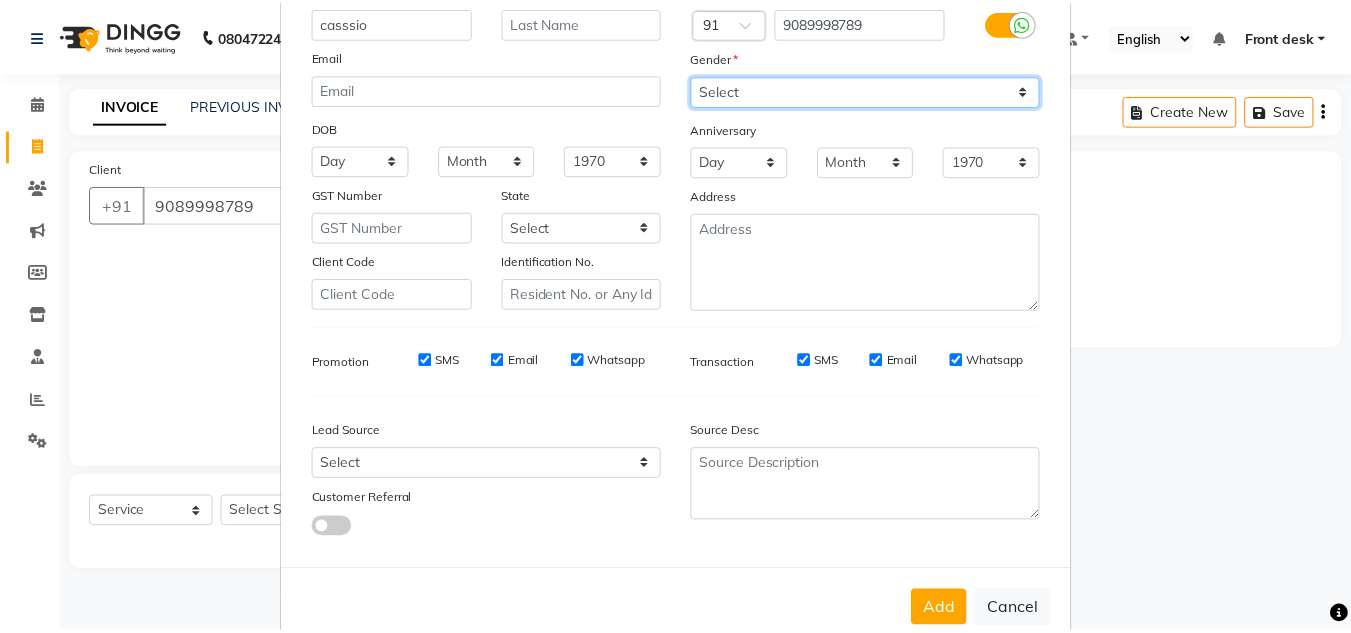 scroll, scrollTop: 216, scrollLeft: 0, axis: vertical 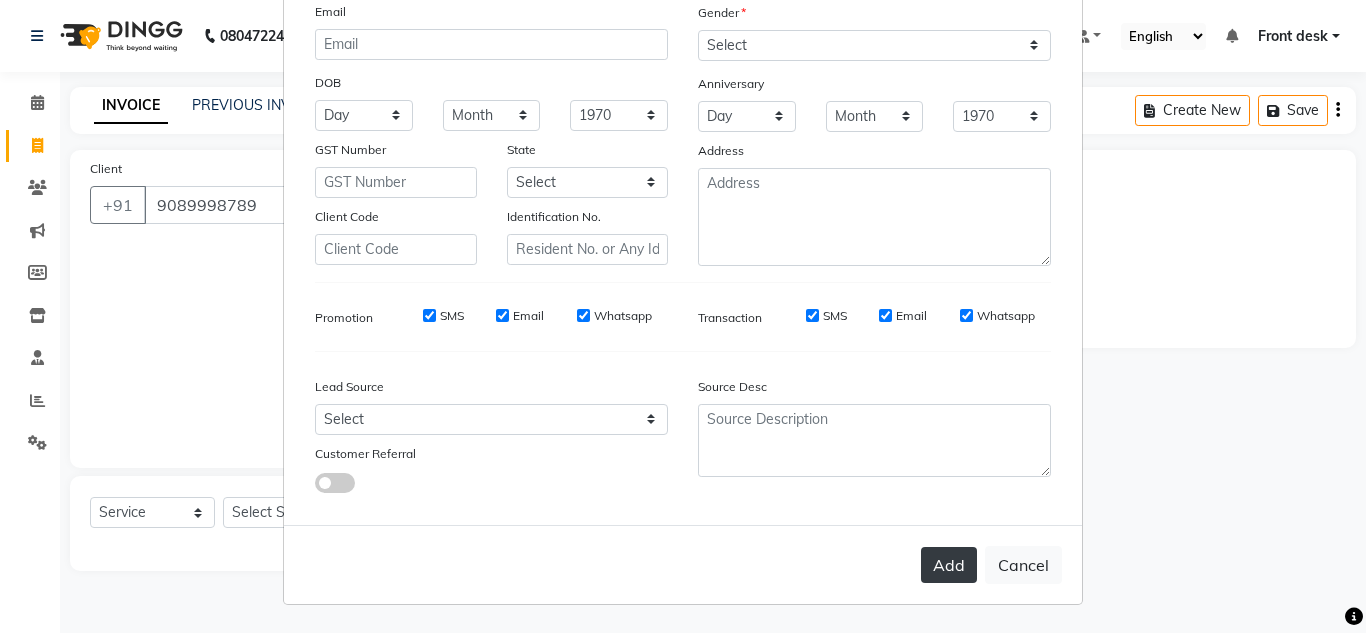 click on "Add" at bounding box center [949, 565] 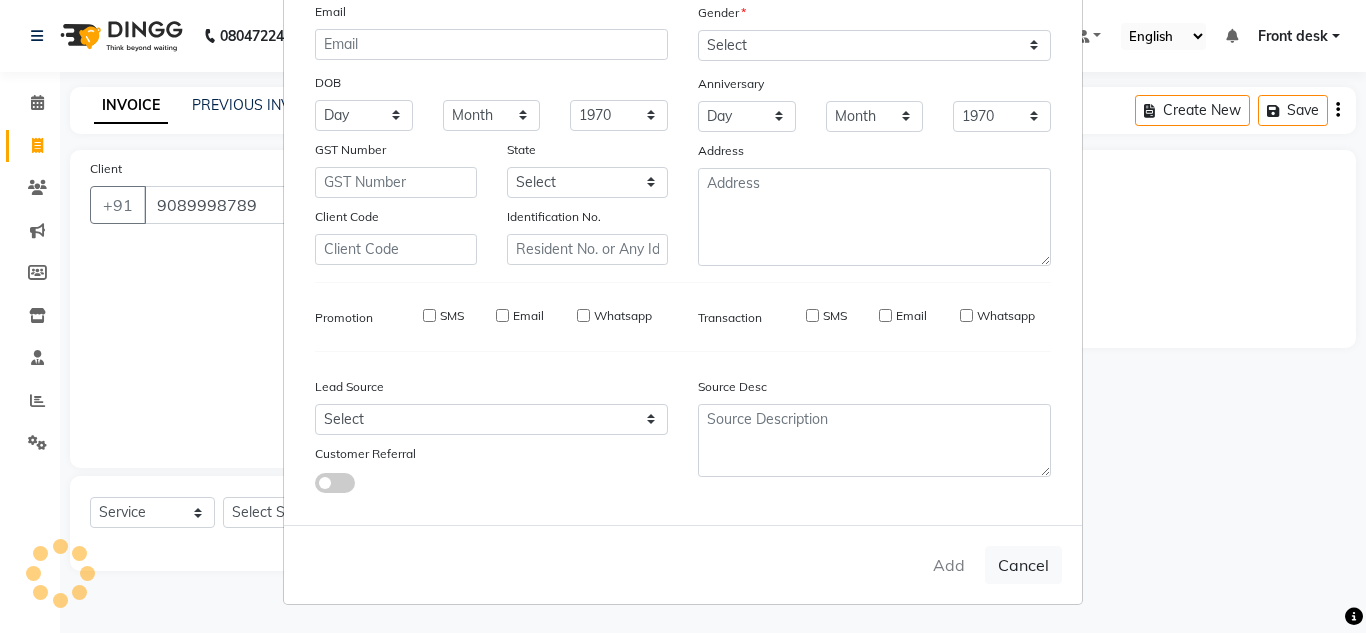 type 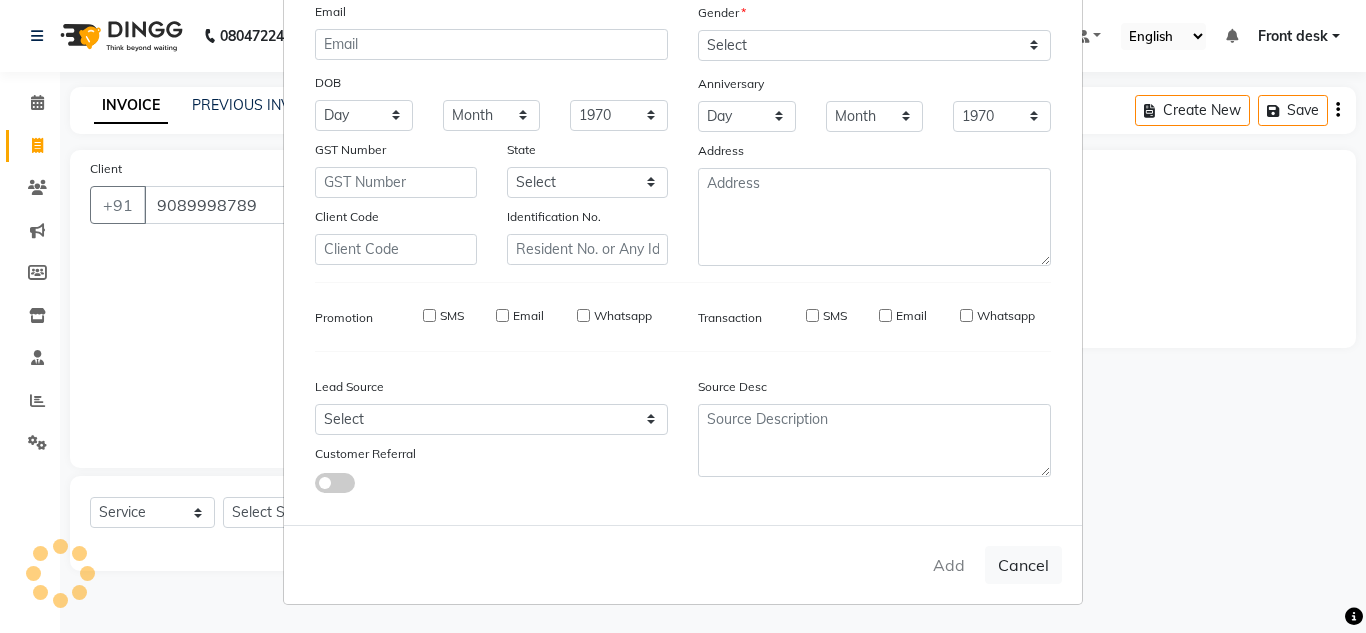 select 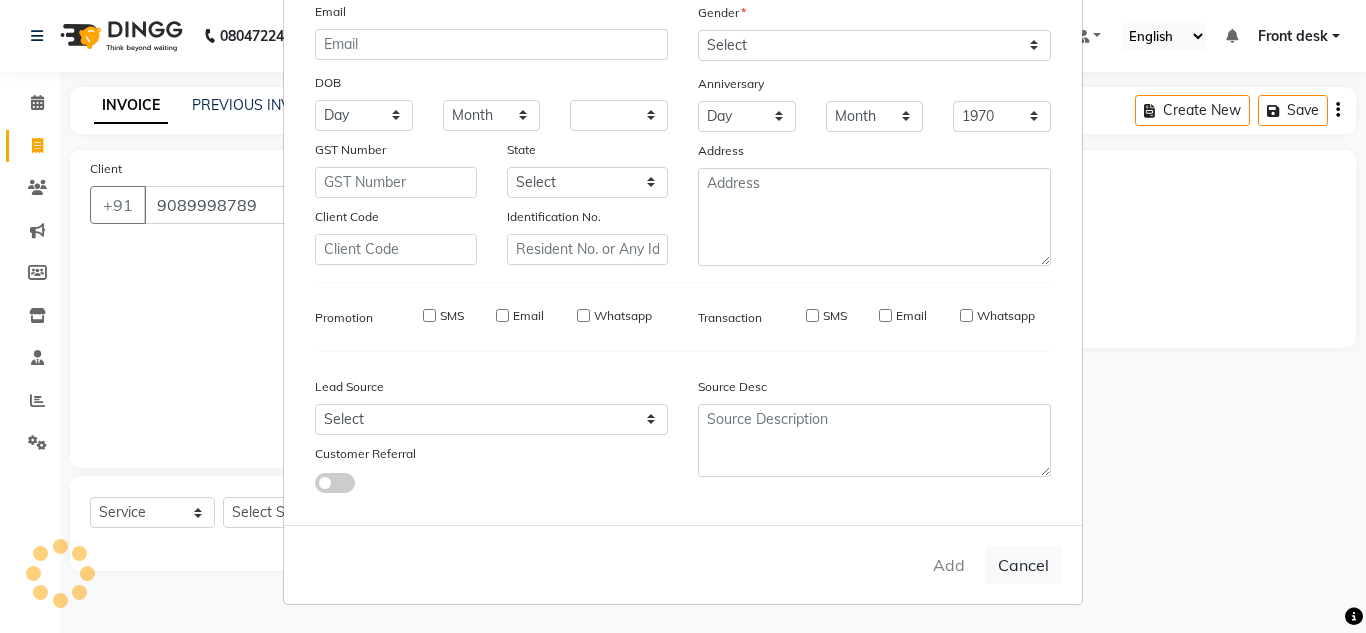 select 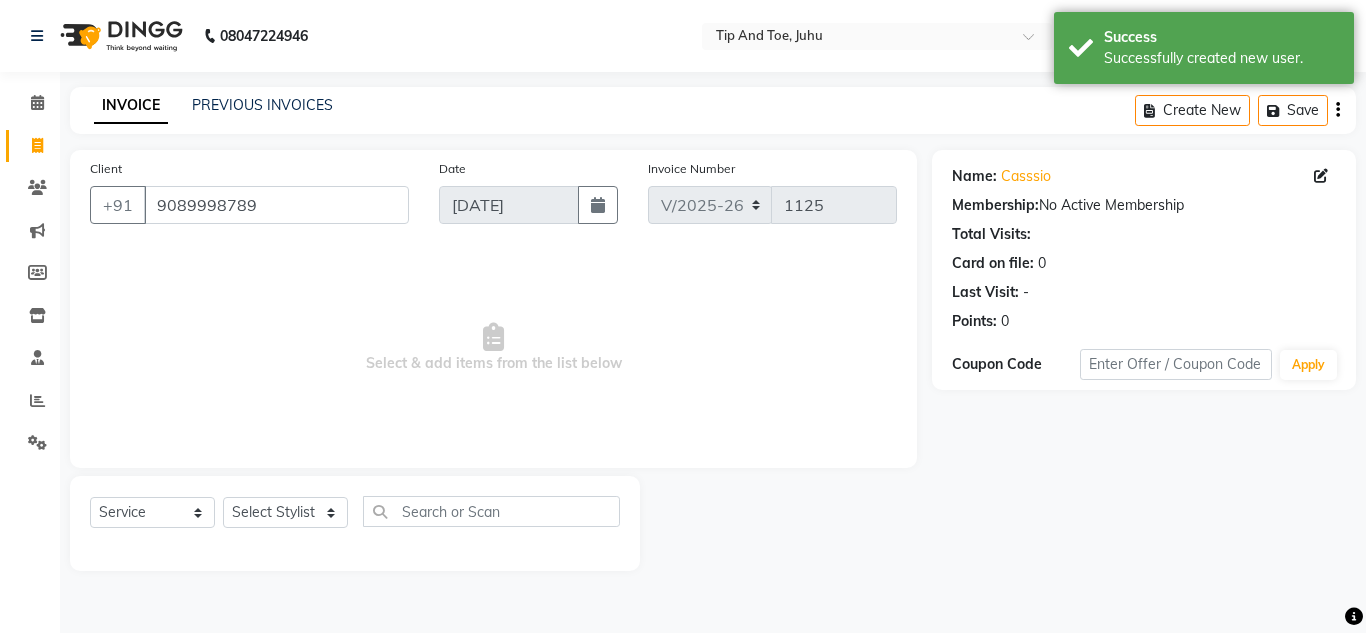 drag, startPoint x: 272, startPoint y: 496, endPoint x: 318, endPoint y: 323, distance: 179.01117 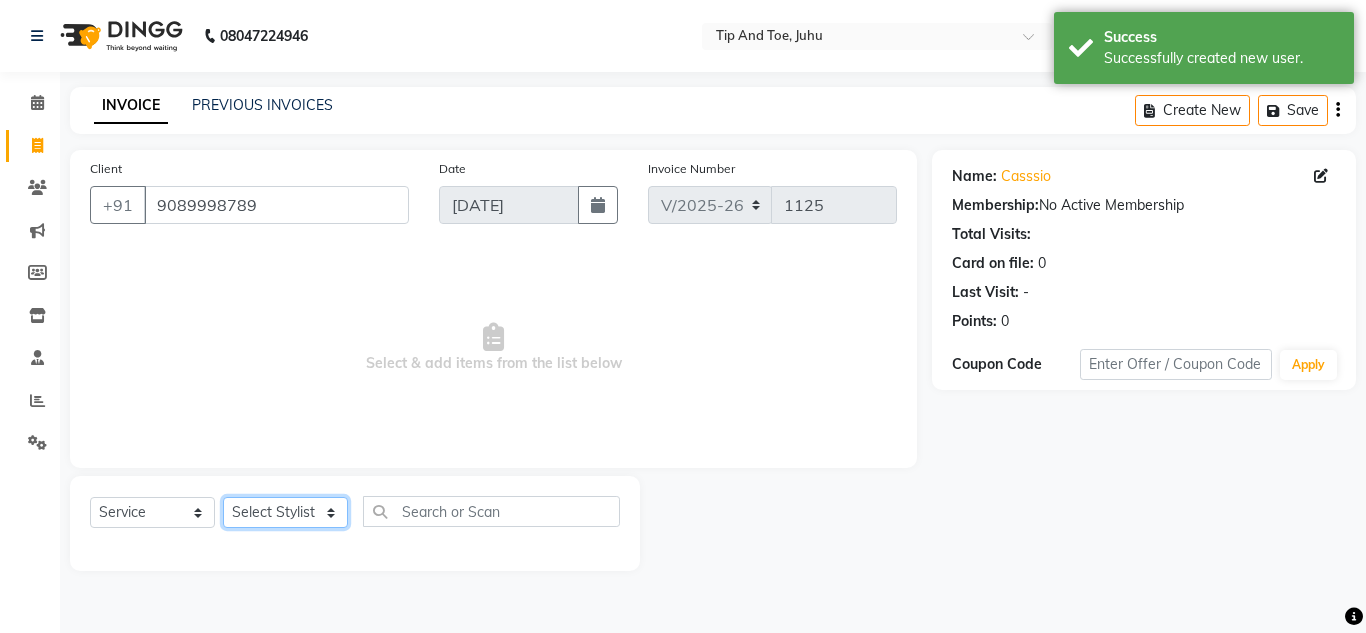 drag, startPoint x: 278, startPoint y: 510, endPoint x: 281, endPoint y: 500, distance: 10.440307 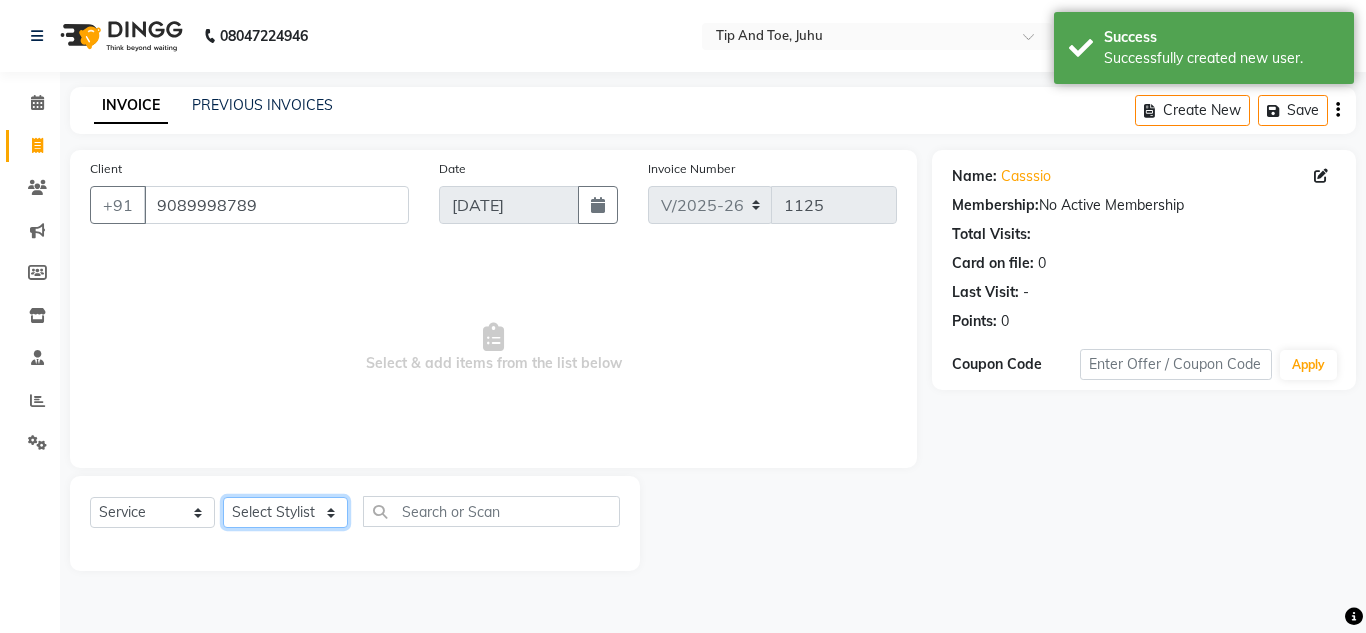 select on "63236" 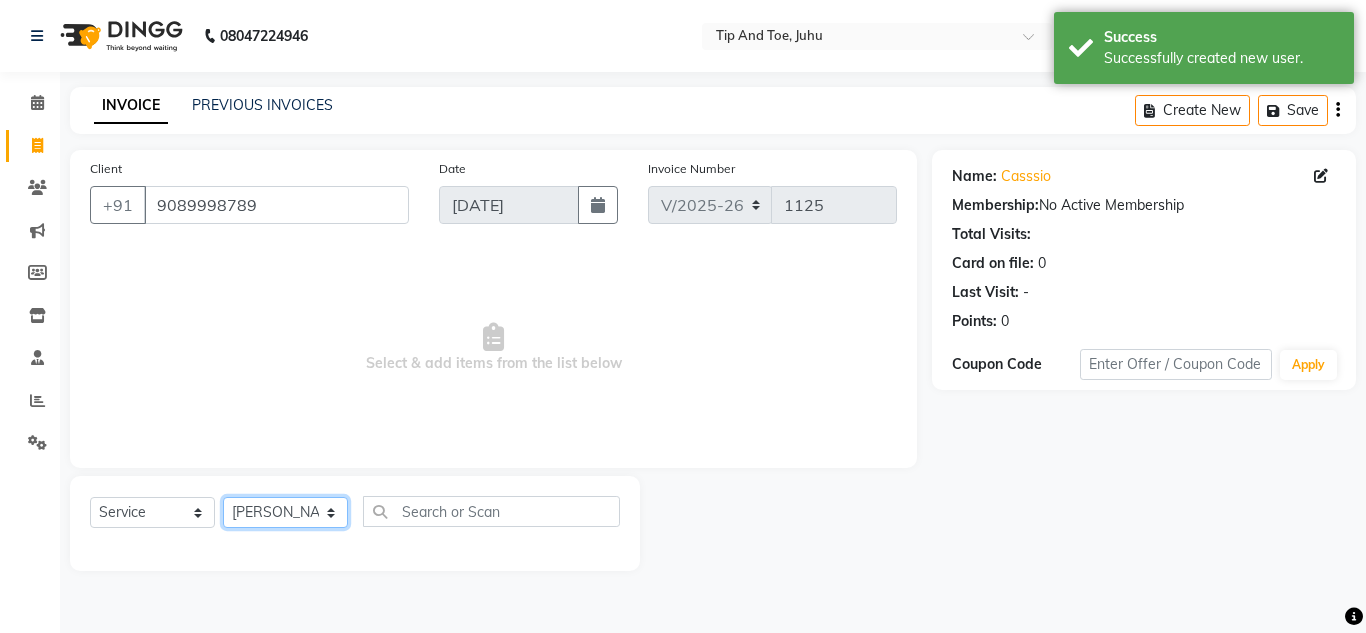 click on "Select Stylist ABIK  ACHAN AJAY UTKAR AKASH AKSHATA ARBAZ BABU BILAL CHITRA DANISH DHANSHREE Front desk  KEISHEEN KUMAR MAQSOOD NIKHIL POONAM RAHUL RICHION SADHNA SANJAY SANJAY MAMA TWINKLE GUPTA  VINITA" 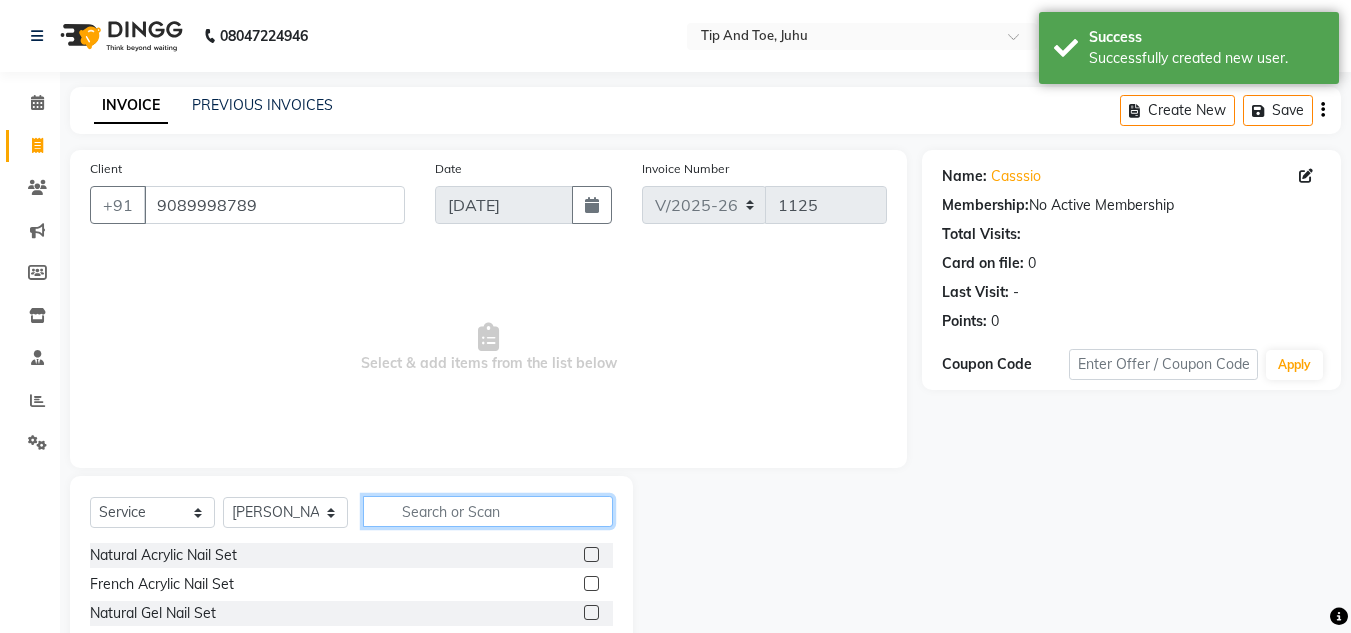 drag, startPoint x: 427, startPoint y: 519, endPoint x: 432, endPoint y: 510, distance: 10.29563 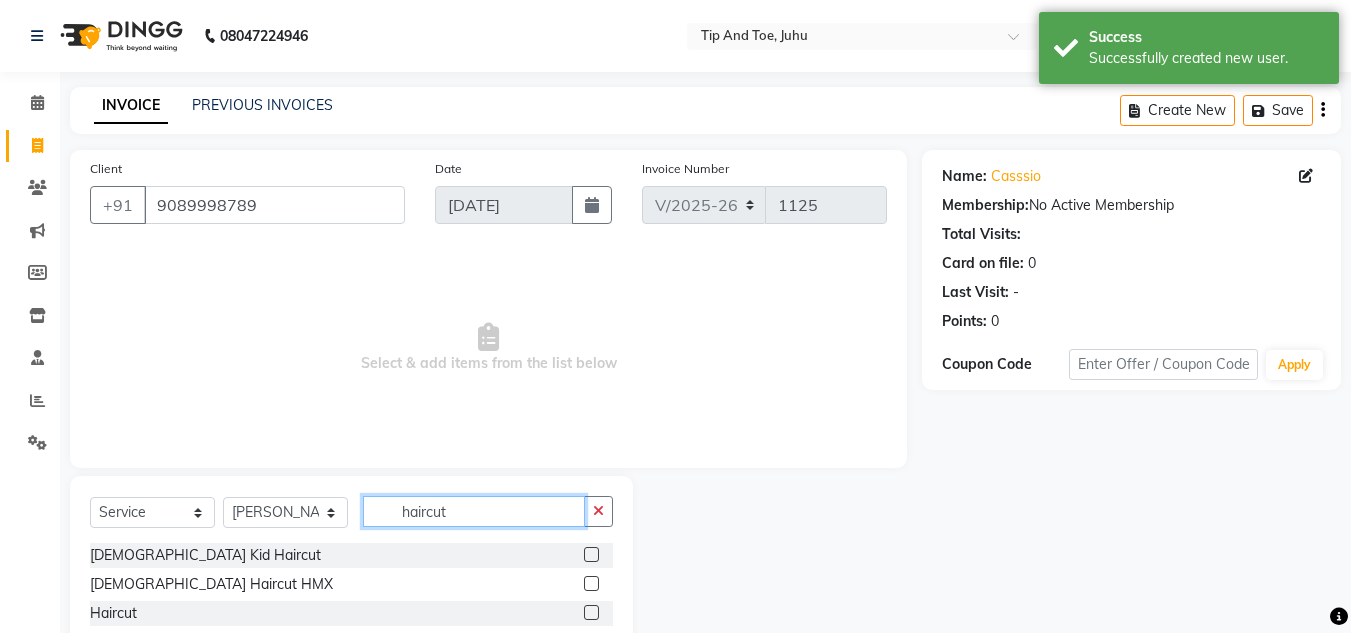 type on "haircut" 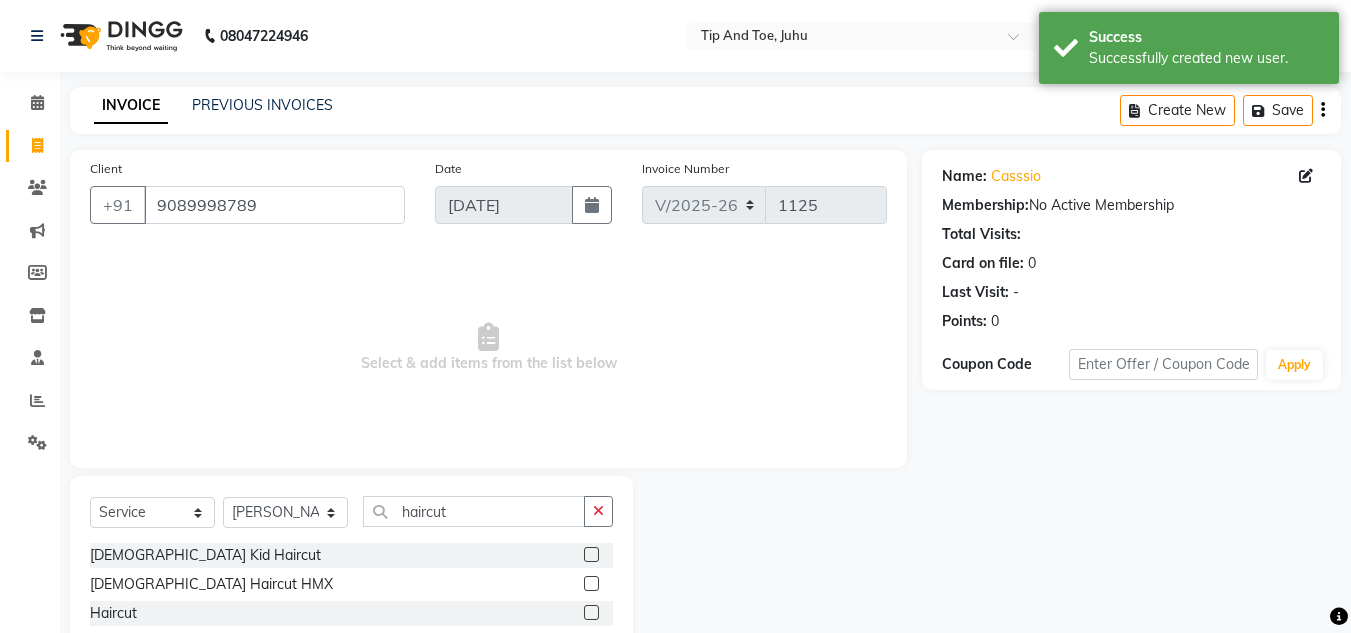 click 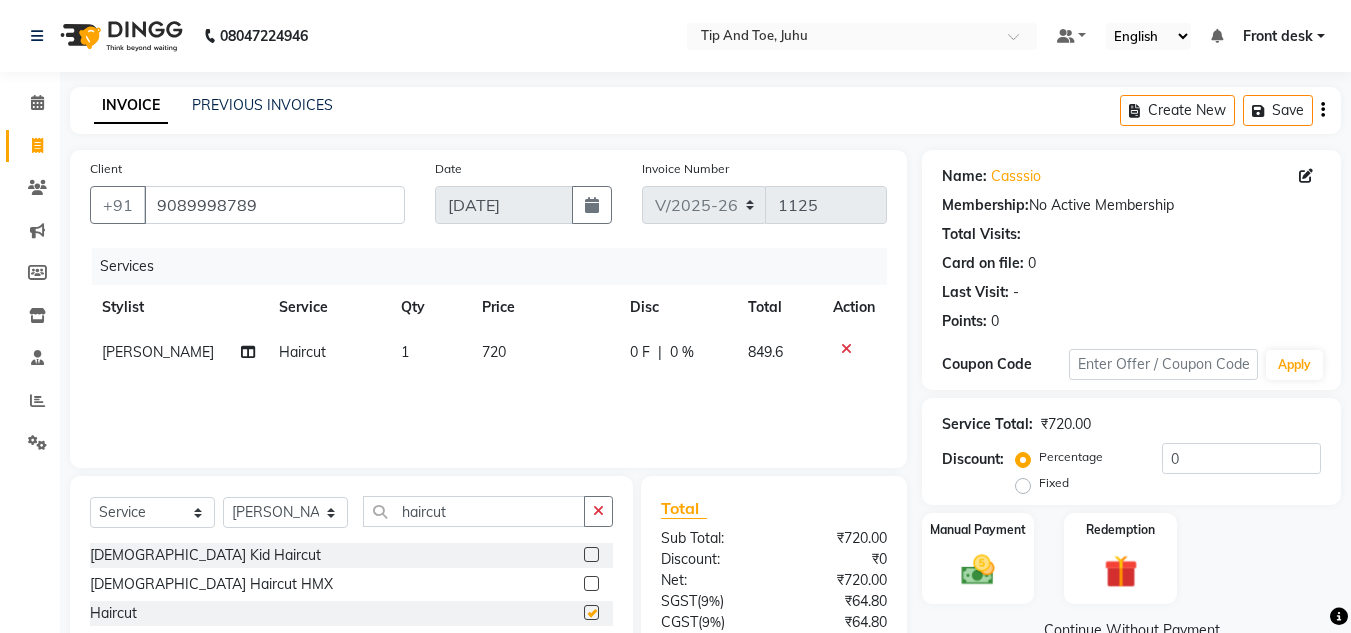 checkbox on "false" 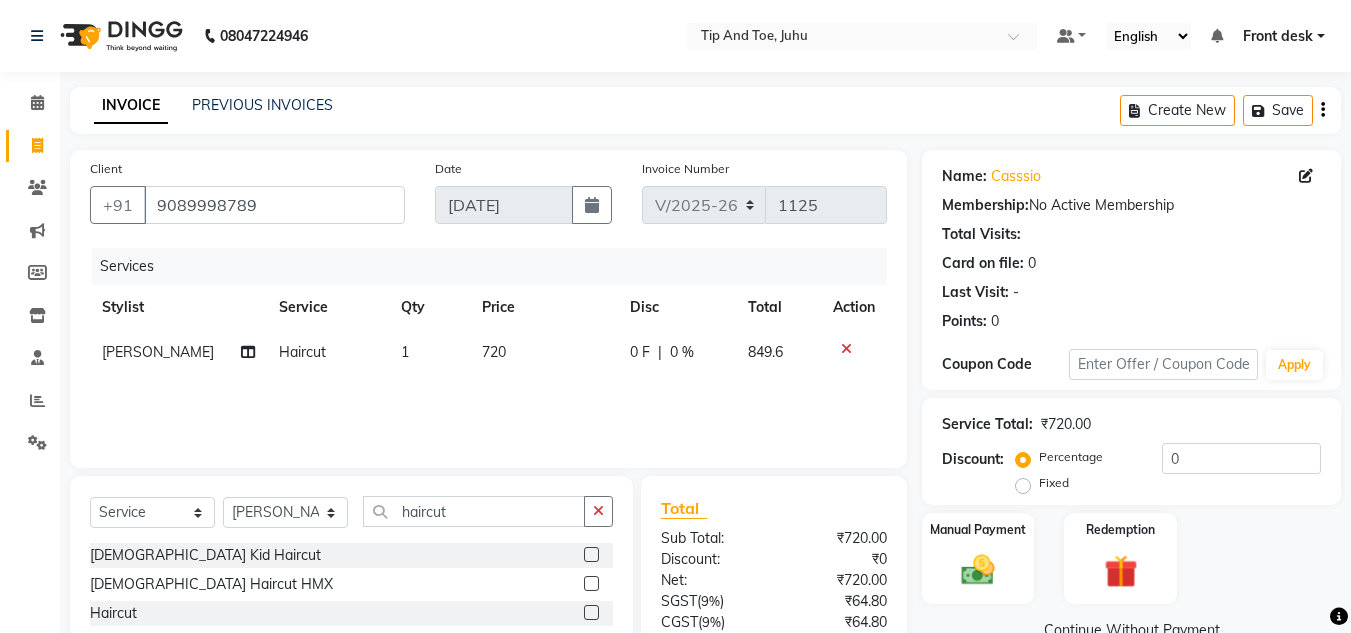 click on "720" 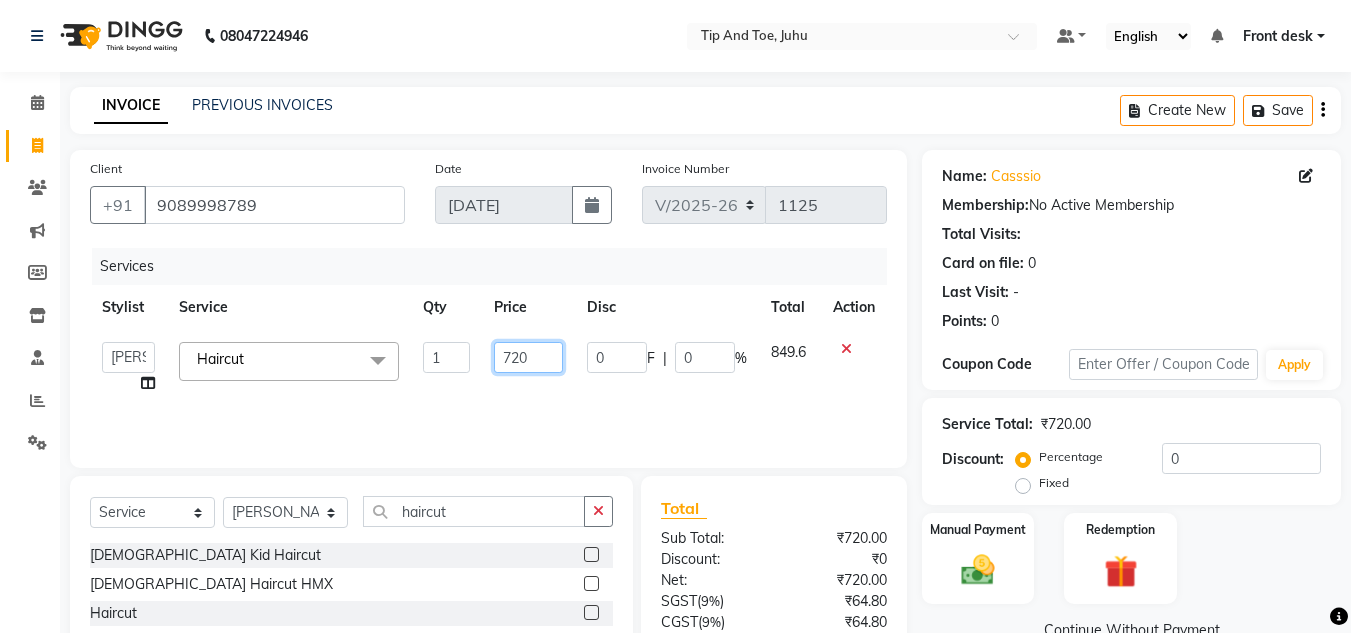 click on "720" 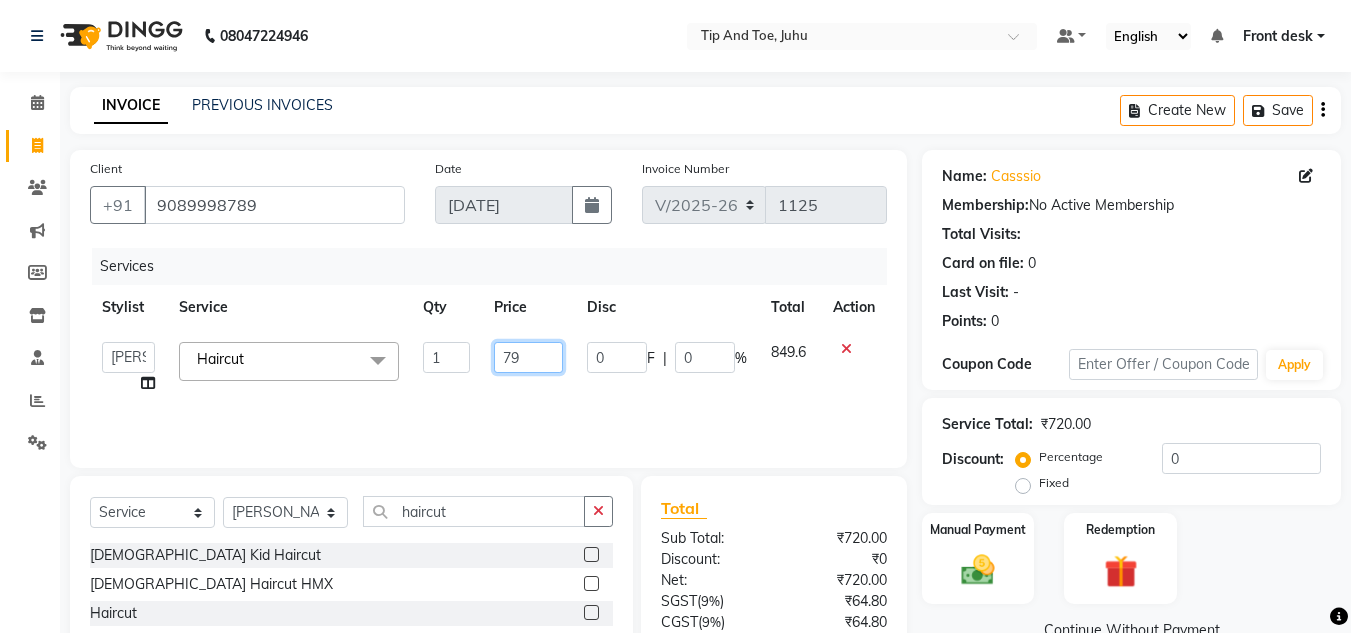 type on "799" 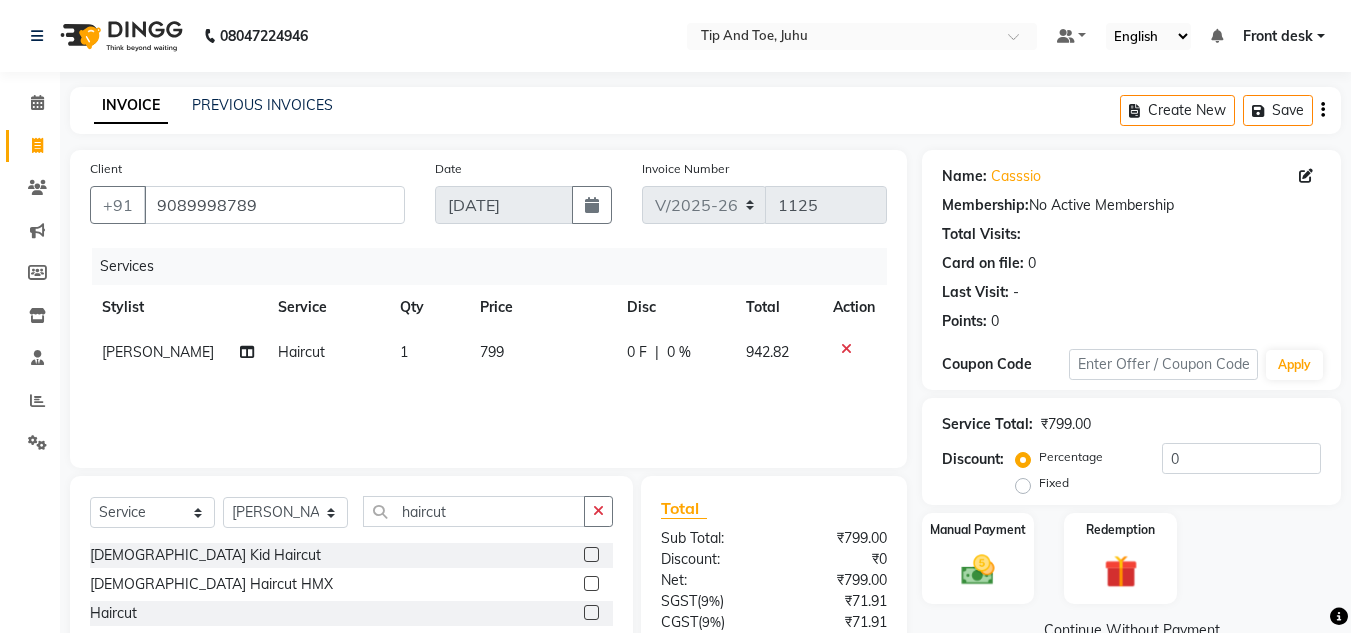 click on "Services" 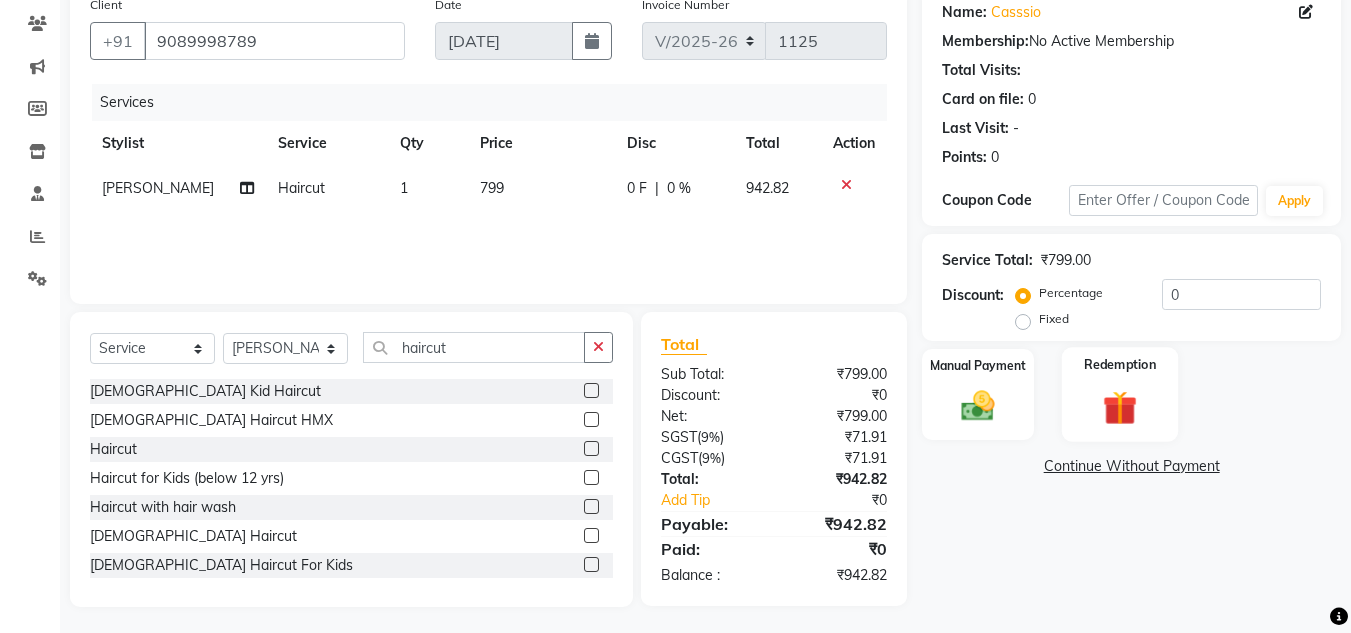scroll, scrollTop: 168, scrollLeft: 0, axis: vertical 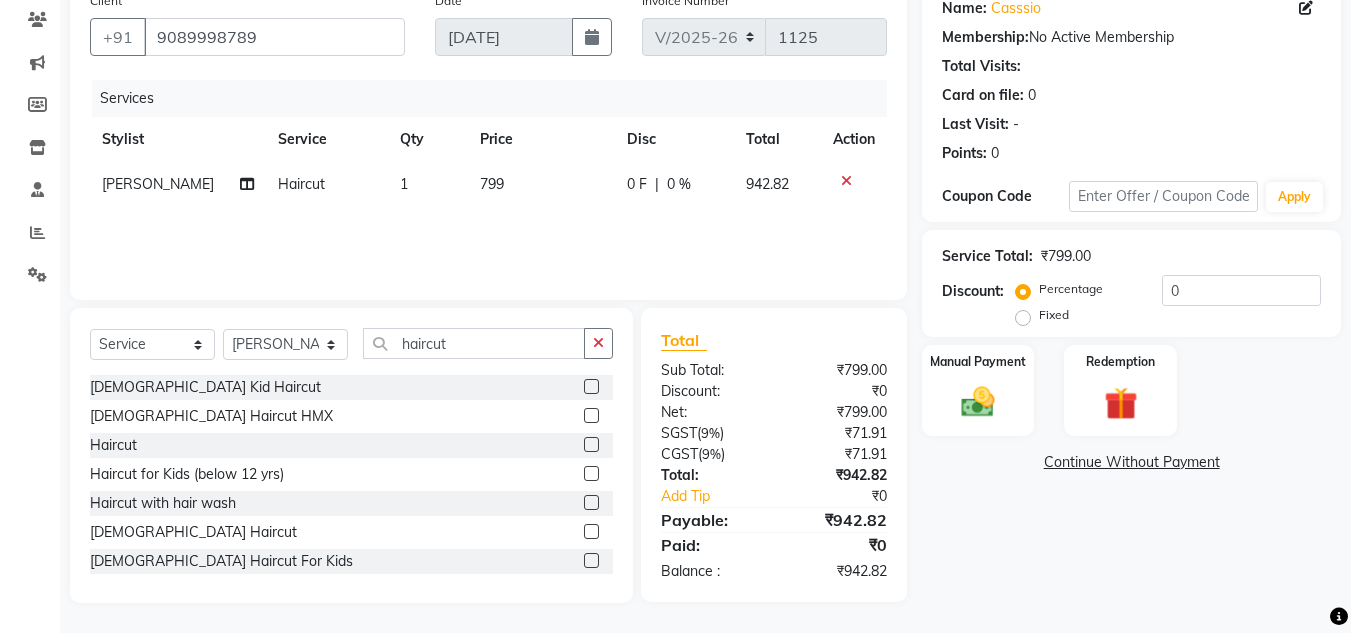 click on "Name: Casssio  Membership:  No Active Membership  Total Visits:   Card on file:  0 Last Visit:   - Points:   0  Coupon Code Apply Service Total:  ₹799.00  Discount:  Percentage   Fixed  0 Manual Payment Redemption  Continue Without Payment" 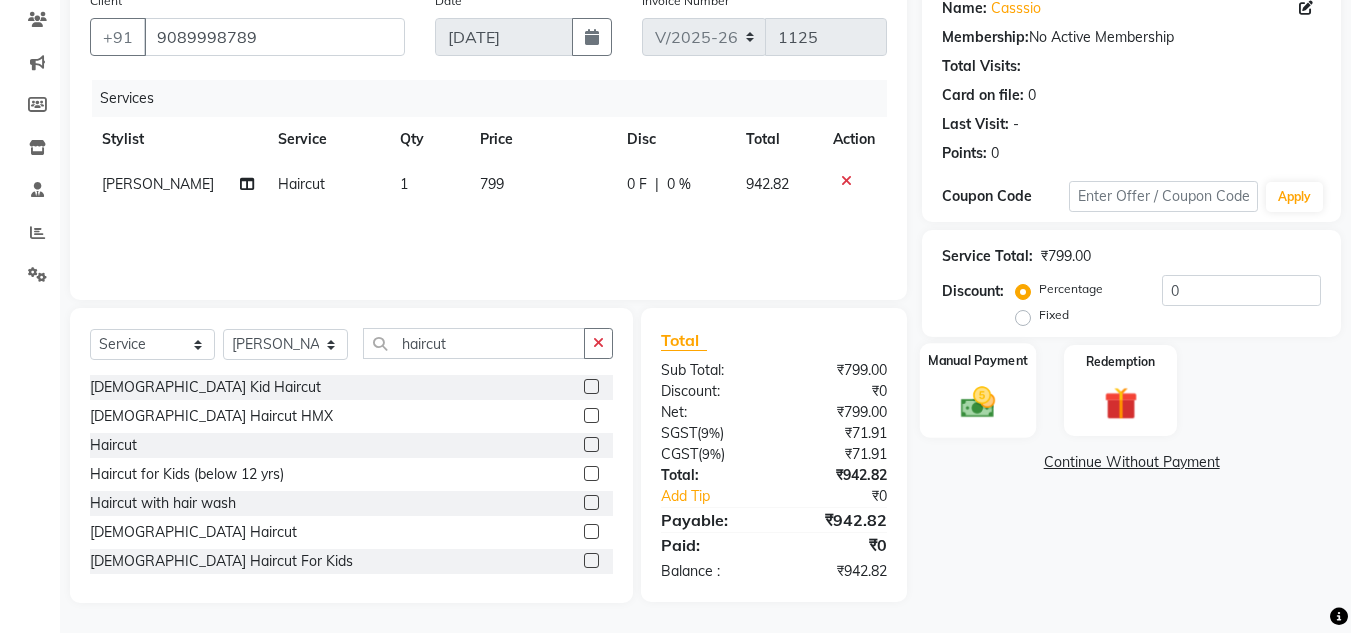 click 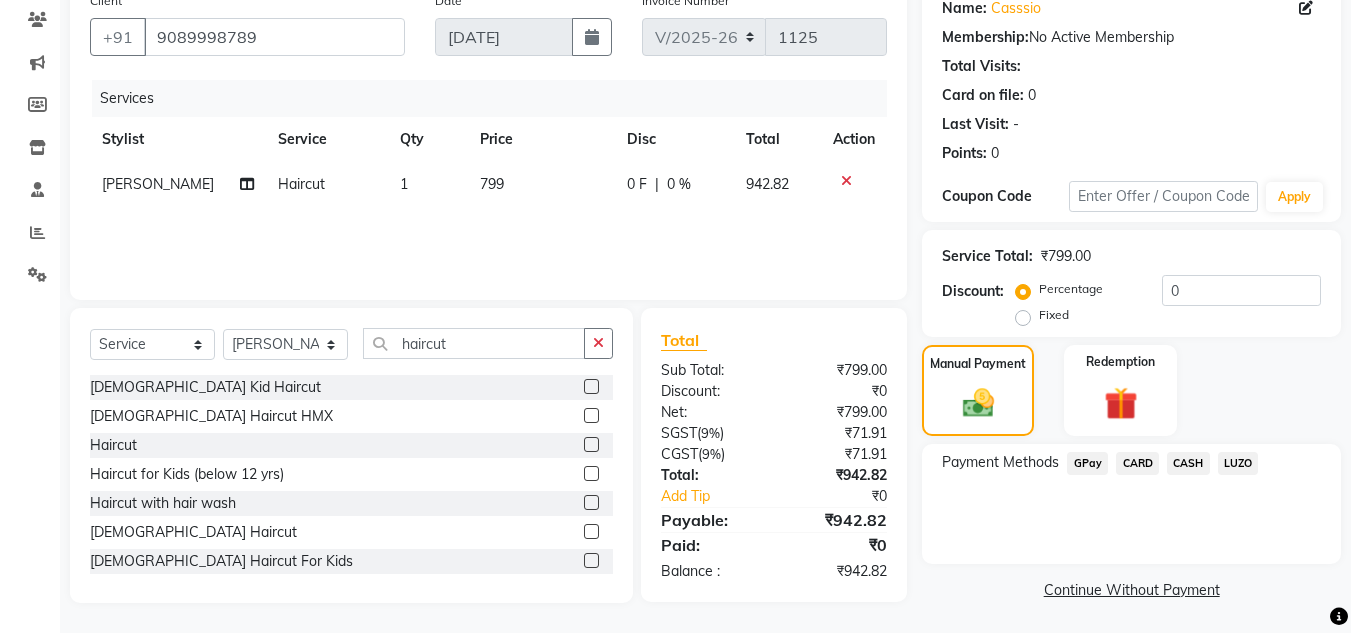 click on "CARD" 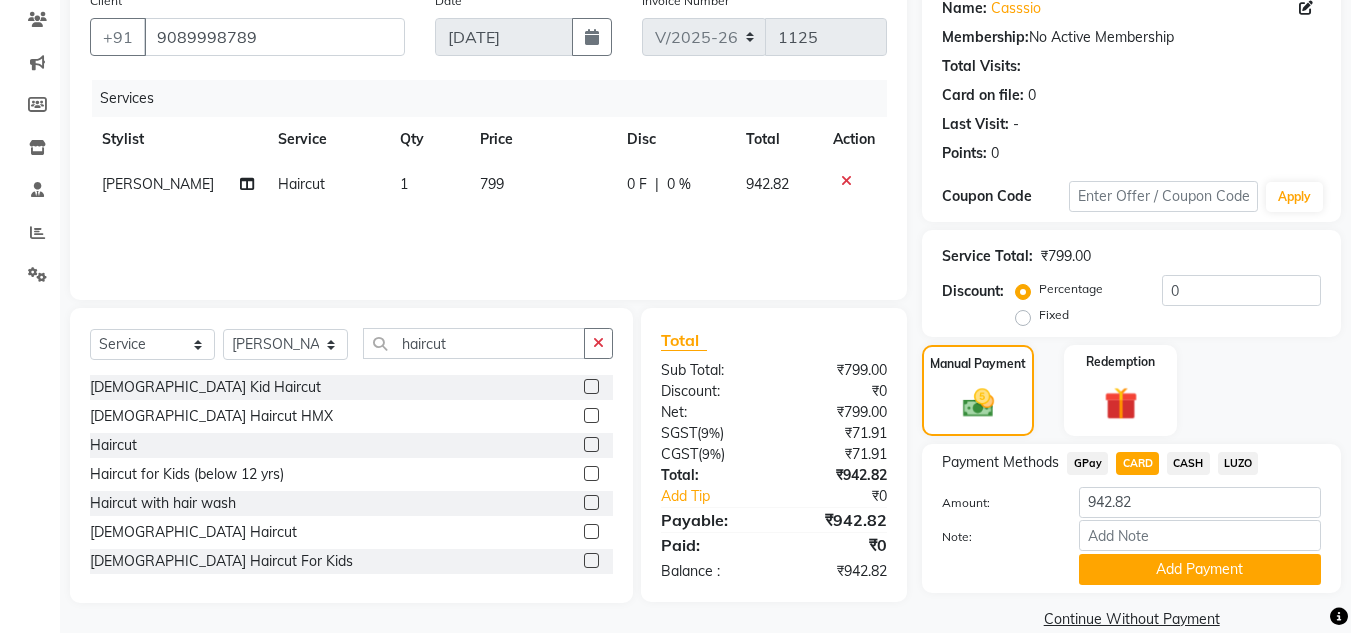 scroll, scrollTop: 199, scrollLeft: 0, axis: vertical 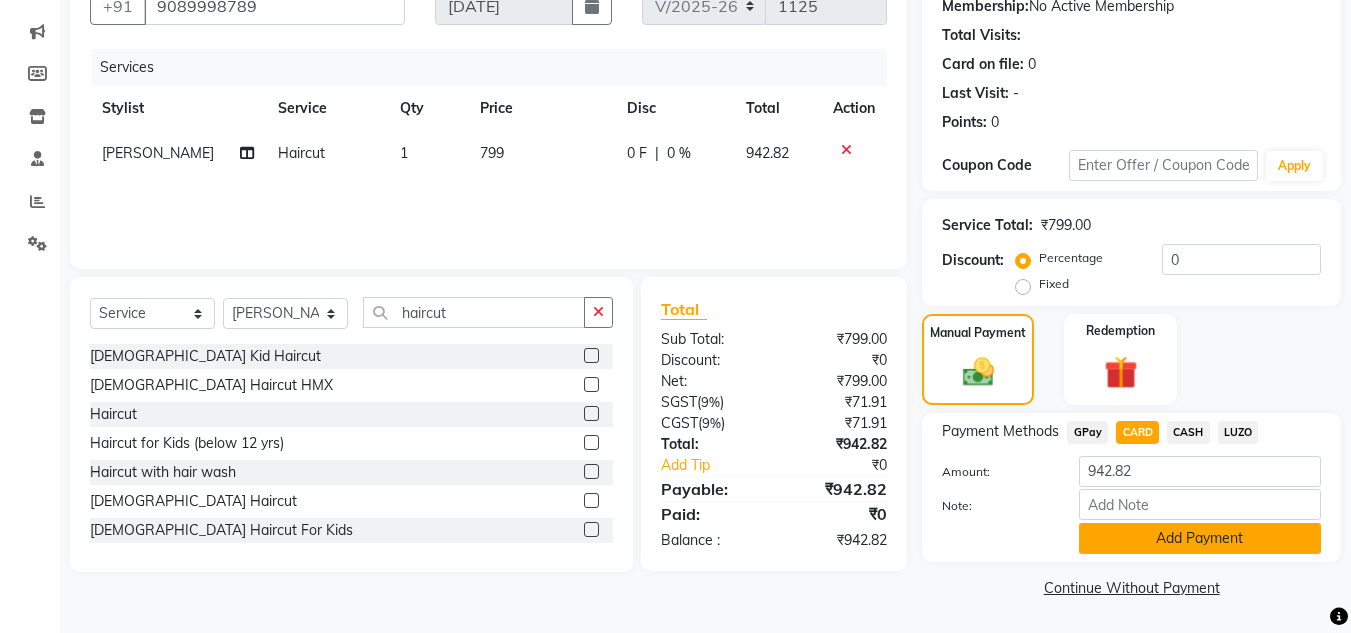 drag, startPoint x: 1141, startPoint y: 528, endPoint x: 1149, endPoint y: 500, distance: 29.12044 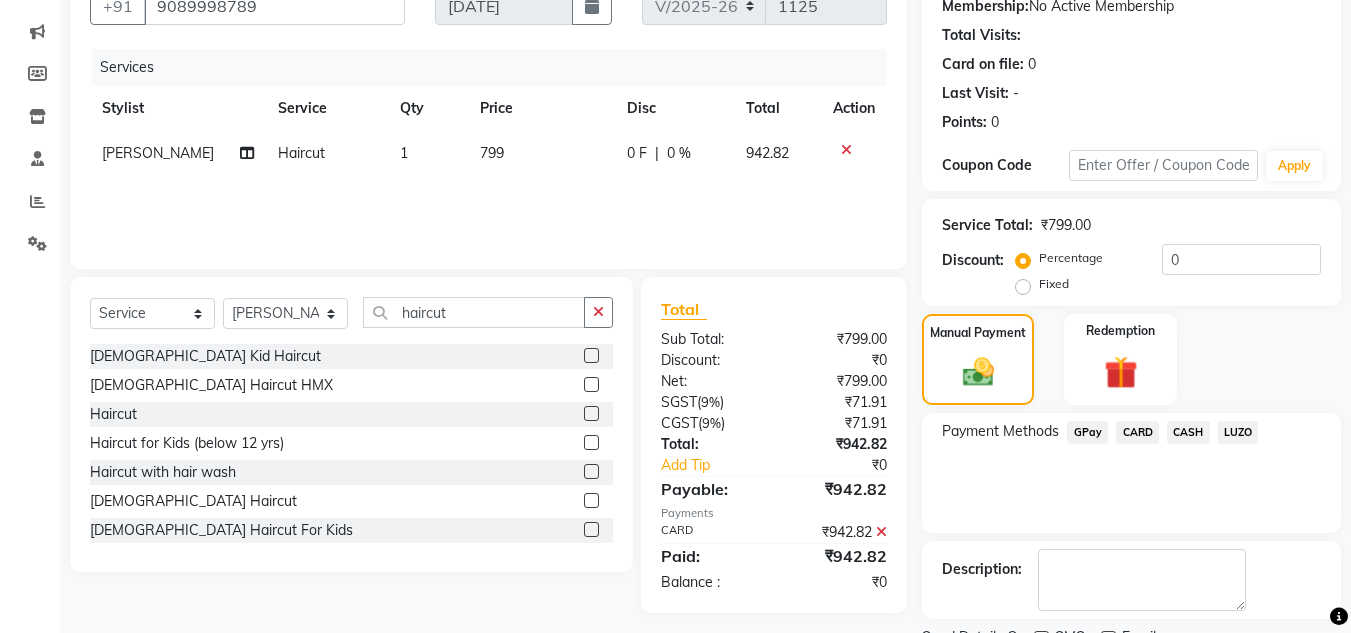 scroll, scrollTop: 283, scrollLeft: 0, axis: vertical 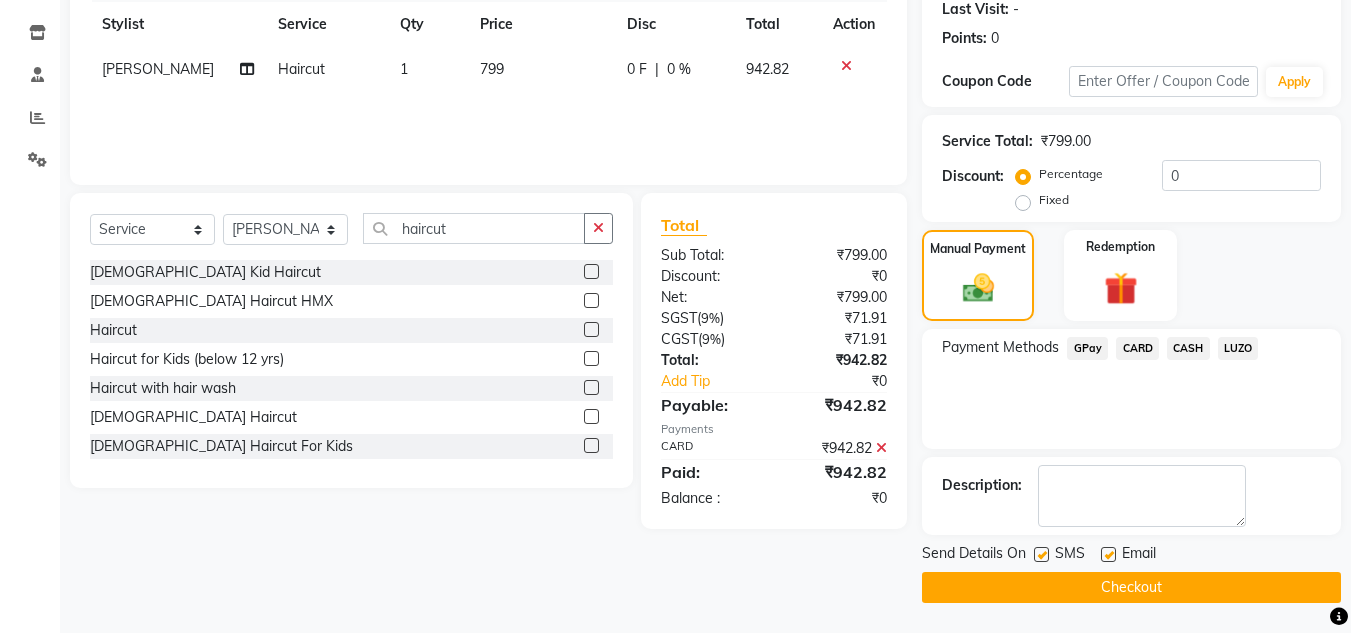click 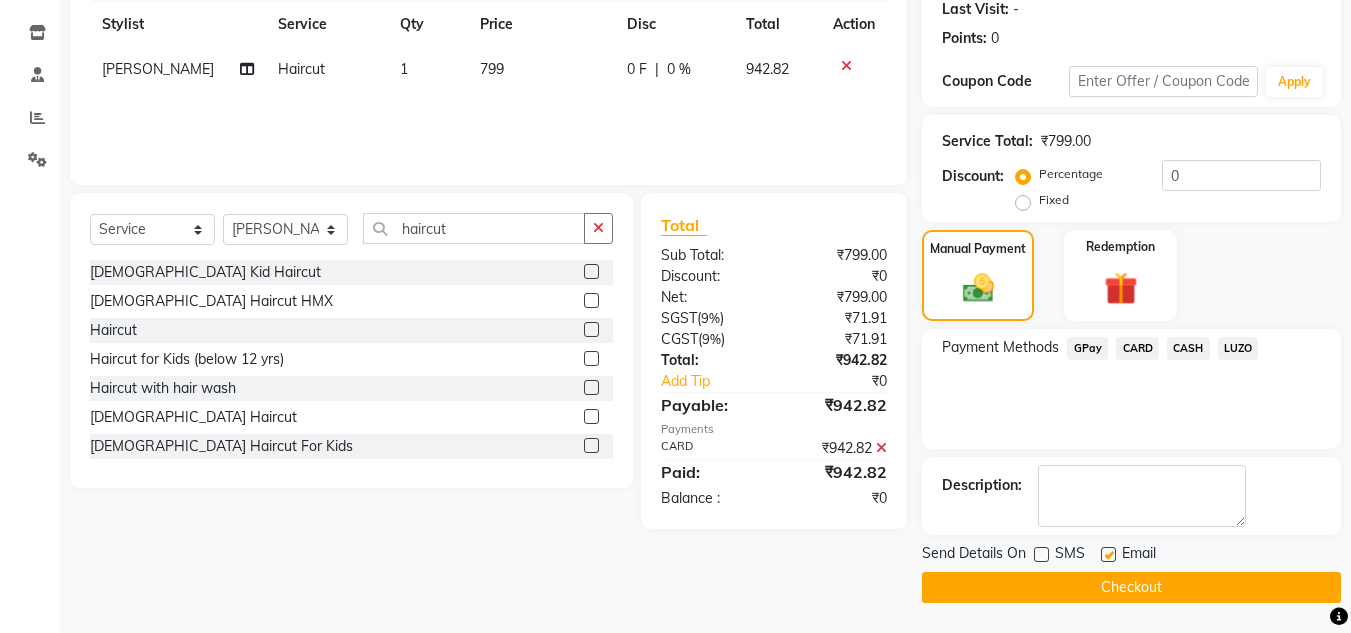 click 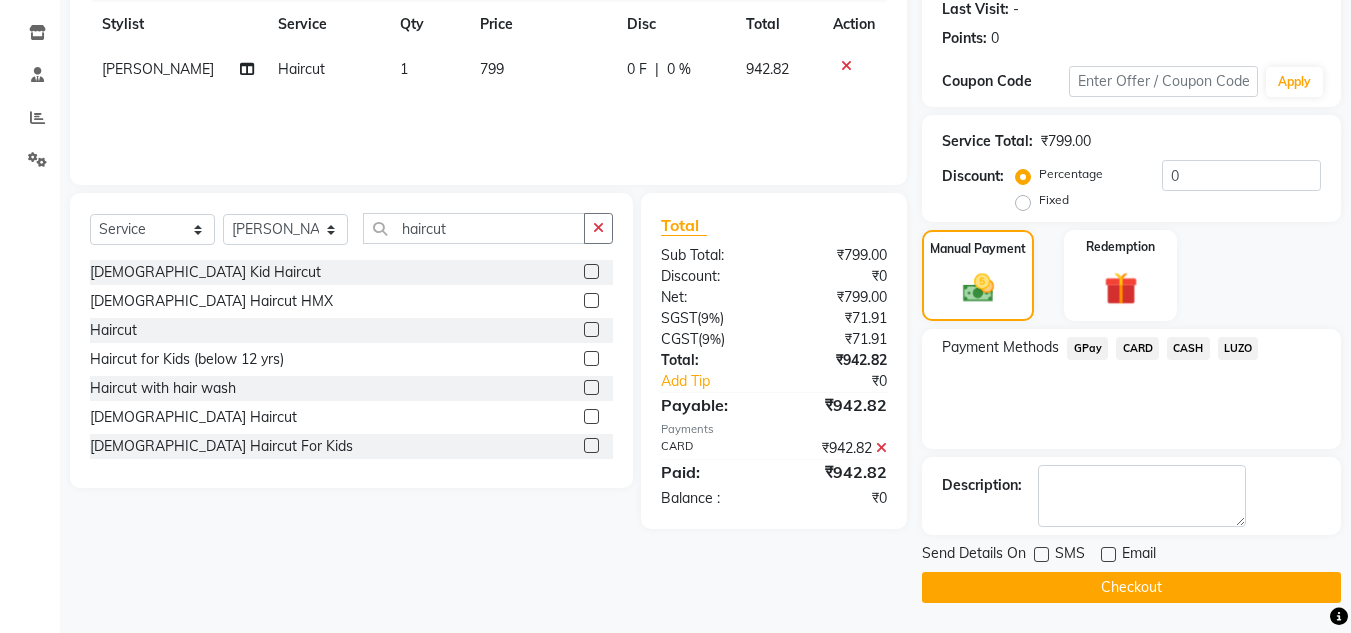 click on "Checkout" 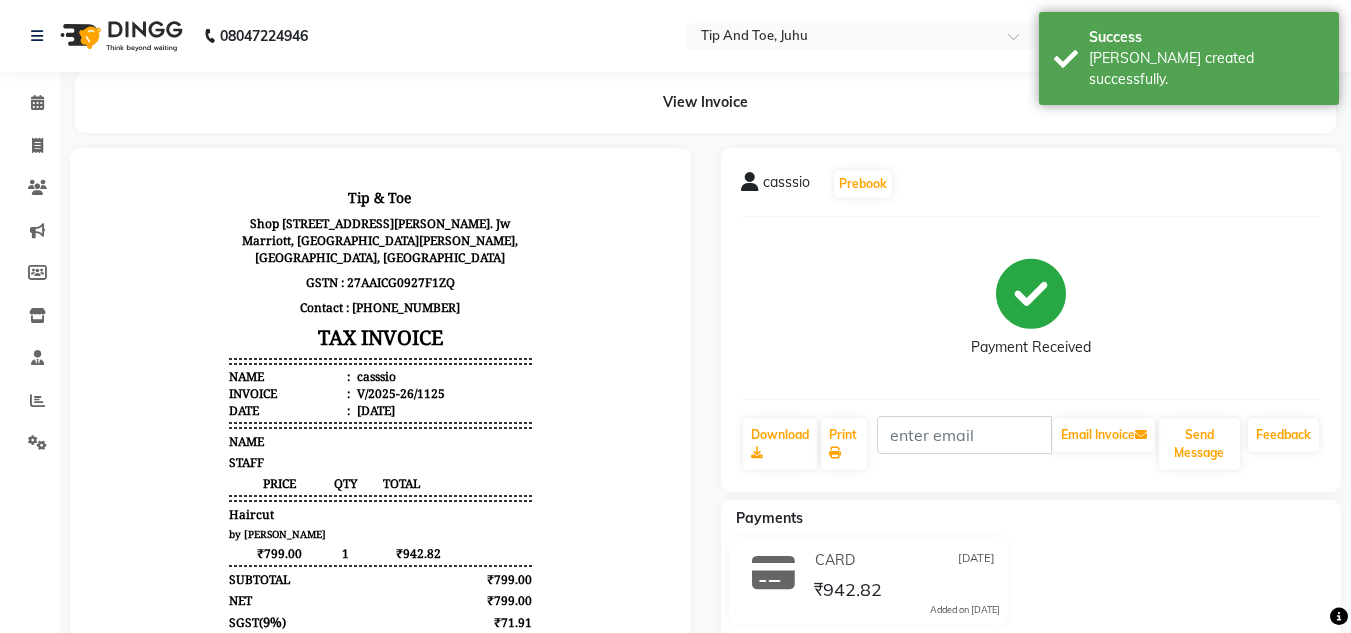 scroll, scrollTop: 0, scrollLeft: 0, axis: both 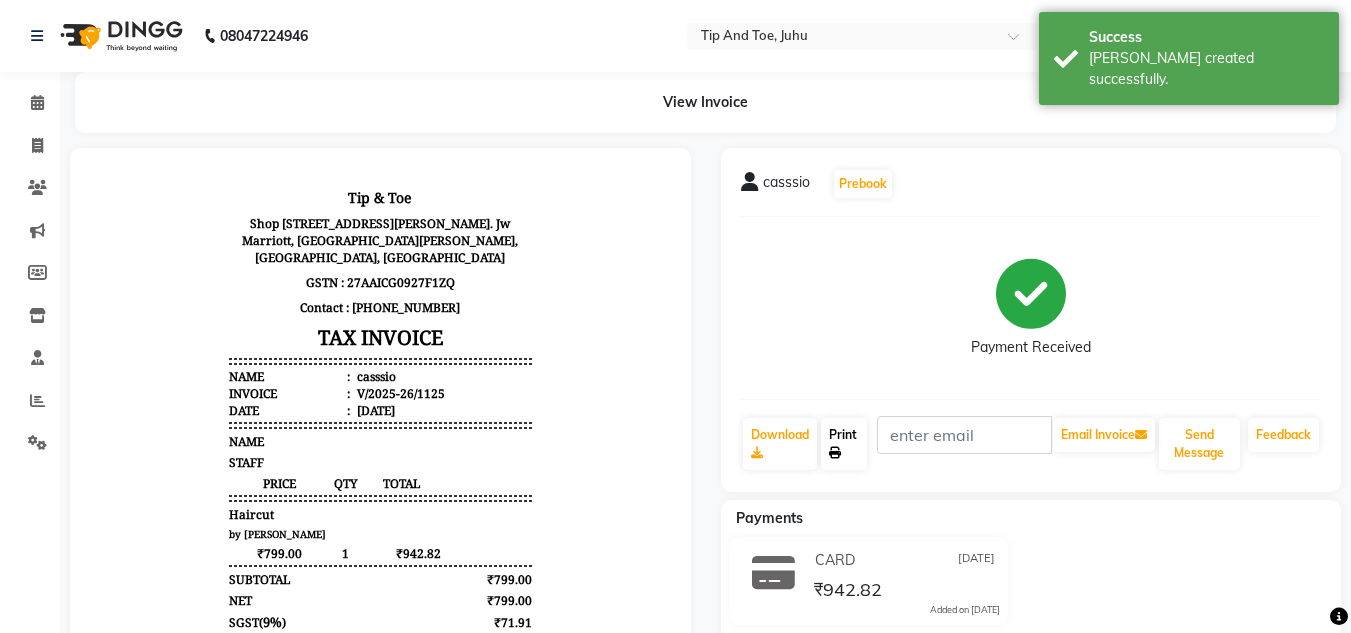 click on "Print" 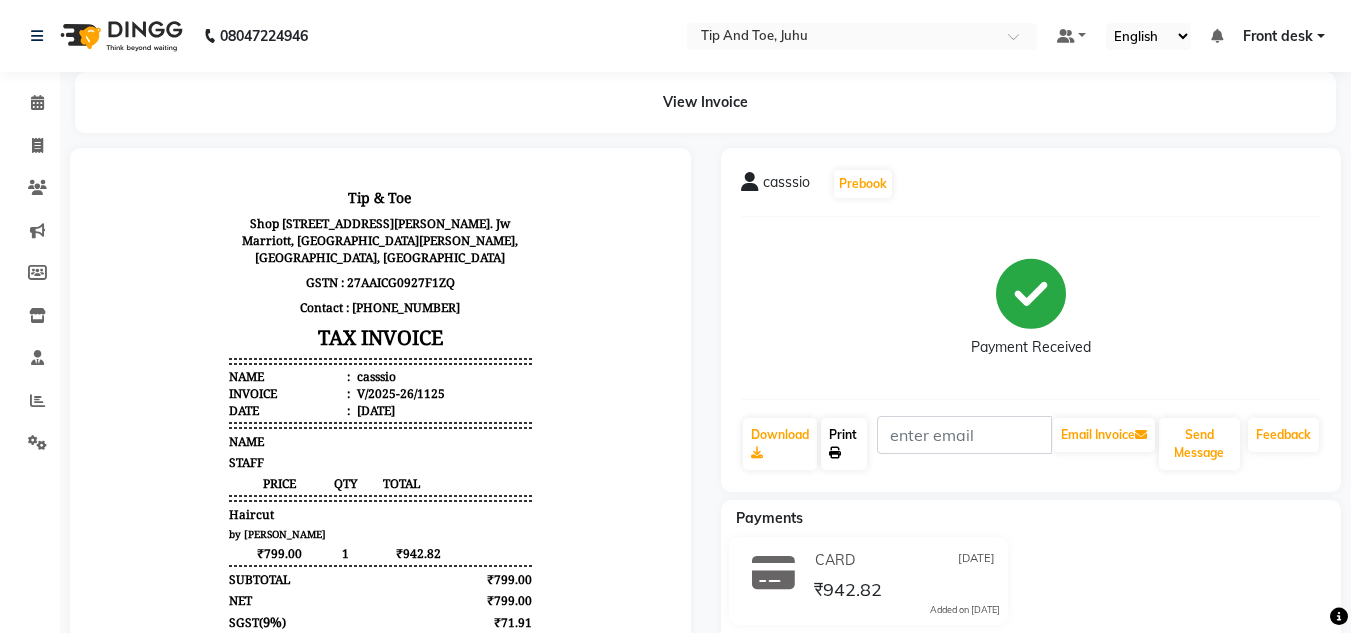 click on "Print" 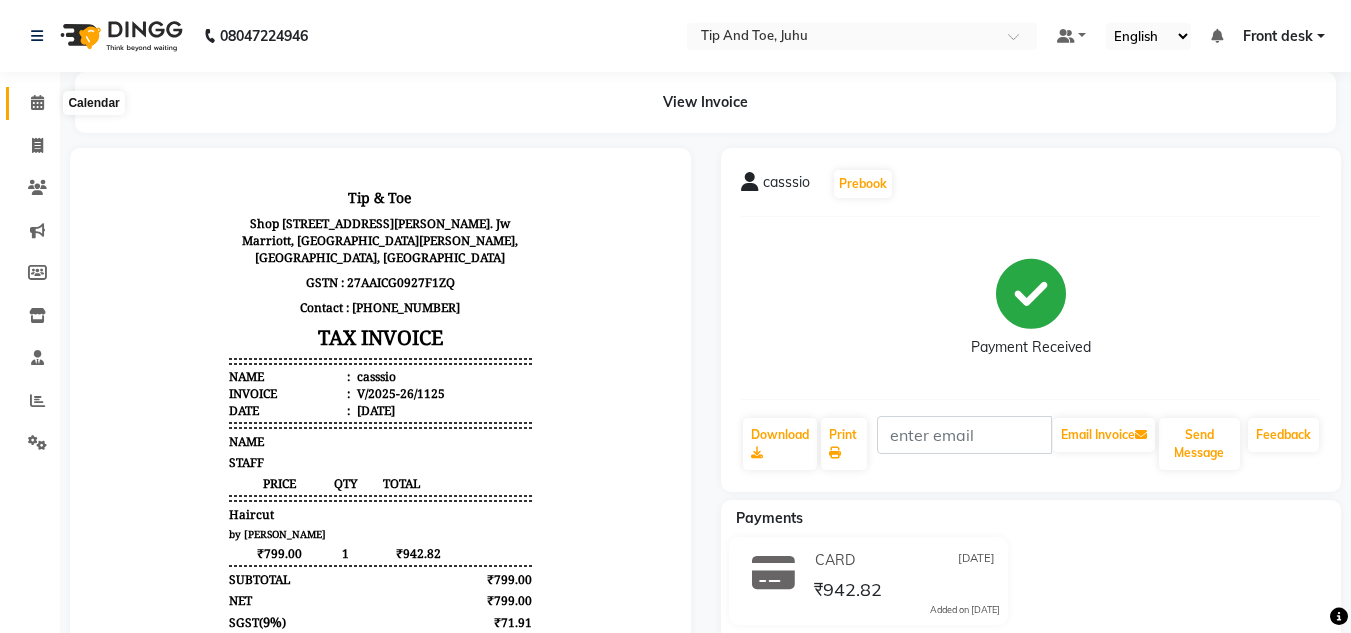 click 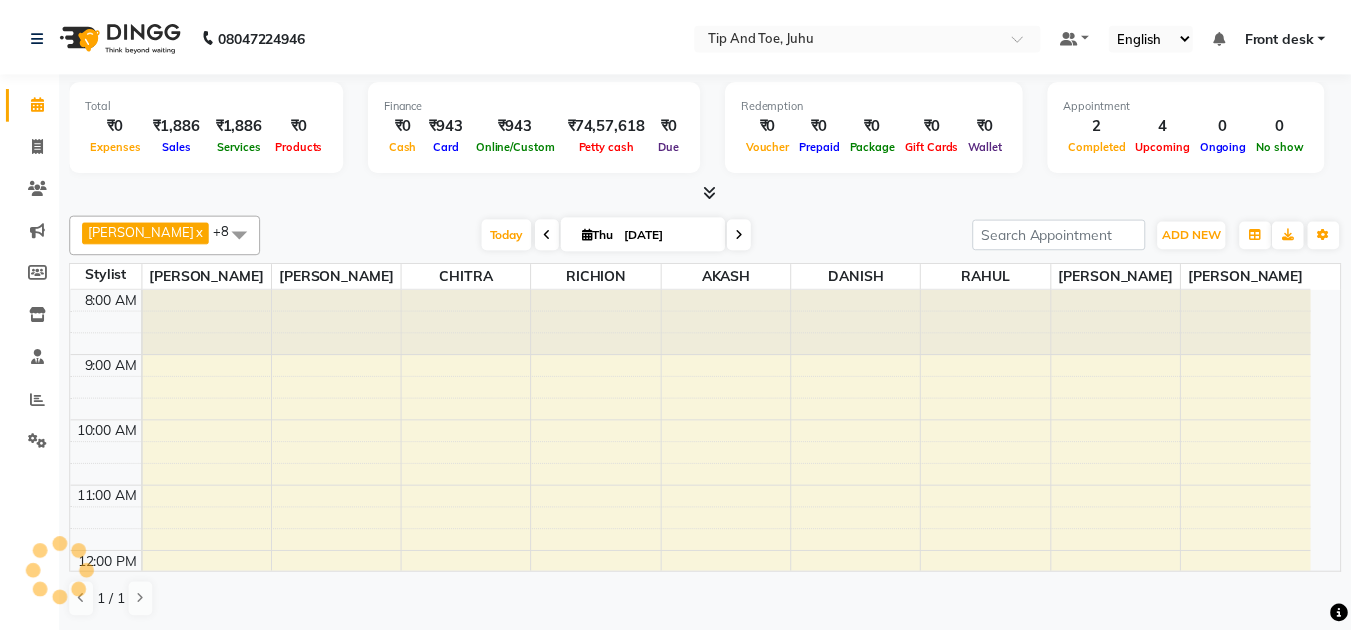 scroll, scrollTop: 0, scrollLeft: 0, axis: both 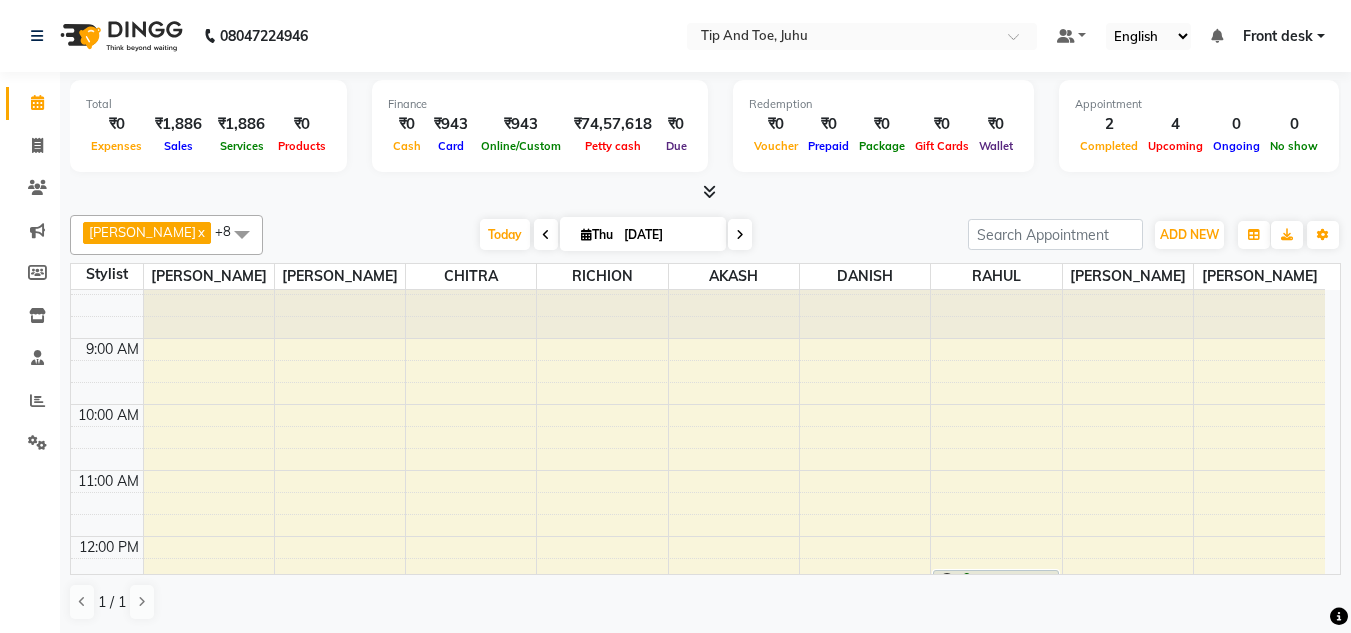click at bounding box center [209, 306] 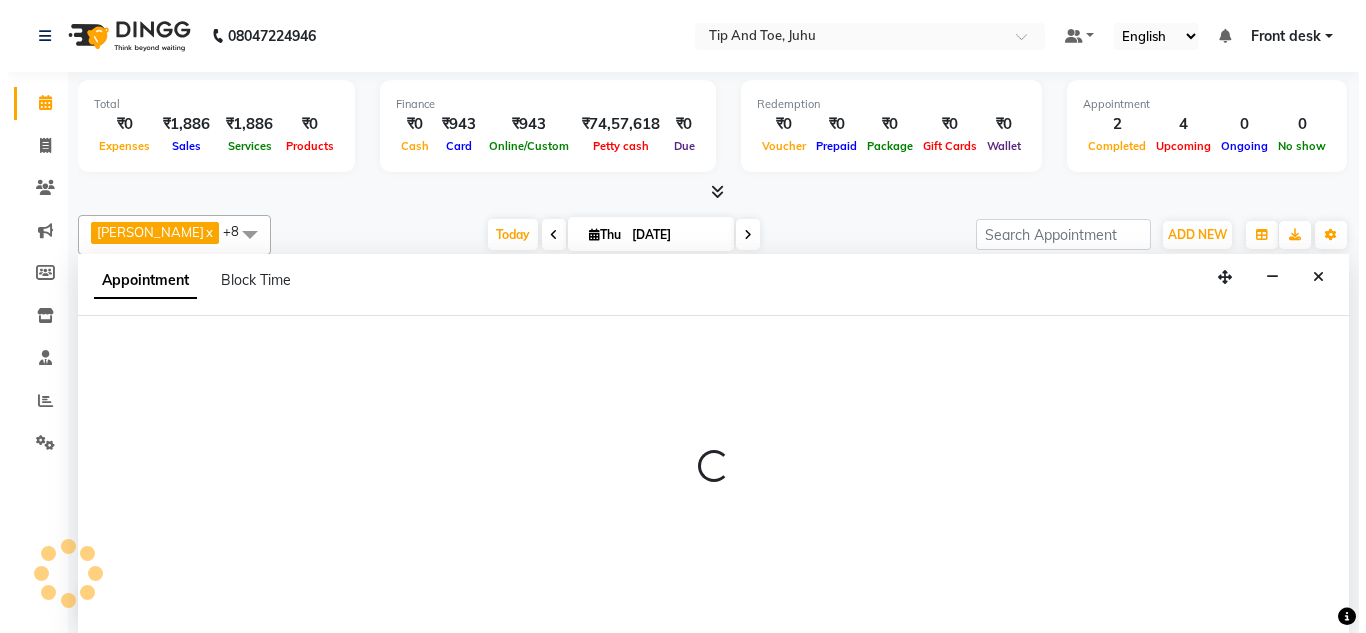 scroll, scrollTop: 1, scrollLeft: 0, axis: vertical 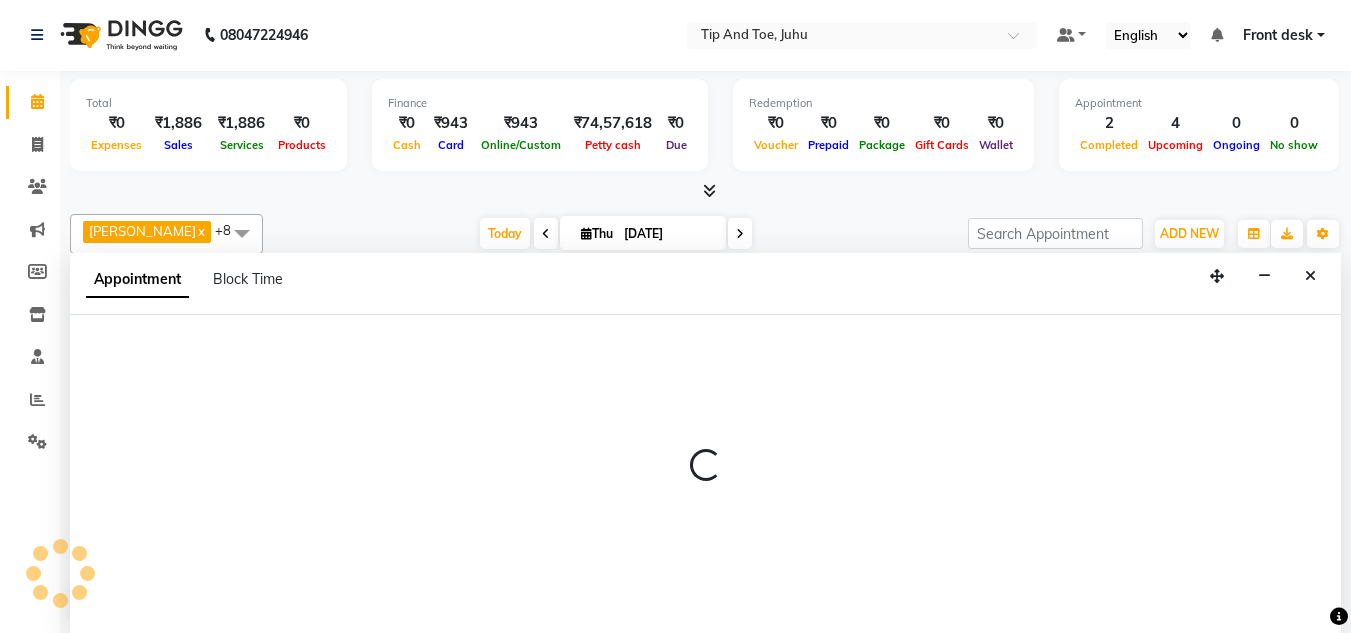 select on "37331" 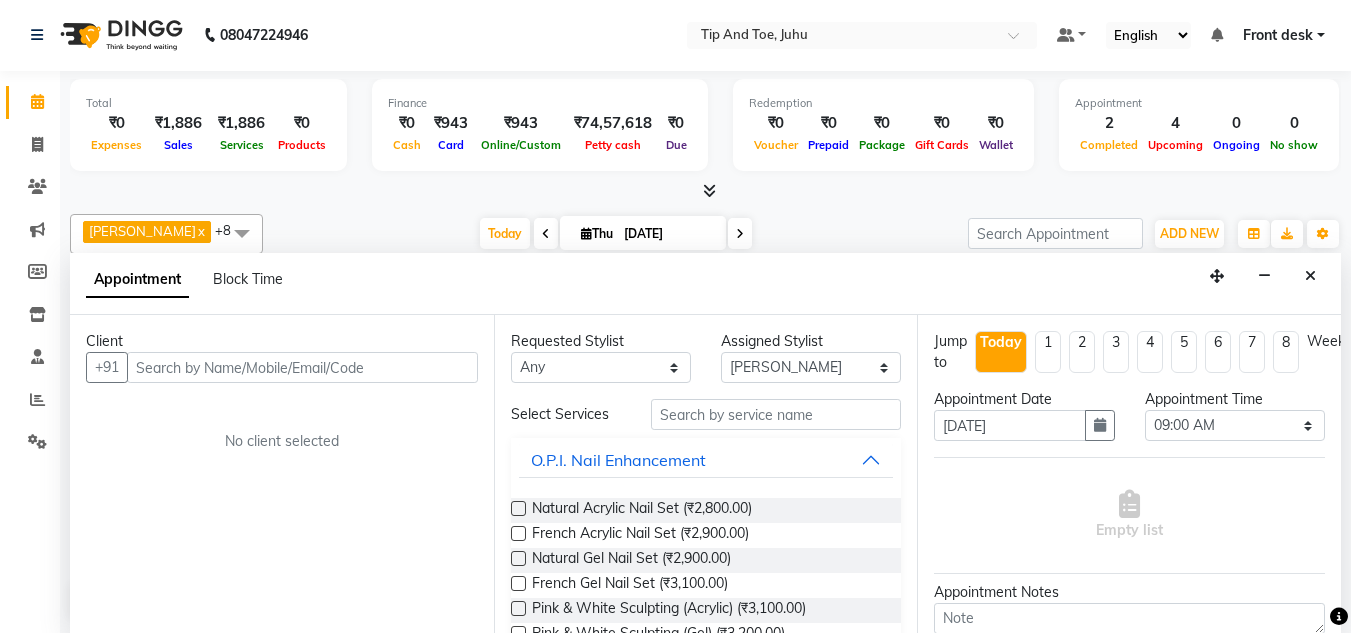click at bounding box center [302, 367] 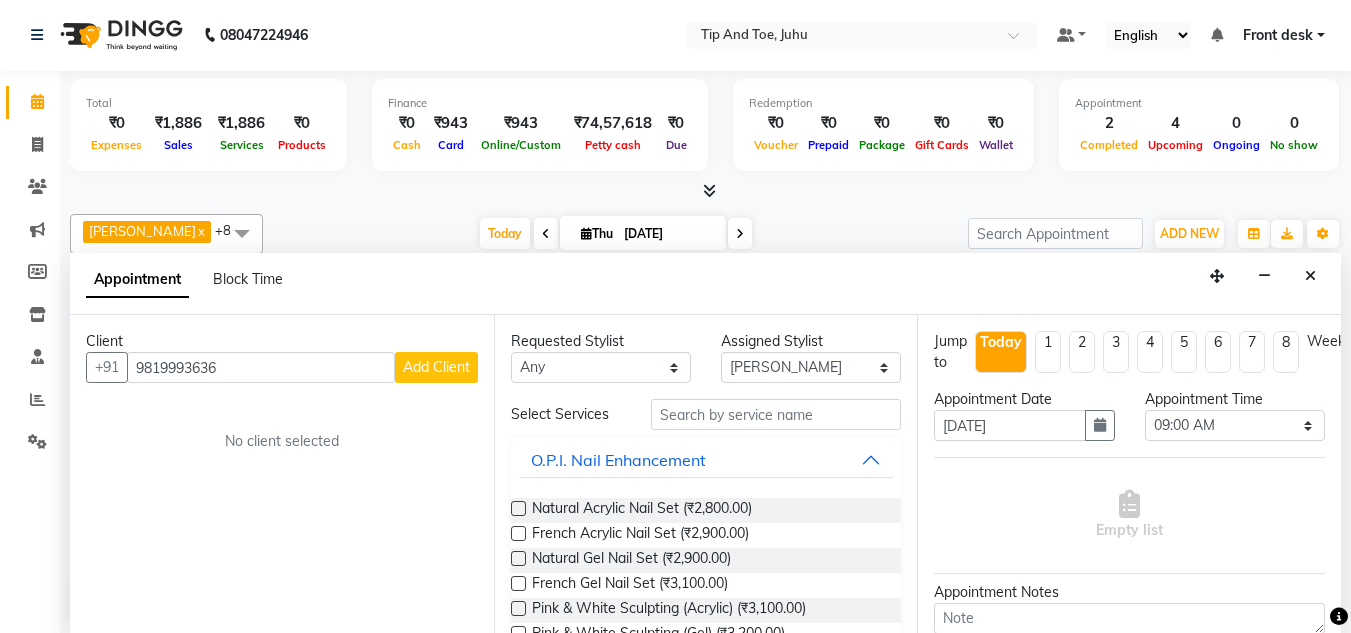 type on "9819993636" 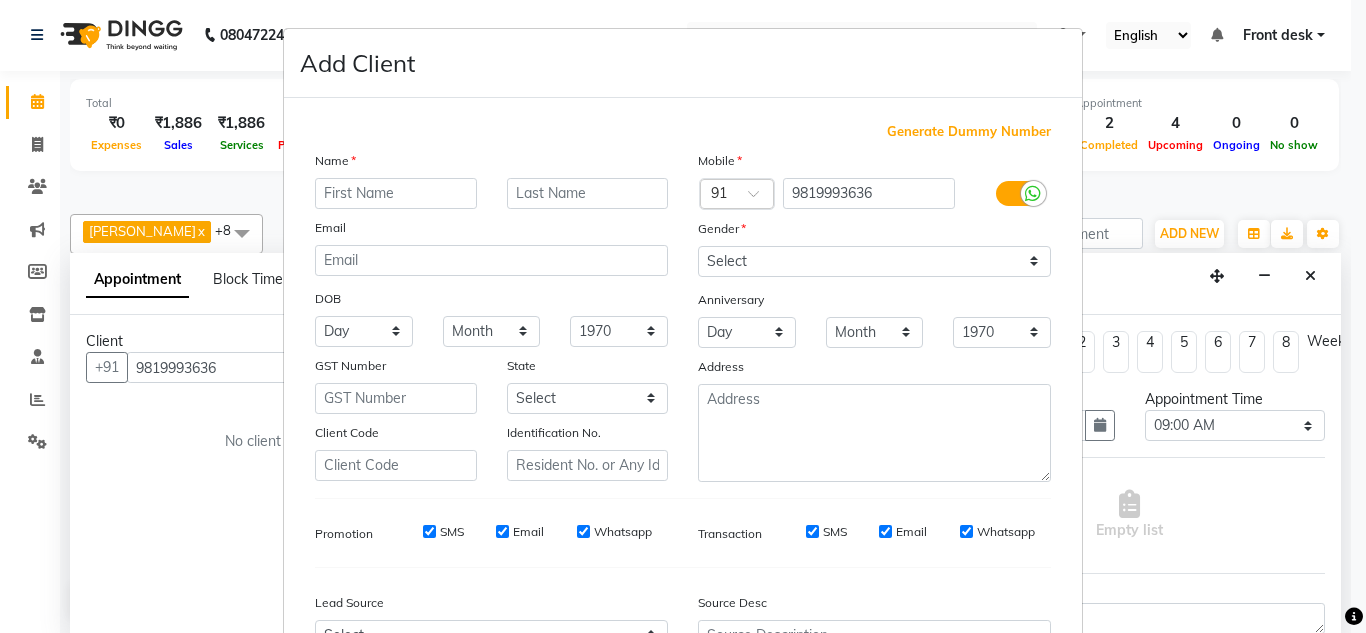 click at bounding box center [396, 193] 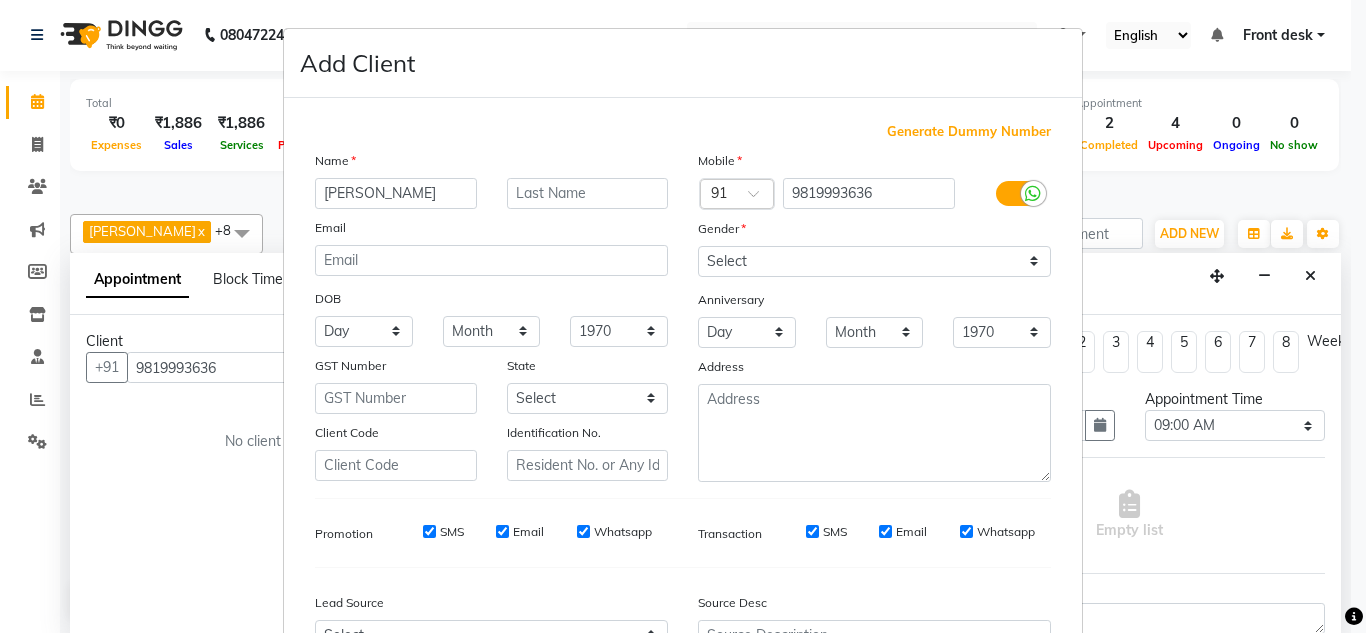 type on "RUCHI" 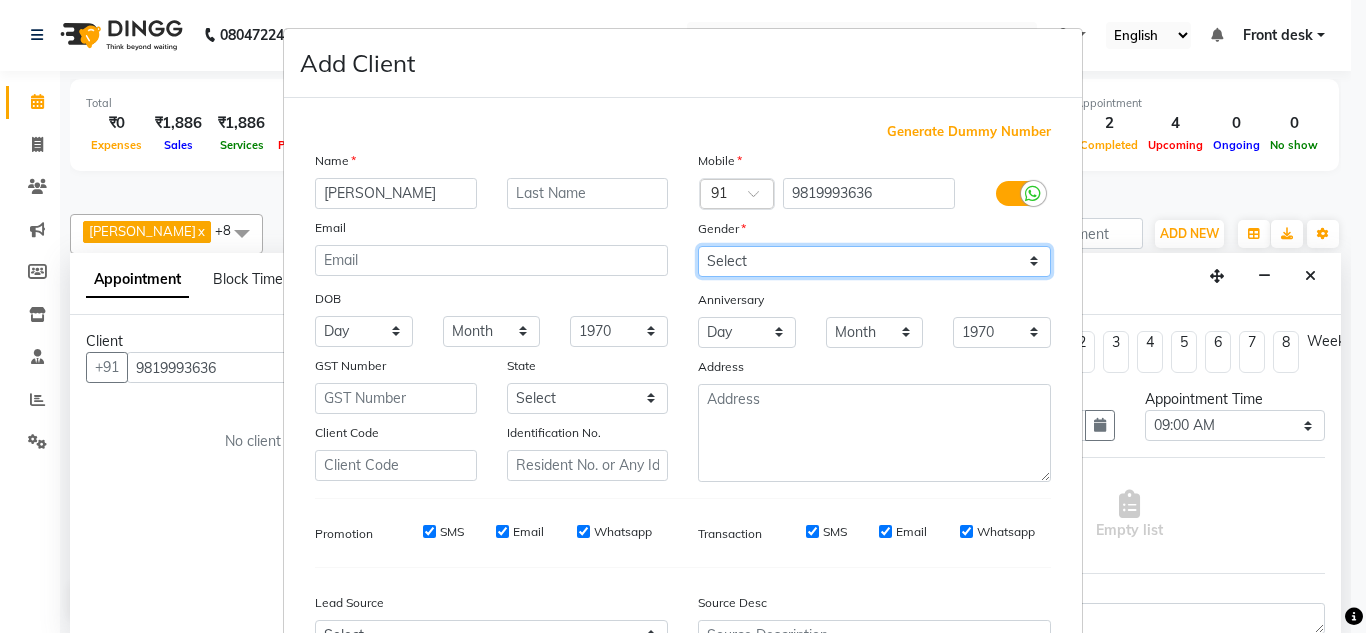 click on "Select Male Female Other Prefer Not To Say" at bounding box center (874, 261) 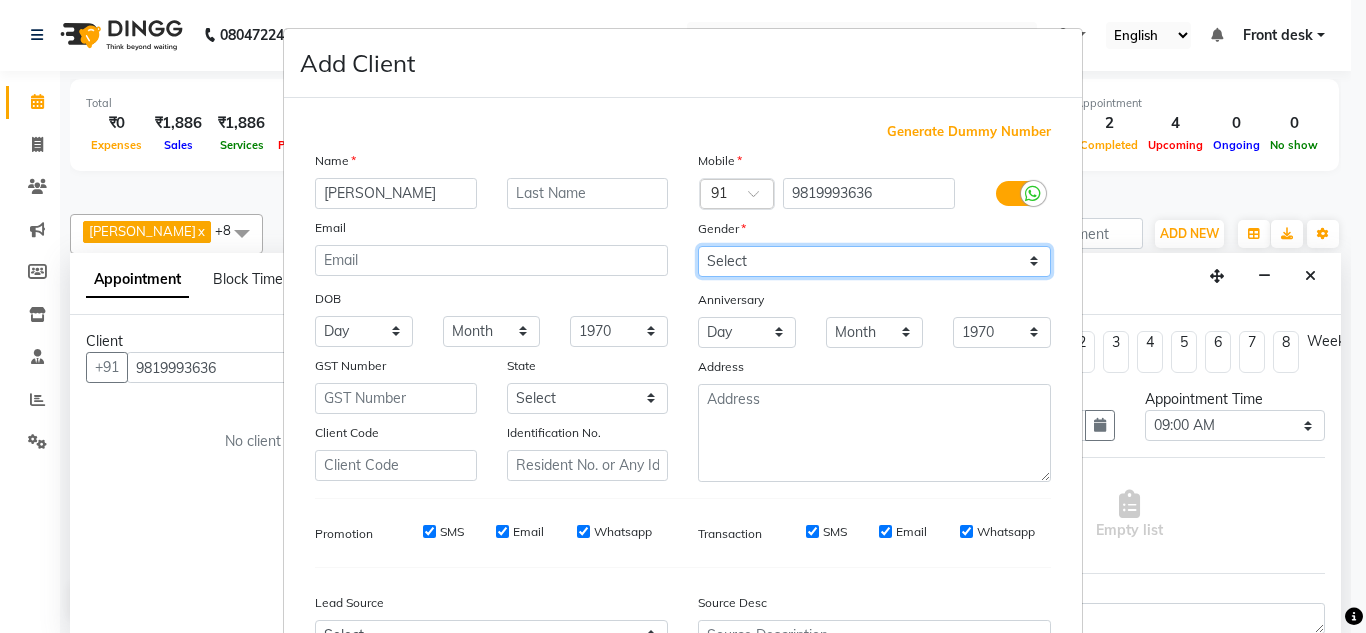 select on "female" 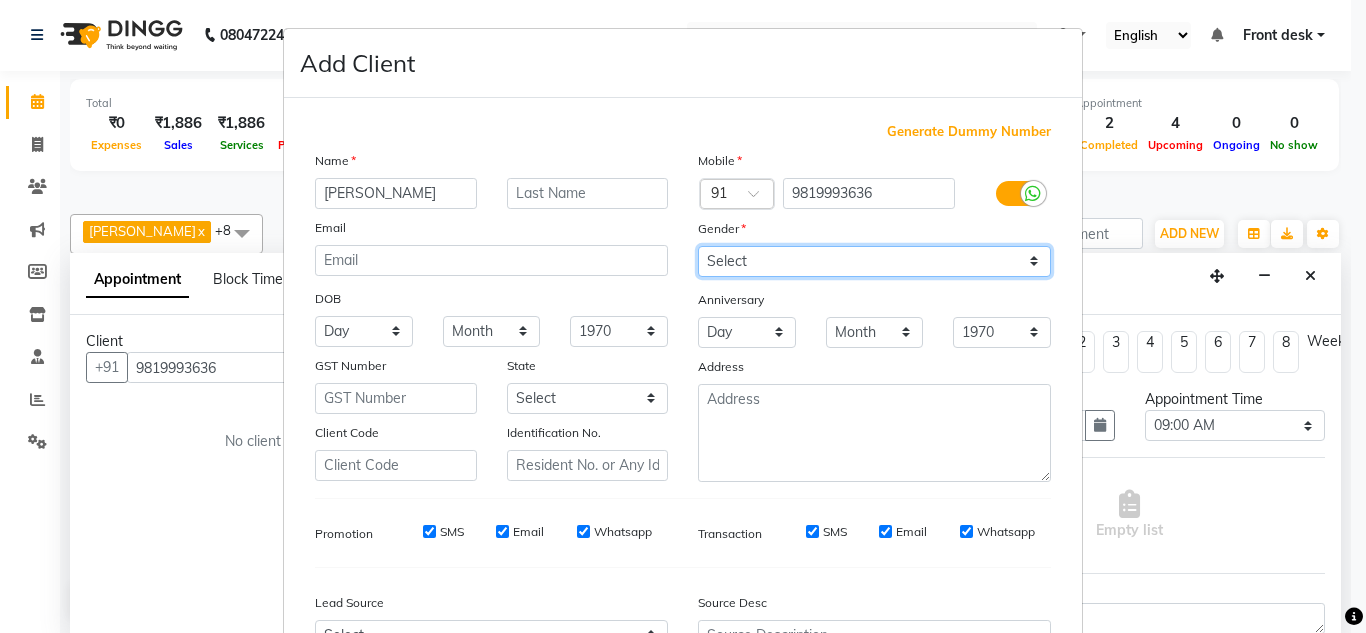 click on "Select Male Female Other Prefer Not To Say" at bounding box center [874, 261] 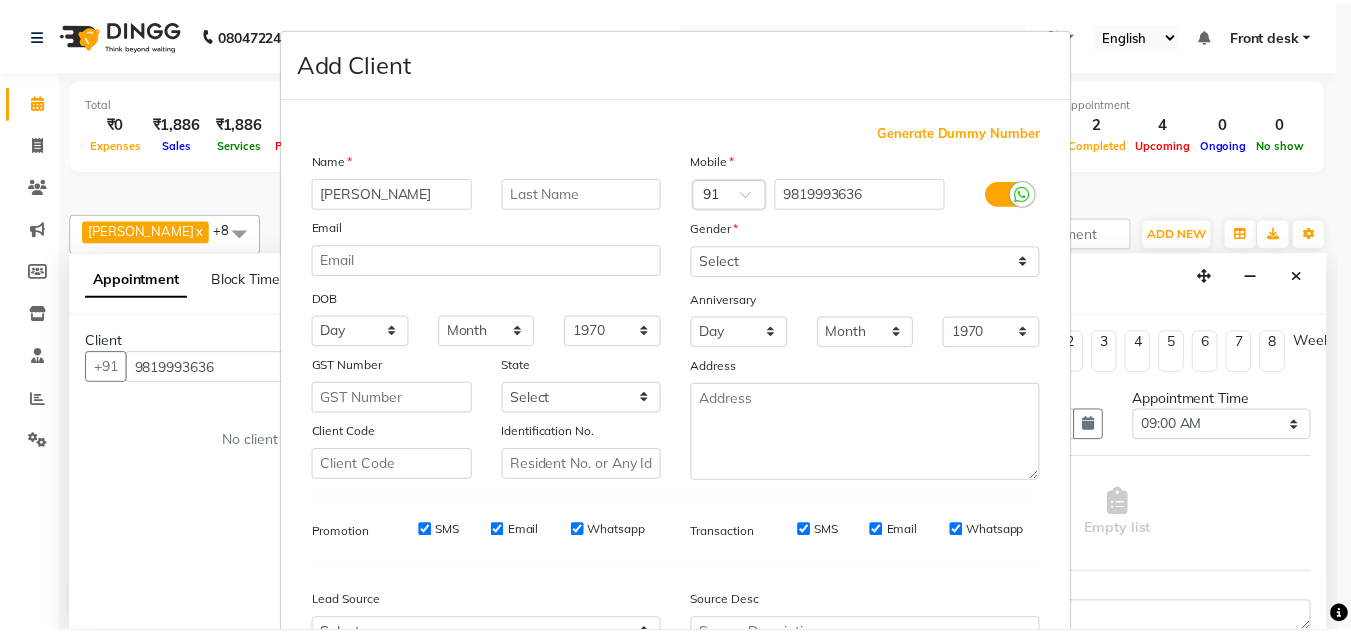 scroll, scrollTop: 216, scrollLeft: 0, axis: vertical 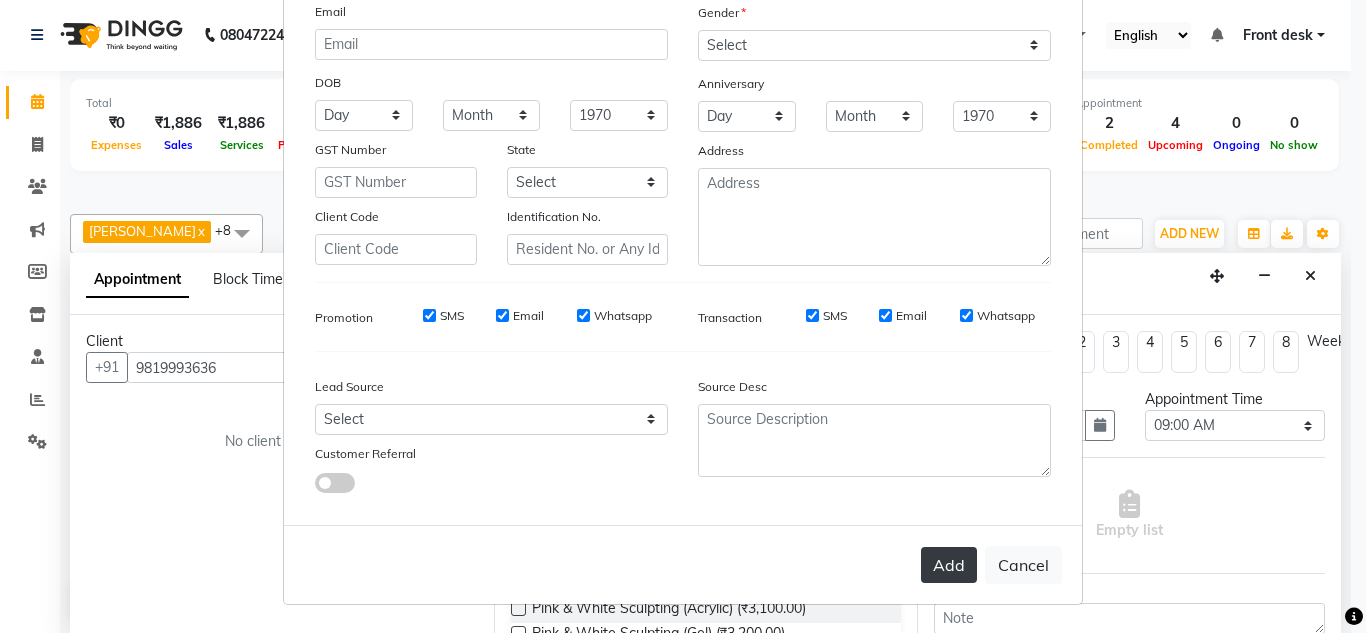click on "Add" at bounding box center [949, 565] 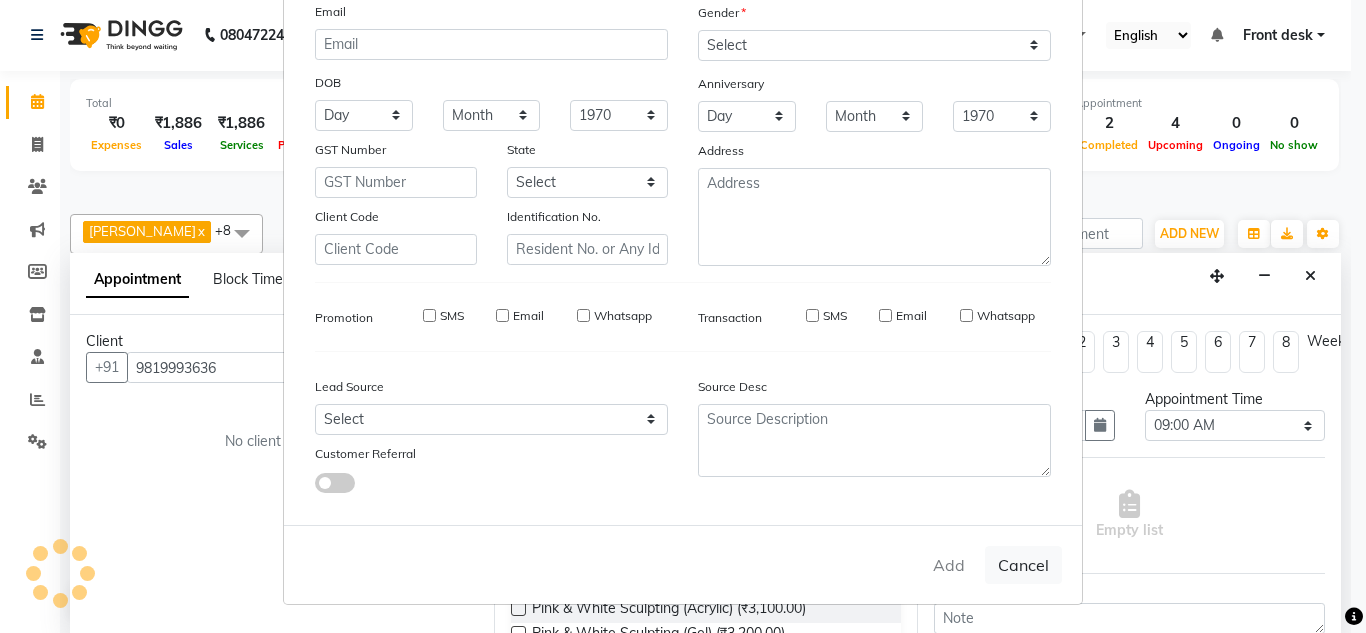 type 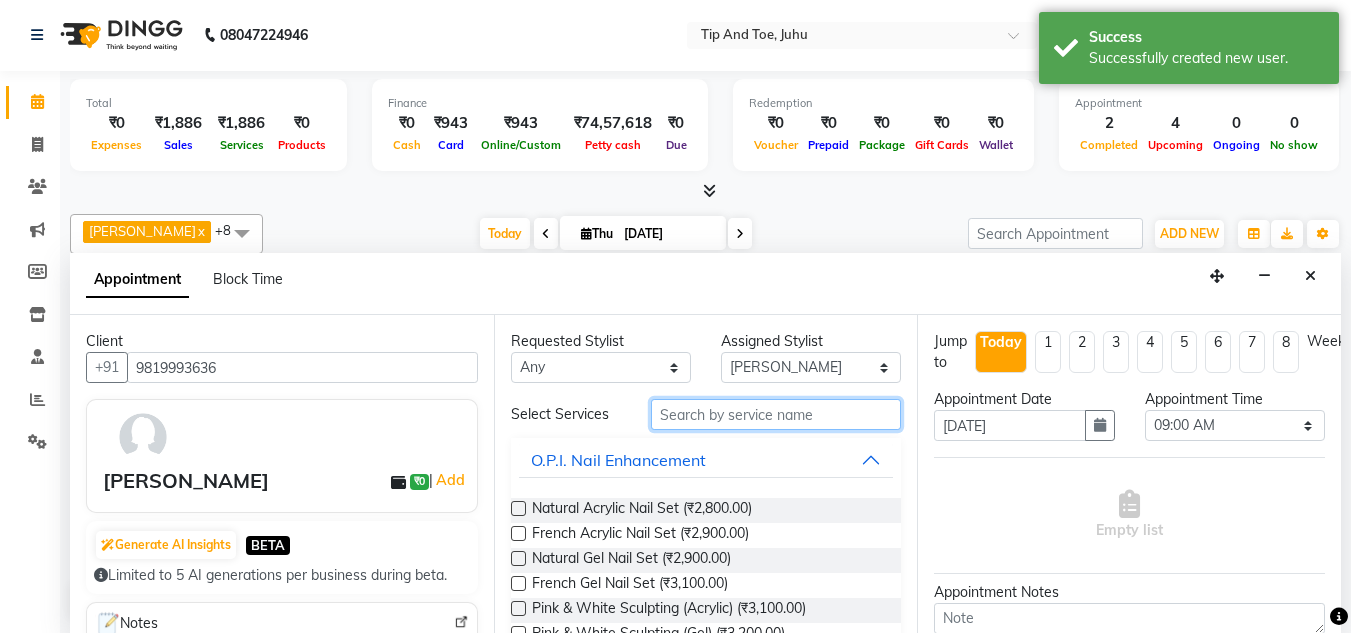 click at bounding box center (776, 414) 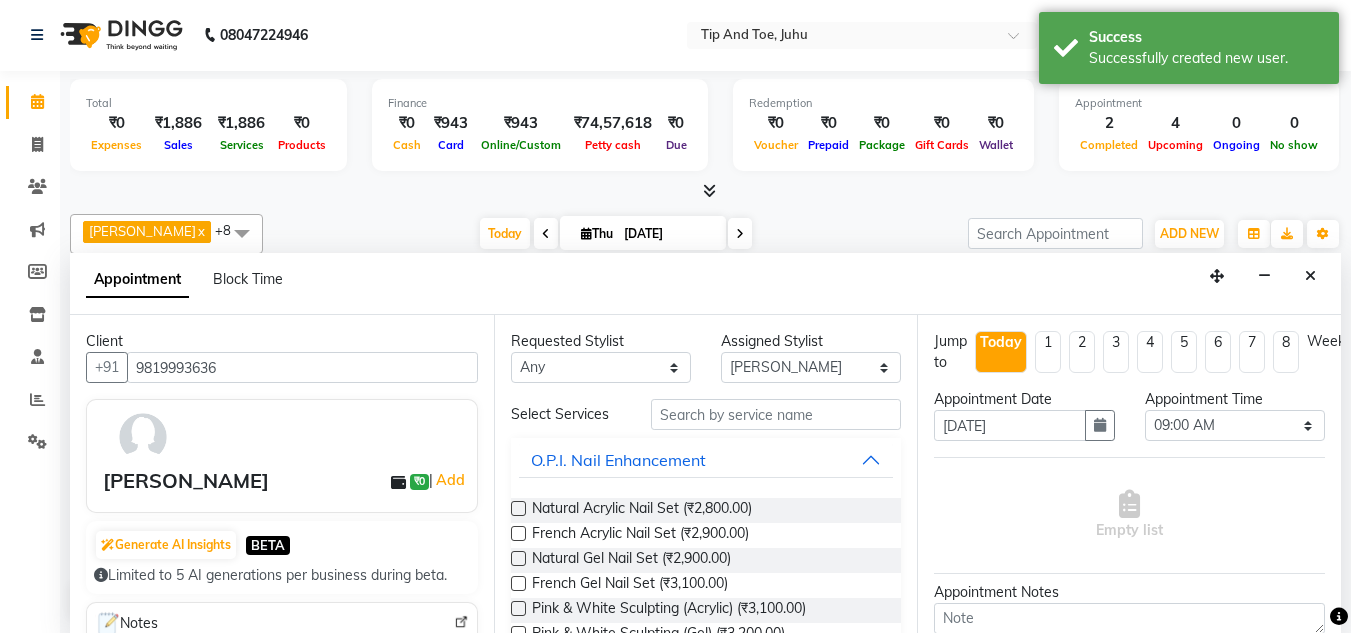 click at bounding box center (518, 508) 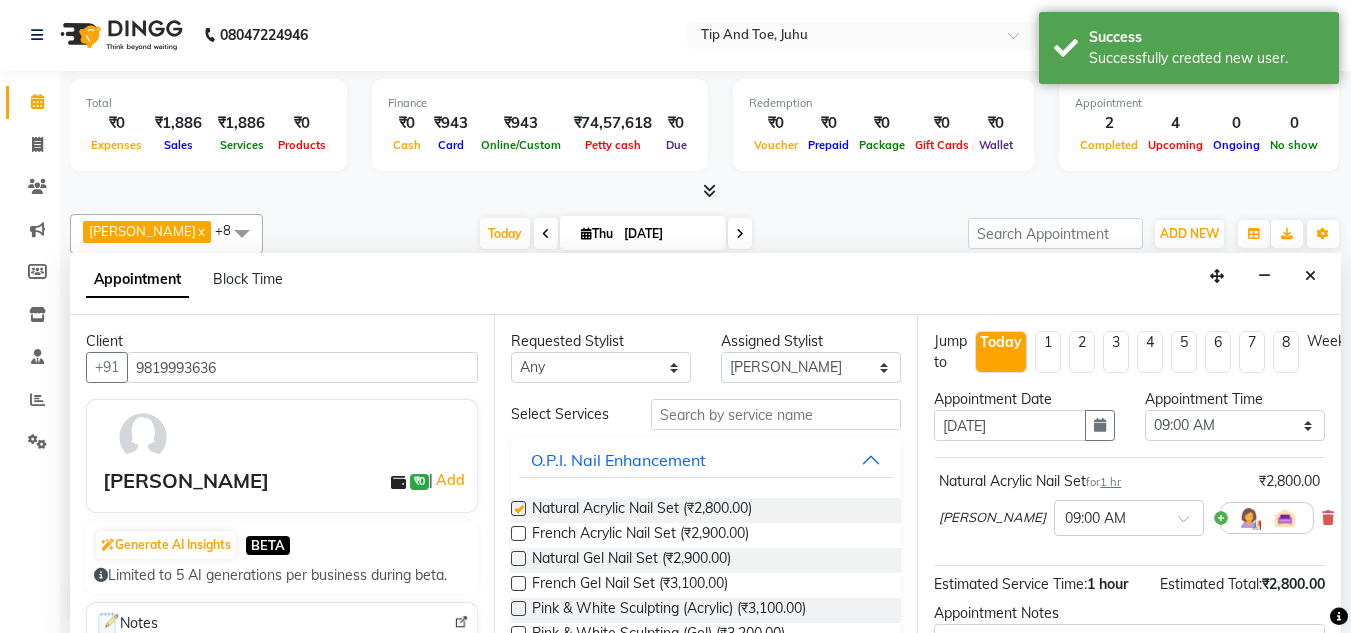 checkbox on "false" 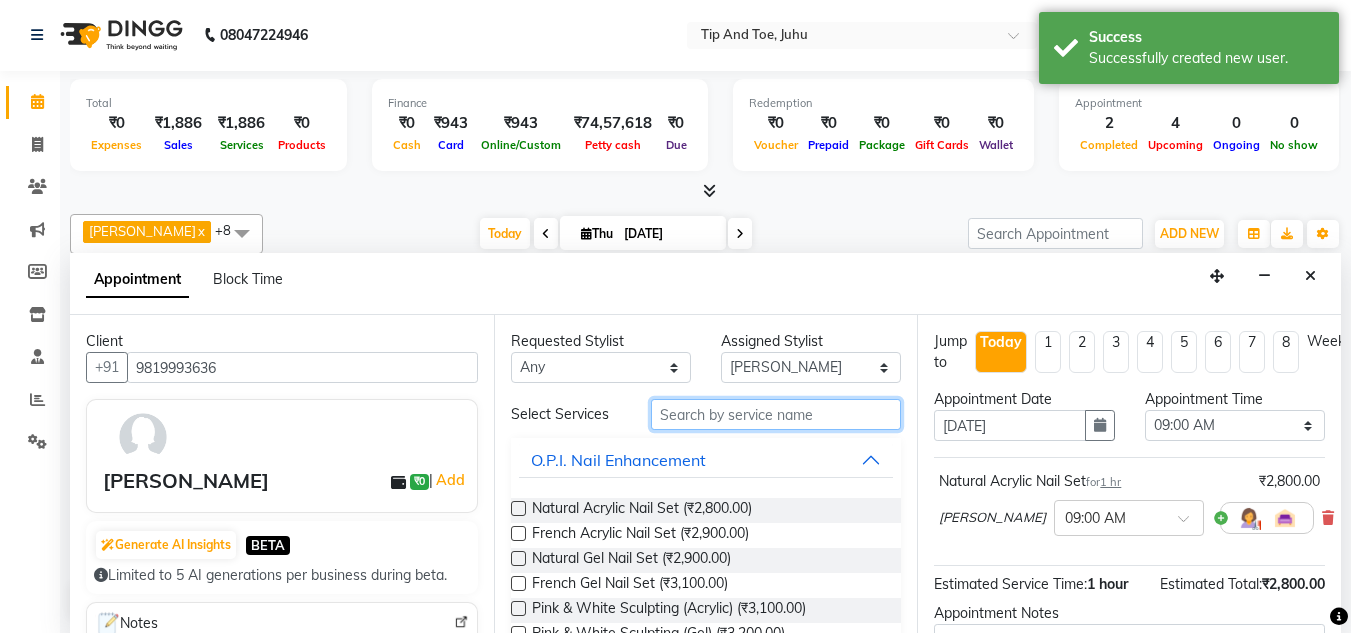 click at bounding box center [776, 414] 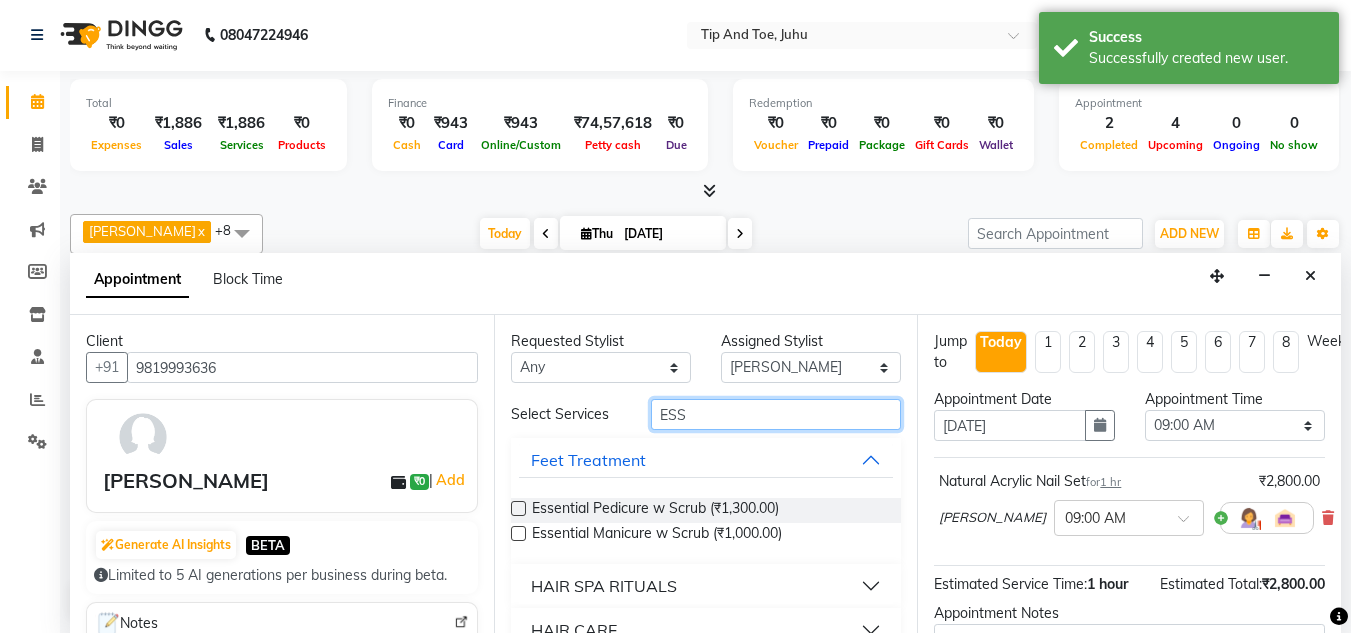 type on "ESS" 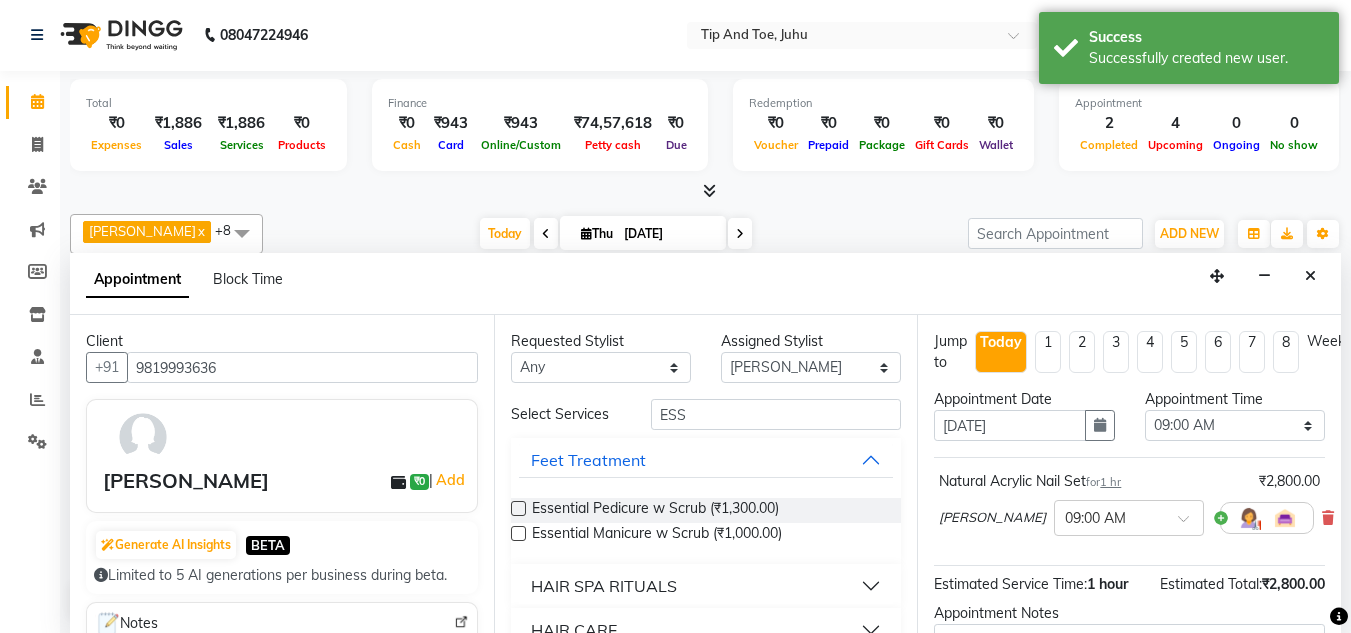 click on "Requested Stylist Any ABIK  ACHAN AJAY UTKAR AKASH AKSHATA ARBAZ BABU BILAL CHITRA DANISH DHANSHREE KEISHEEN KUMAR NIKHIL POONAM RAHUL RICHION SADHNA SANJAY MAMA VINITA Assigned Stylist Select ABIK  ACHAN AJAY UTKAR AKASH AKSHATA ARBAZ BABU BILAL CHITRA DANISH DHANSHREE KEISHEEN KUMAR NIKHIL POONAM RAHUL RICHION SADHNA SANJAY MAMA VINITA Select Services ESS    Feet Treatment Essential Pedicure w Scrub (₹1,300.00) Essential Manicure w Scrub (₹1,000.00)    HAIR SPA RITUALS    HAIR CARE" at bounding box center (706, 474) 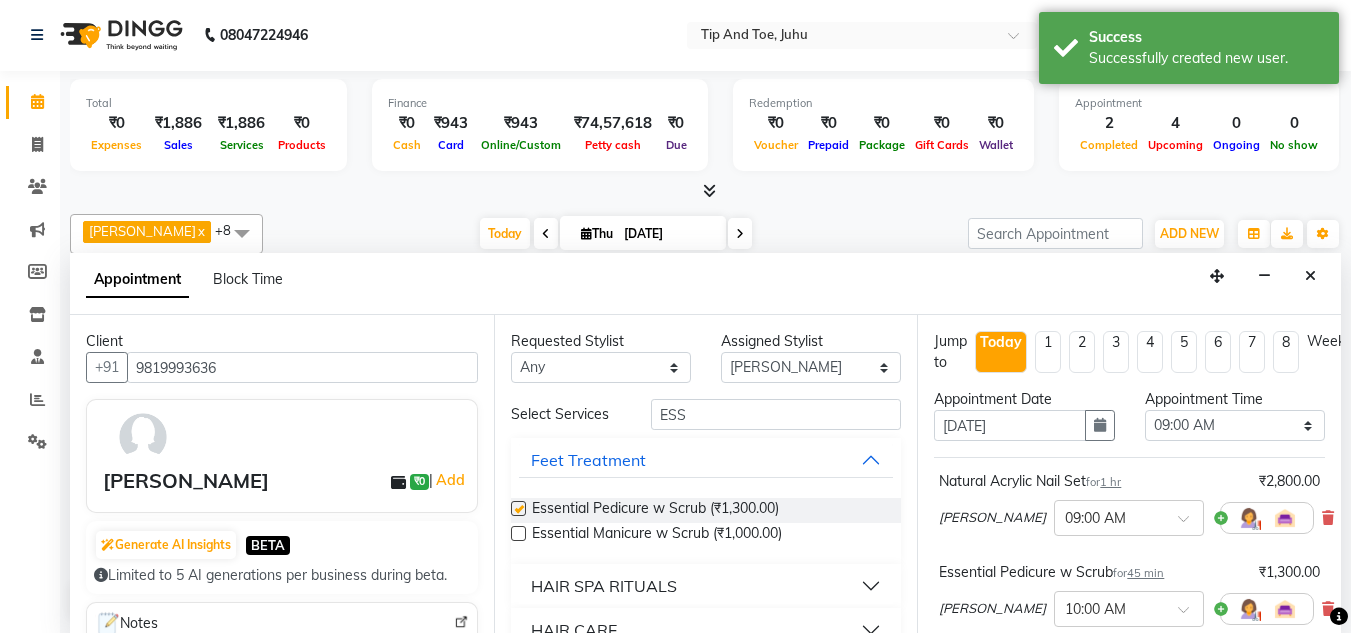 checkbox on "false" 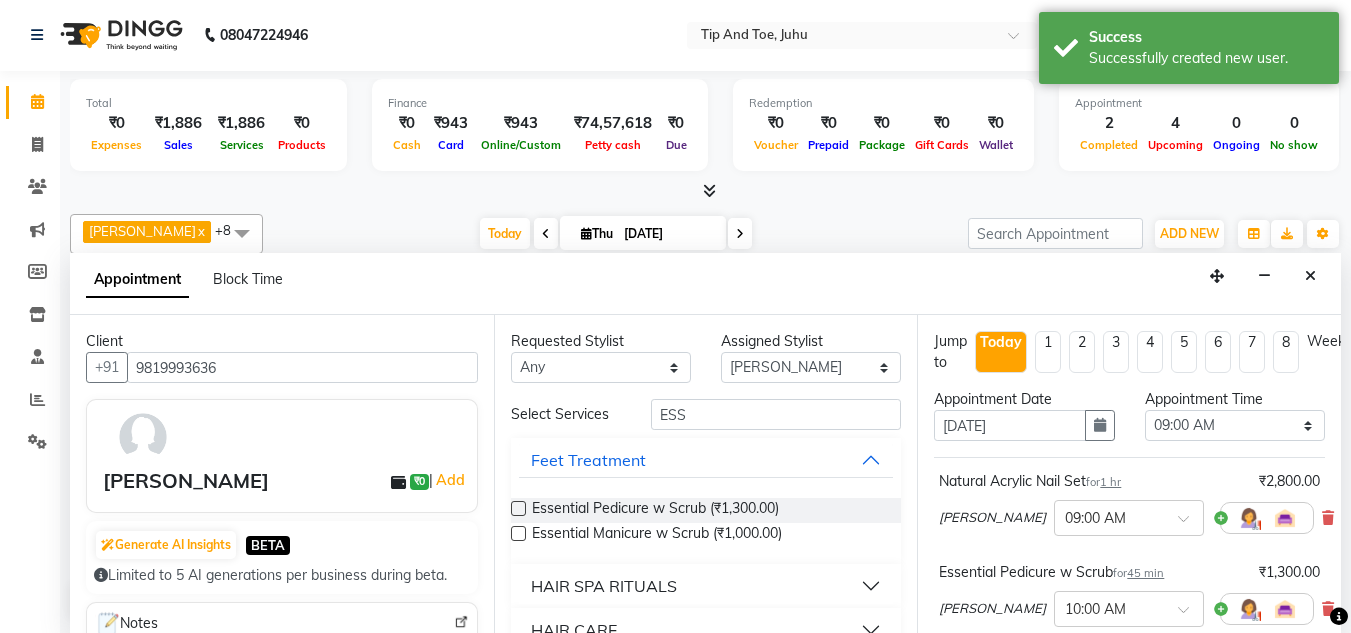 scroll, scrollTop: 335, scrollLeft: 0, axis: vertical 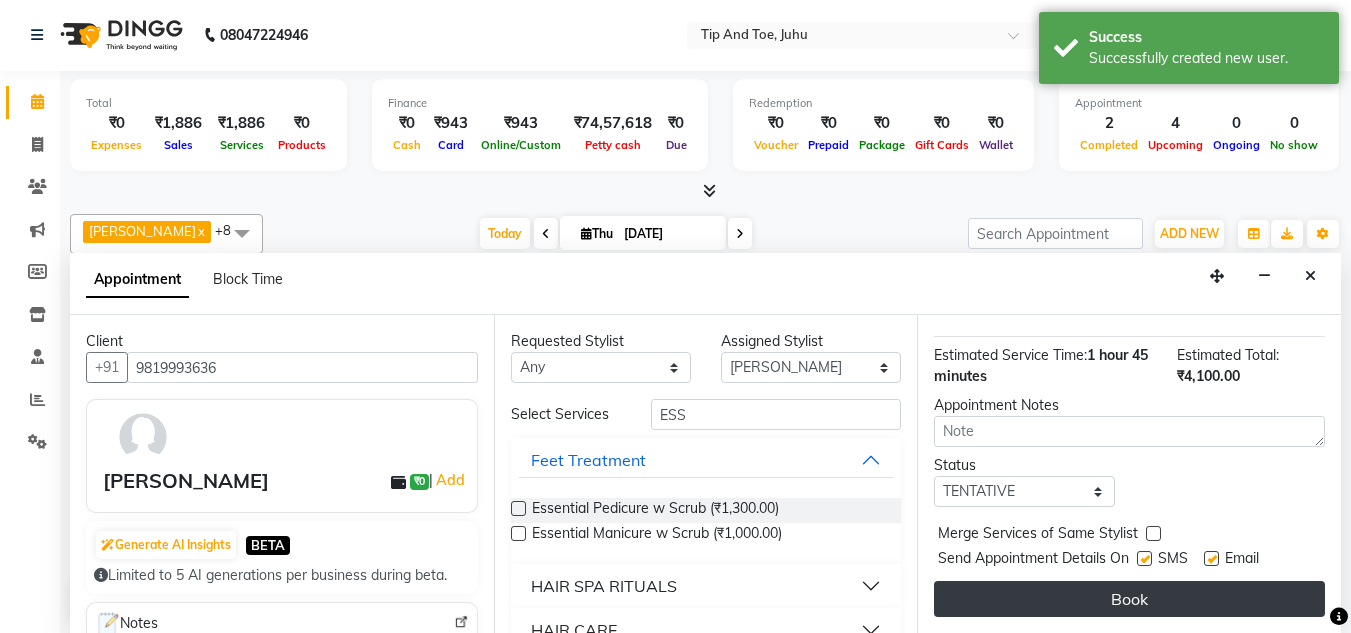 click on "Book" at bounding box center [1129, 599] 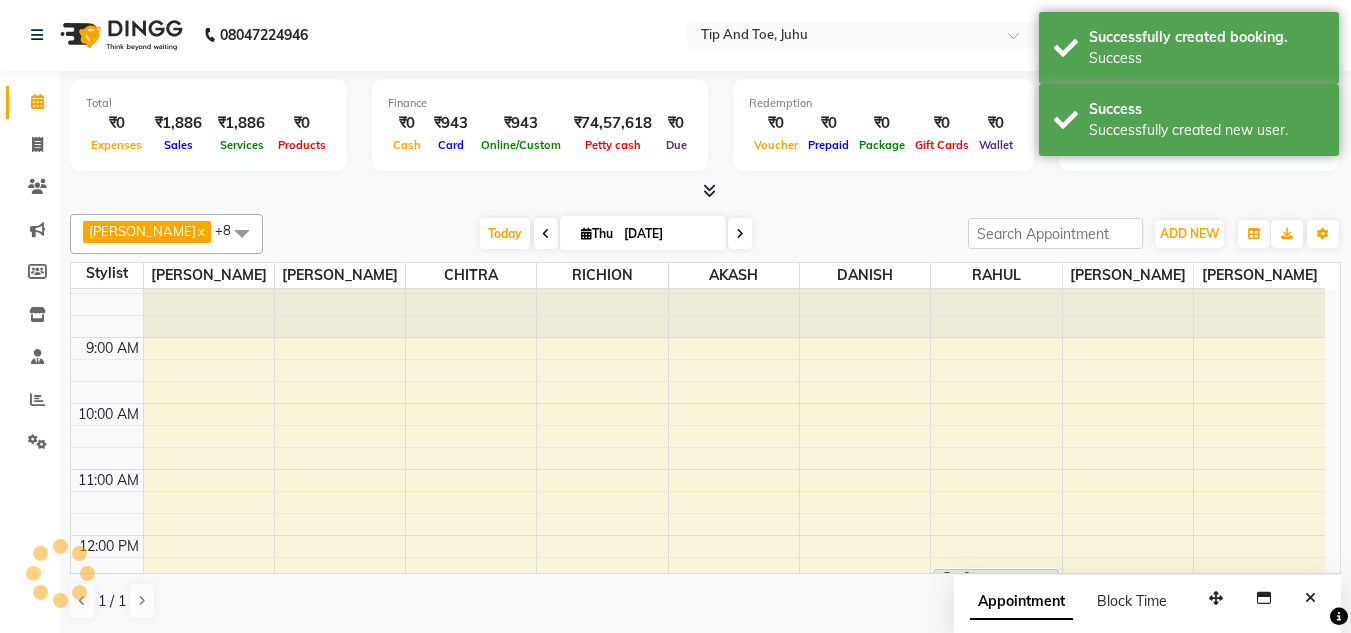 scroll, scrollTop: 0, scrollLeft: 0, axis: both 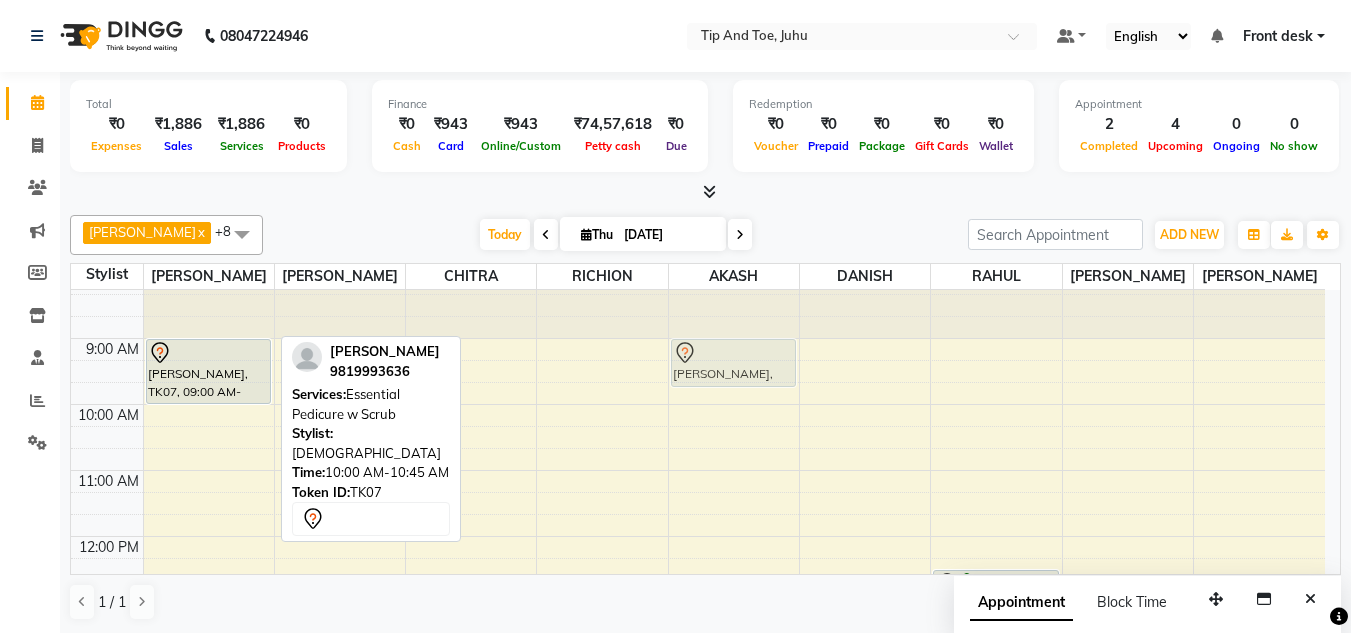 drag, startPoint x: 203, startPoint y: 422, endPoint x: 771, endPoint y: 362, distance: 571.1602 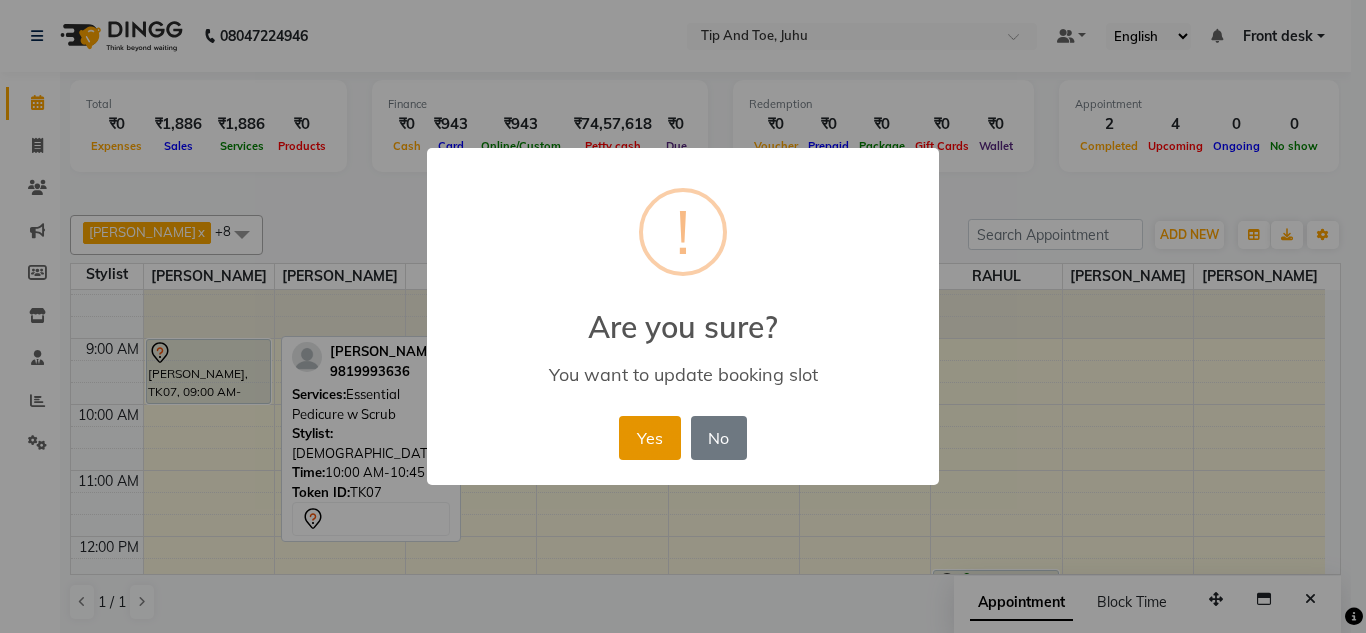 click on "Yes" at bounding box center (649, 438) 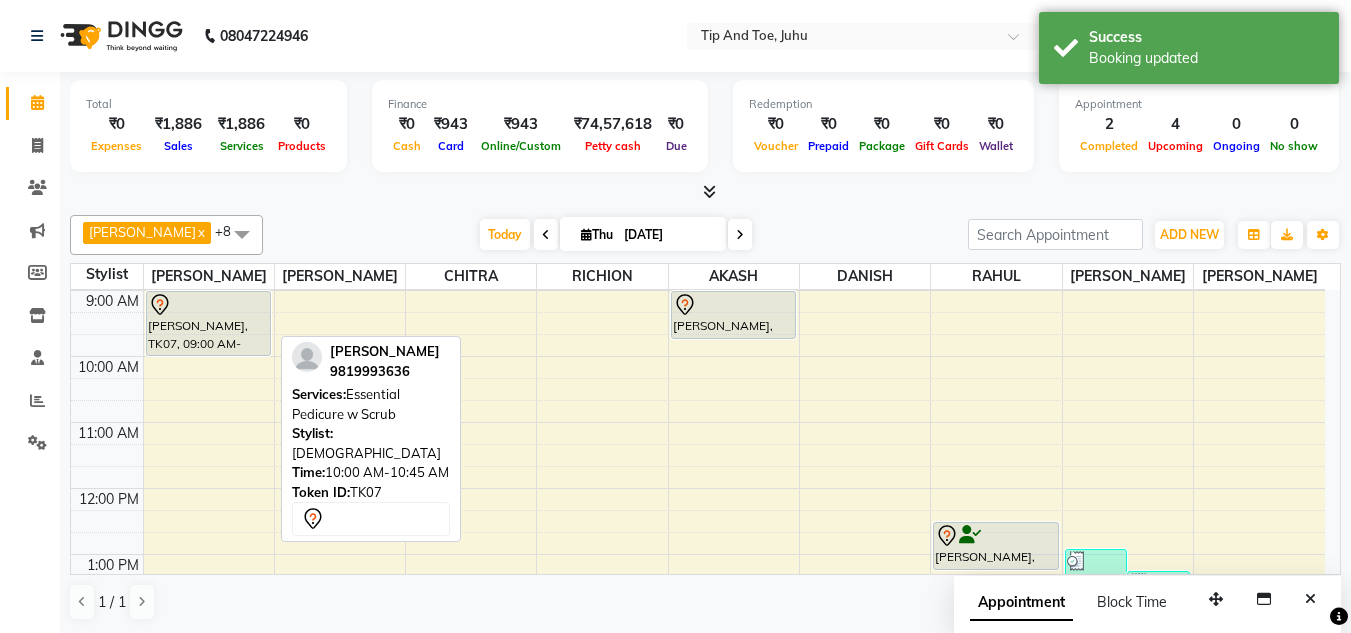 scroll, scrollTop: 34, scrollLeft: 0, axis: vertical 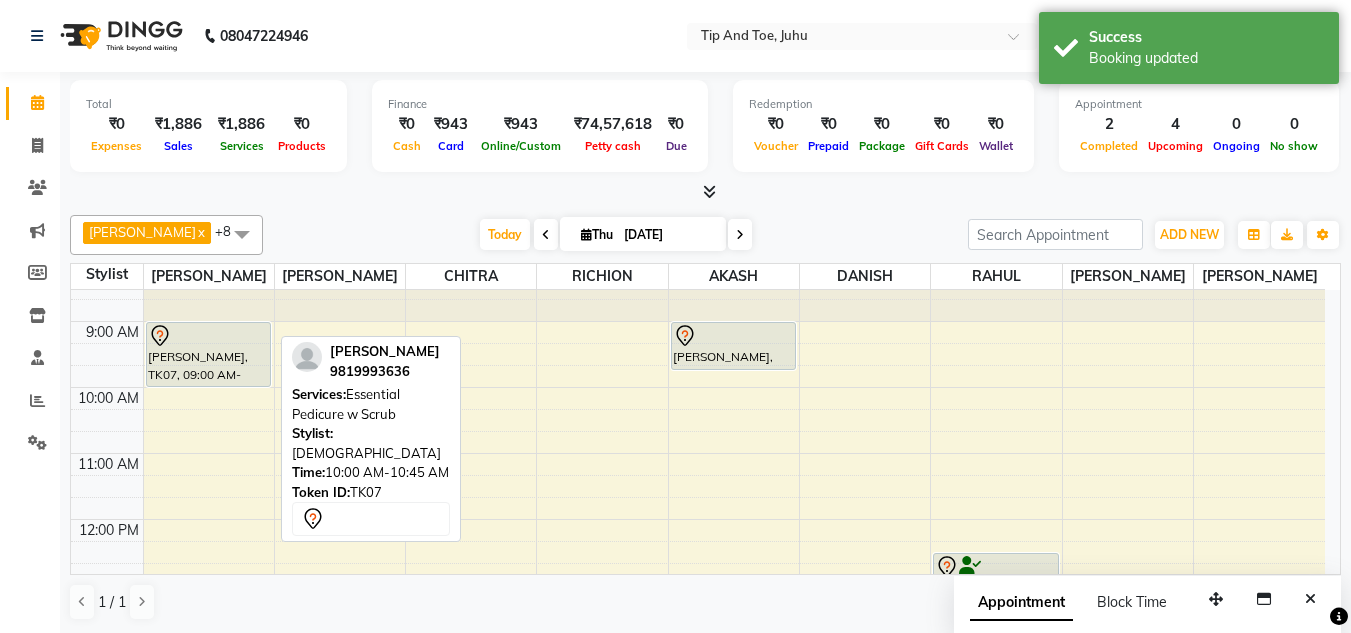 click on "DHANSHREE  x DANISH  x SADHNA  x AKASH  x ABIK   x VINITA  x CHITRA  x RAHUL  x RICHION  x +8 Select All ABIK  ACHAN AJAY UTKAR AKASH AKSHATA ARBAZ BABU BILAL CHITRA DANISH DHANSHREE KEISHEEN KUMAR NIKHIL POONAM RAHUL RICHION SADHNA SANJAY MAMA VINITA Today  Thu 10-07-2025 Toggle Dropdown Add Appointment Add Invoice Add Attendance Add Client Toggle Dropdown Add Appointment Add Invoice Add Attendance Add Client ADD NEW Toggle Dropdown Add Appointment Add Invoice Add Attendance Add Client DHANSHREE  x DANISH  x SADHNA  x AKASH  x ABIK   x VINITA  x CHITRA  x RAHUL  x RICHION  x +8 Select All ABIK  ACHAN AJAY UTKAR AKASH AKSHATA ARBAZ BABU BILAL CHITRA DANISH DHANSHREE KEISHEEN KUMAR NIKHIL POONAM RAHUL RICHION SADHNA SANJAY MAMA VINITA Group By  Staff View   Room View  View as Vertical  Vertical - Week View  Horizontal  Horizontal - Week View  List  Toggle Dropdown Calendar Settings Manage Tags   Arrange Stylists   Reset Stylists  Full Screen Appointment Form Zoom 75% Staff/Room Display Count" 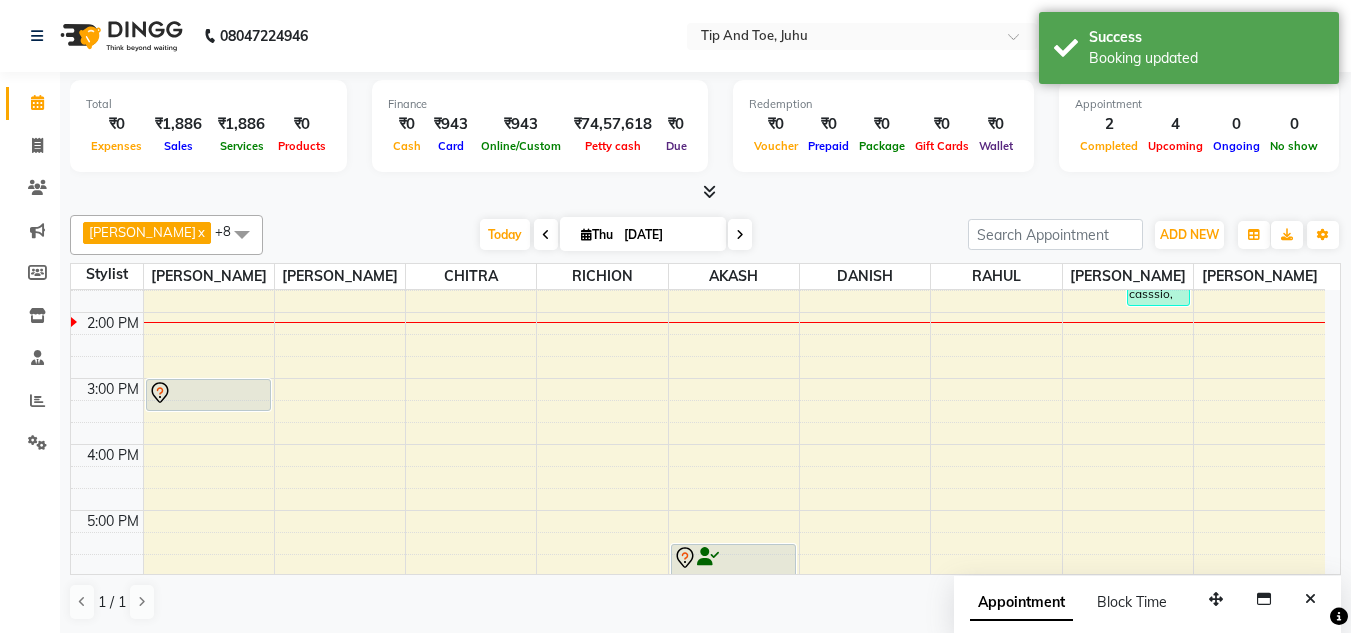 scroll, scrollTop: 307, scrollLeft: 0, axis: vertical 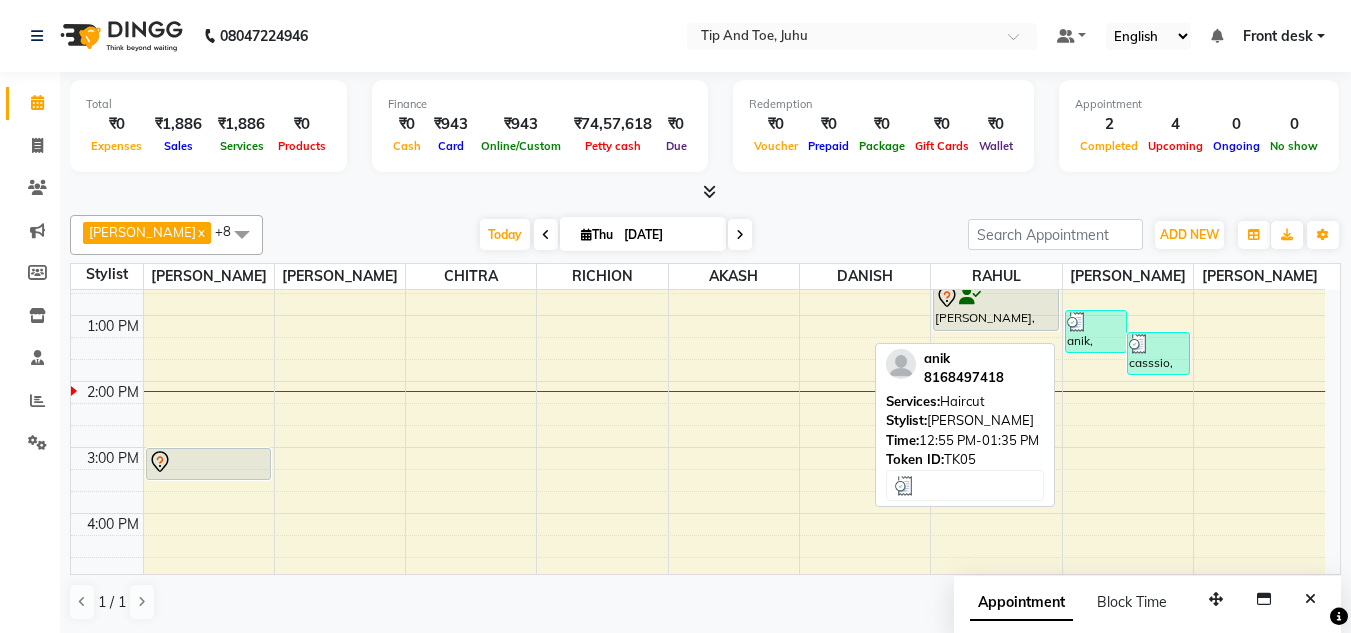 click at bounding box center [1096, 322] 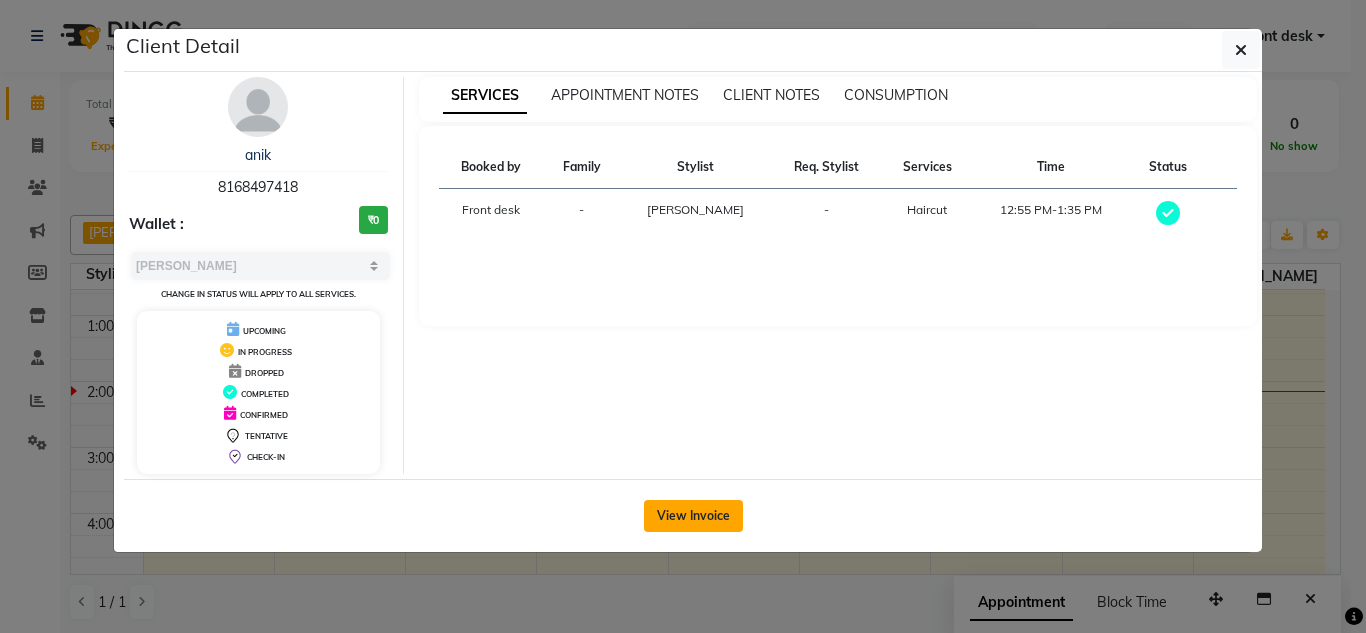 click on "View Invoice" 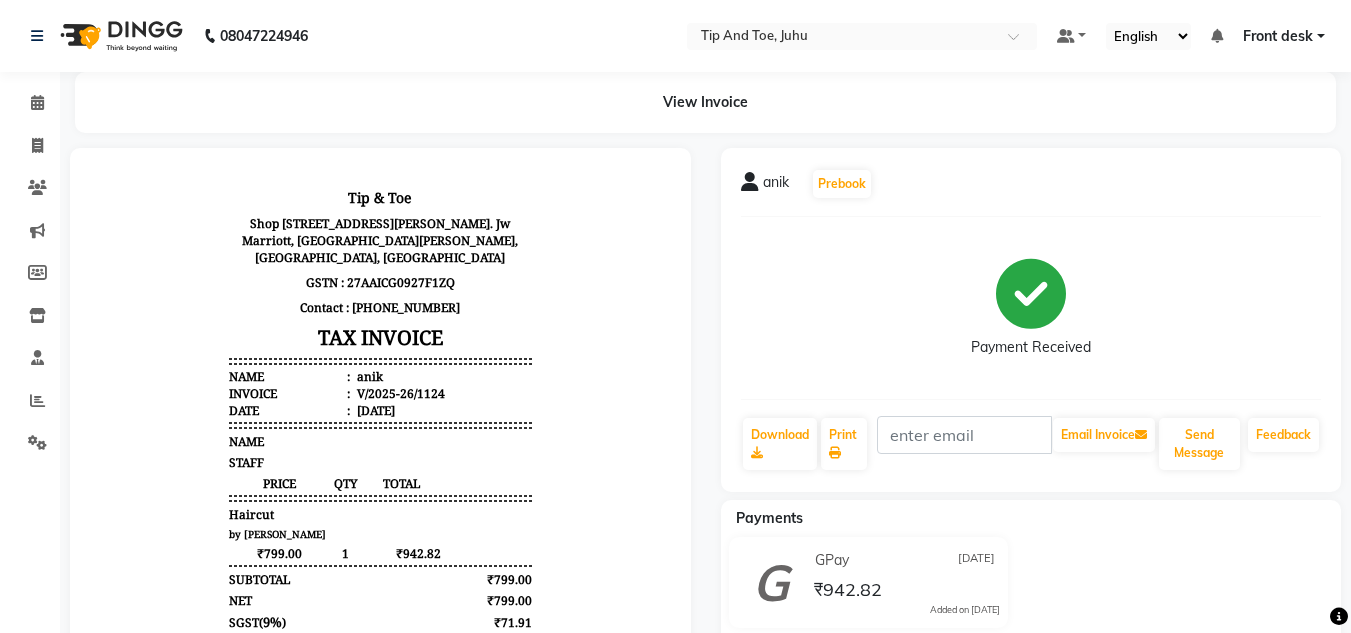 scroll, scrollTop: 16, scrollLeft: 0, axis: vertical 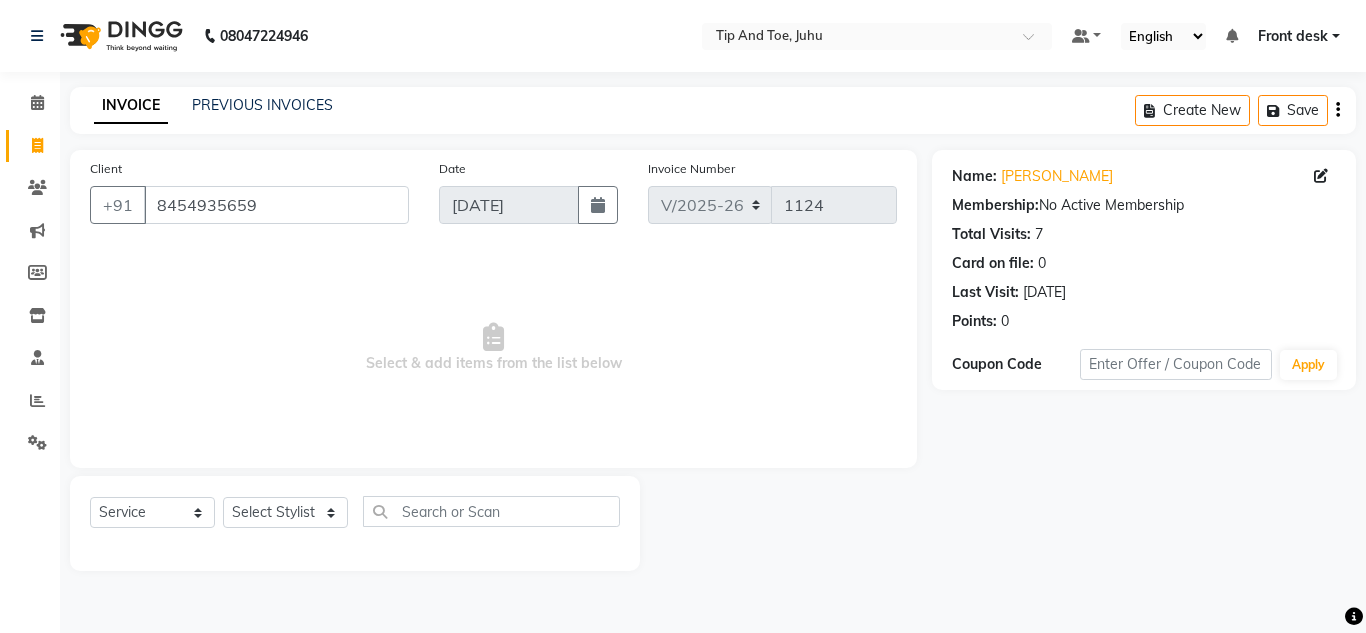 select on "5516" 